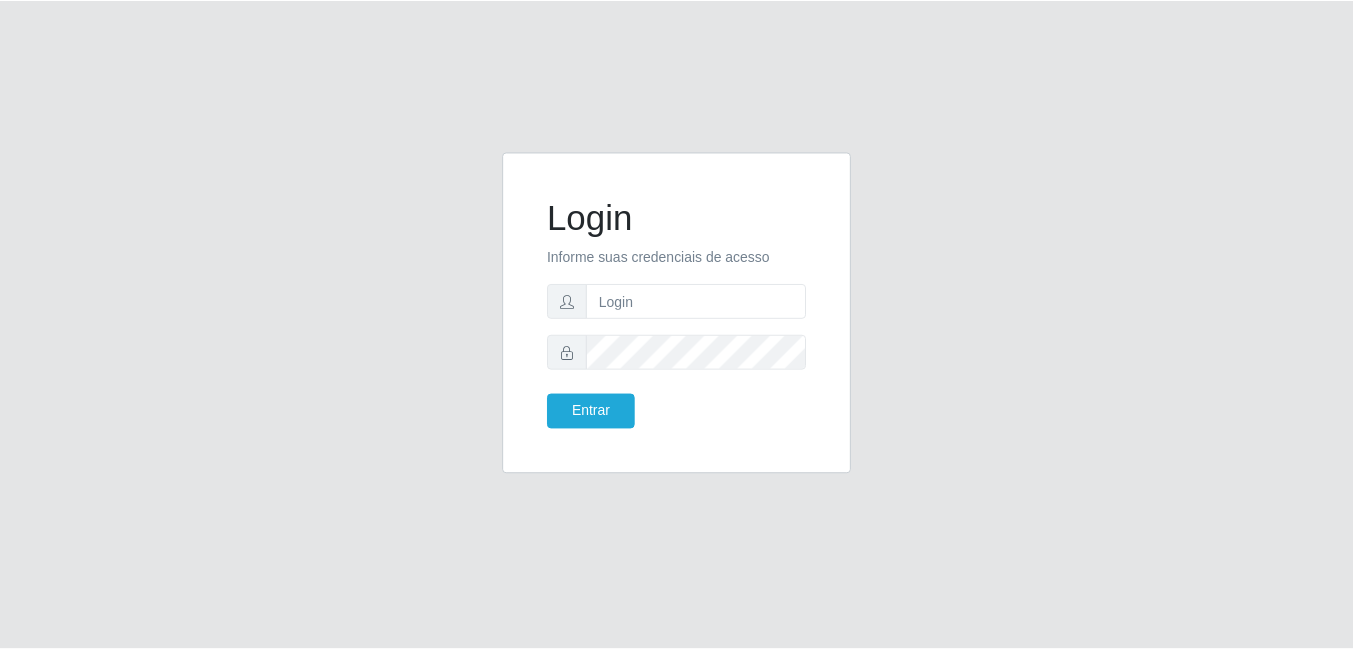 scroll, scrollTop: 0, scrollLeft: 0, axis: both 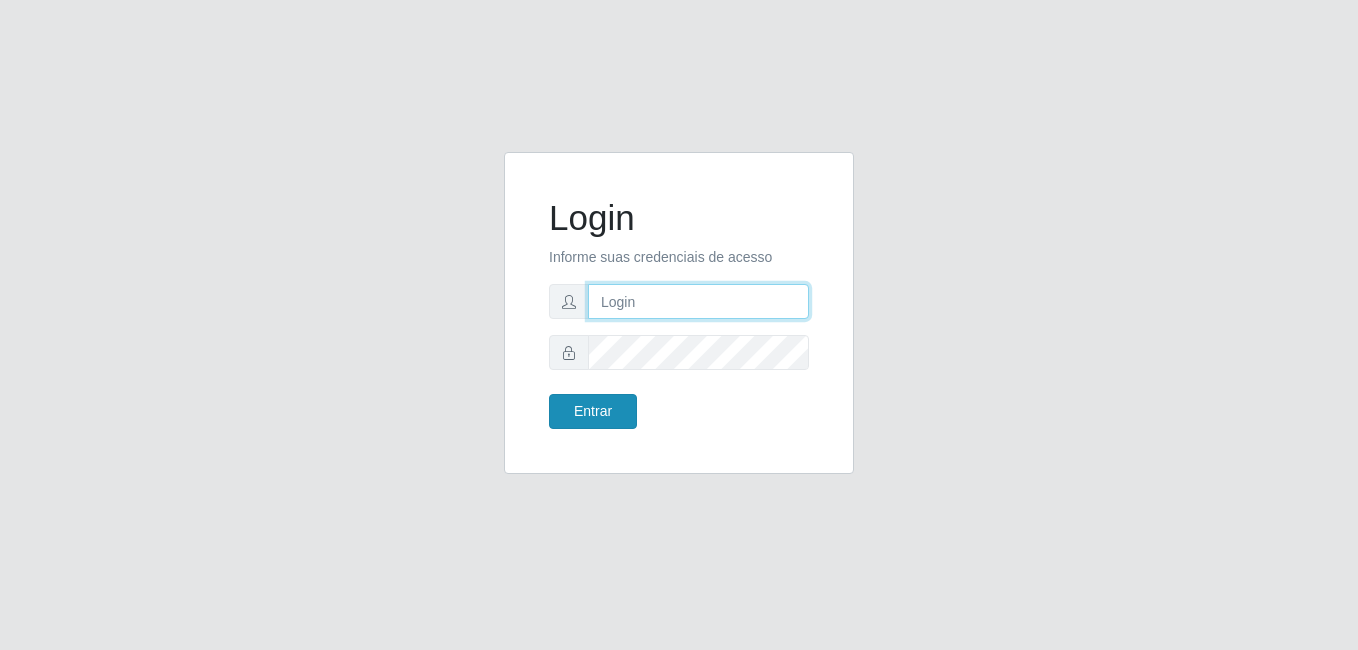 type on "[EMAIL]" 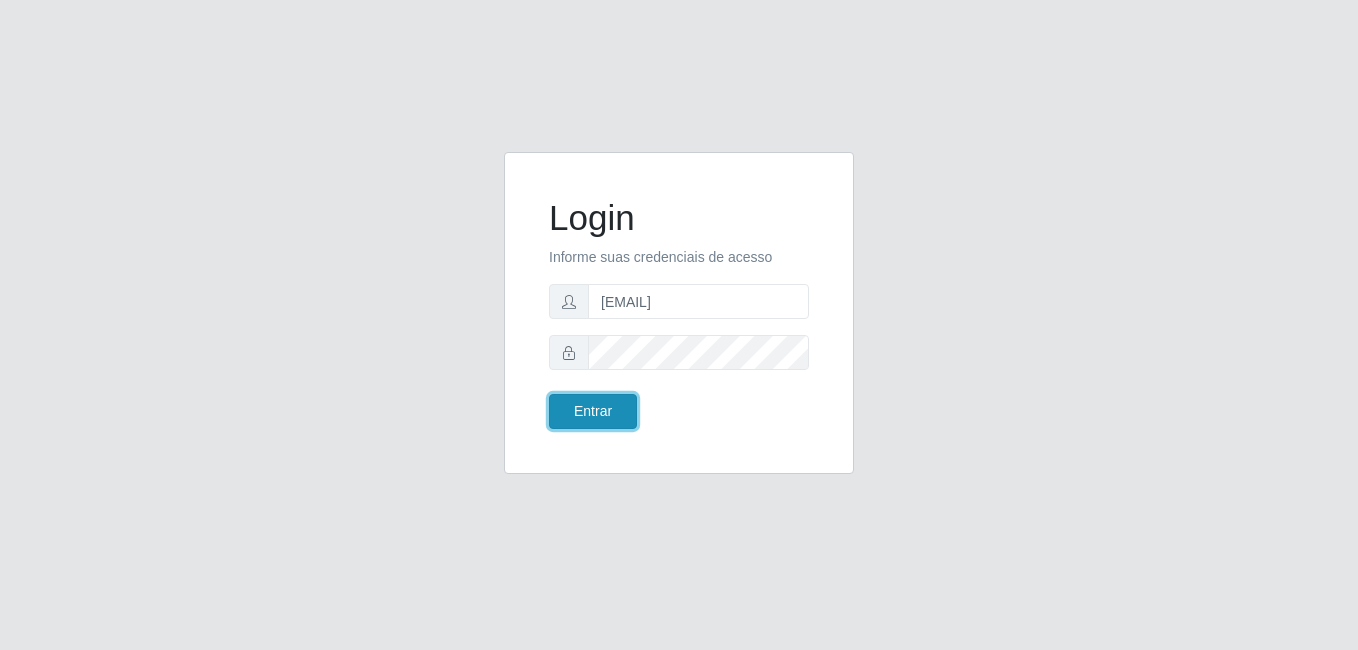 click on "Entrar" at bounding box center (593, 411) 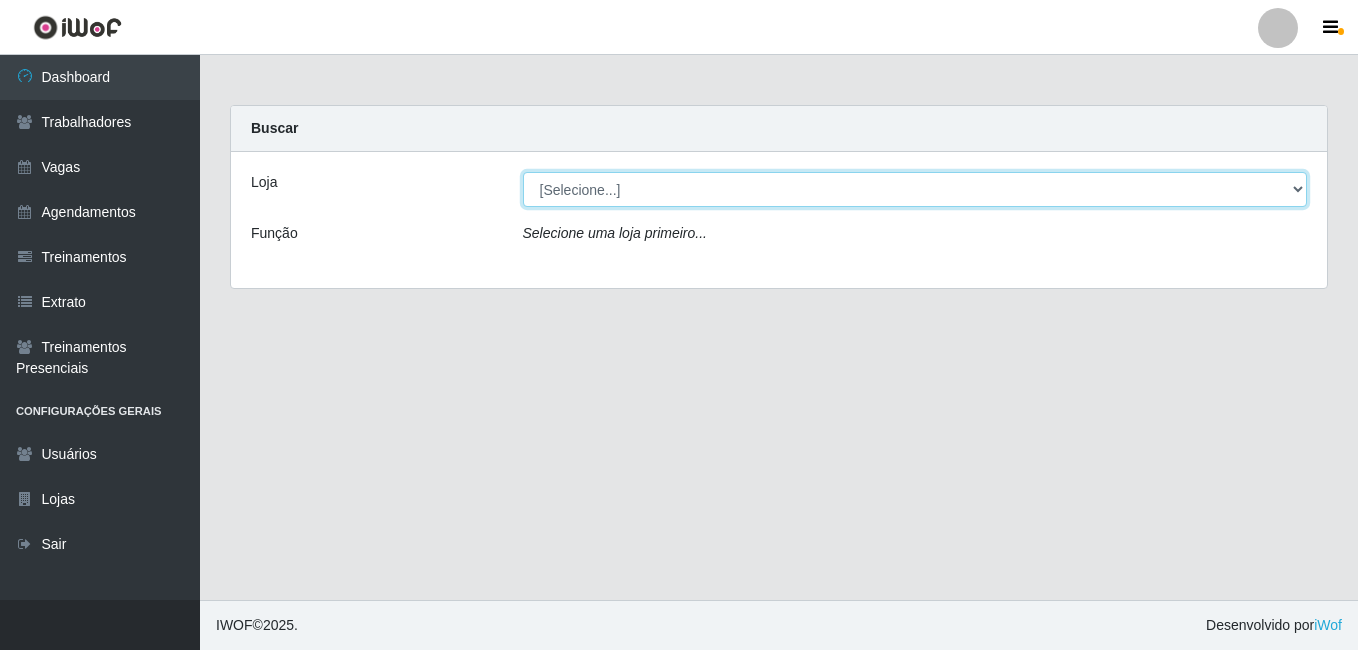 click on "[Selecione...] Bemais Supermercados - B8 Valentina" at bounding box center [915, 189] 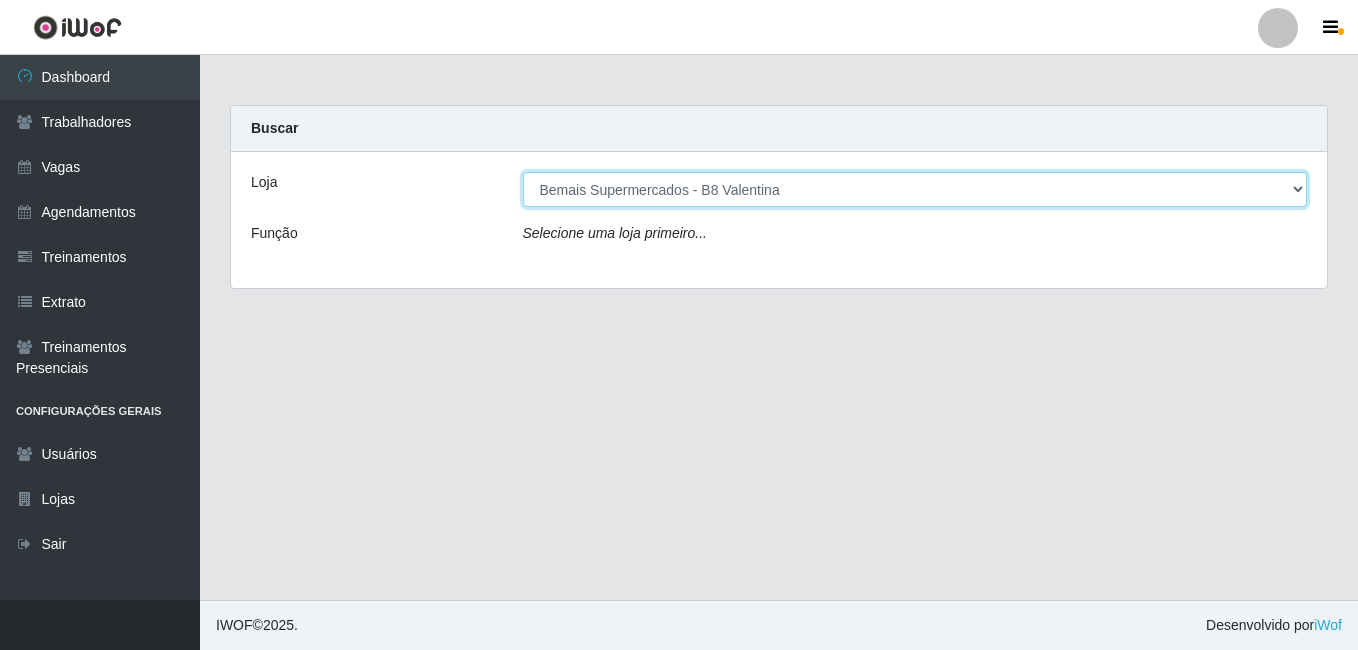 click on "[Selecione...] Bemais Supermercados - B8 Valentina" at bounding box center (915, 189) 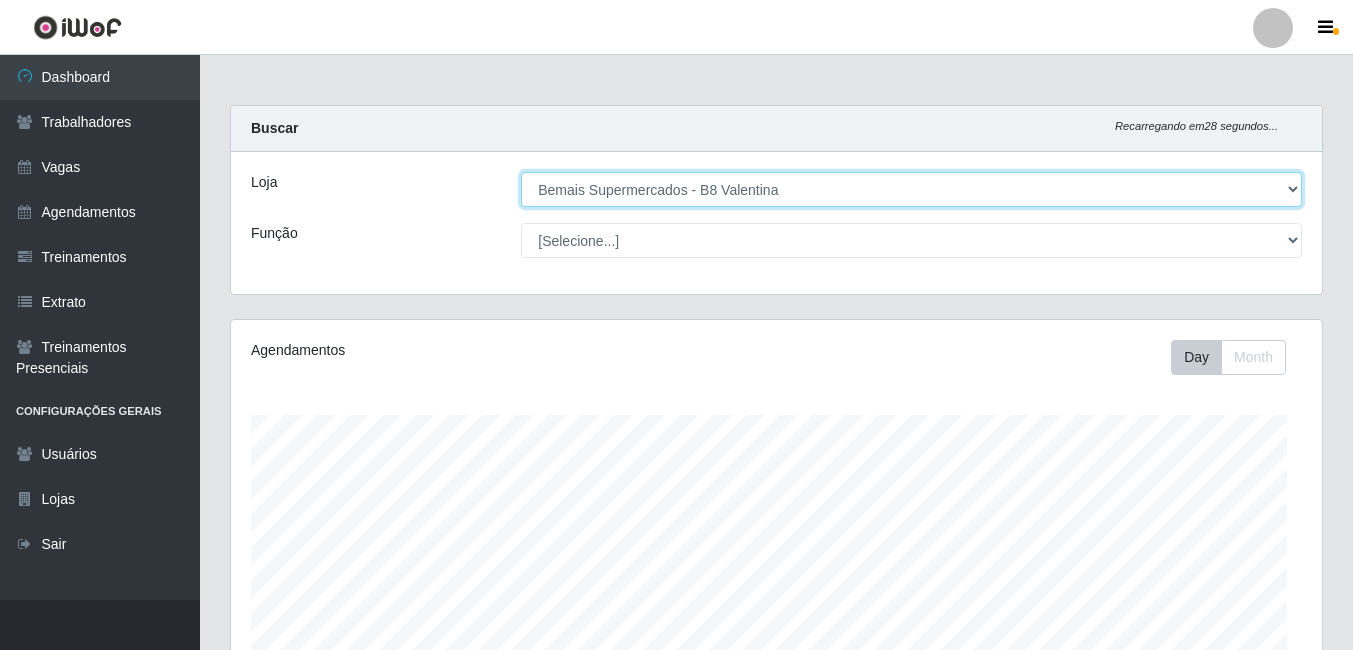 scroll, scrollTop: 999585, scrollLeft: 998909, axis: both 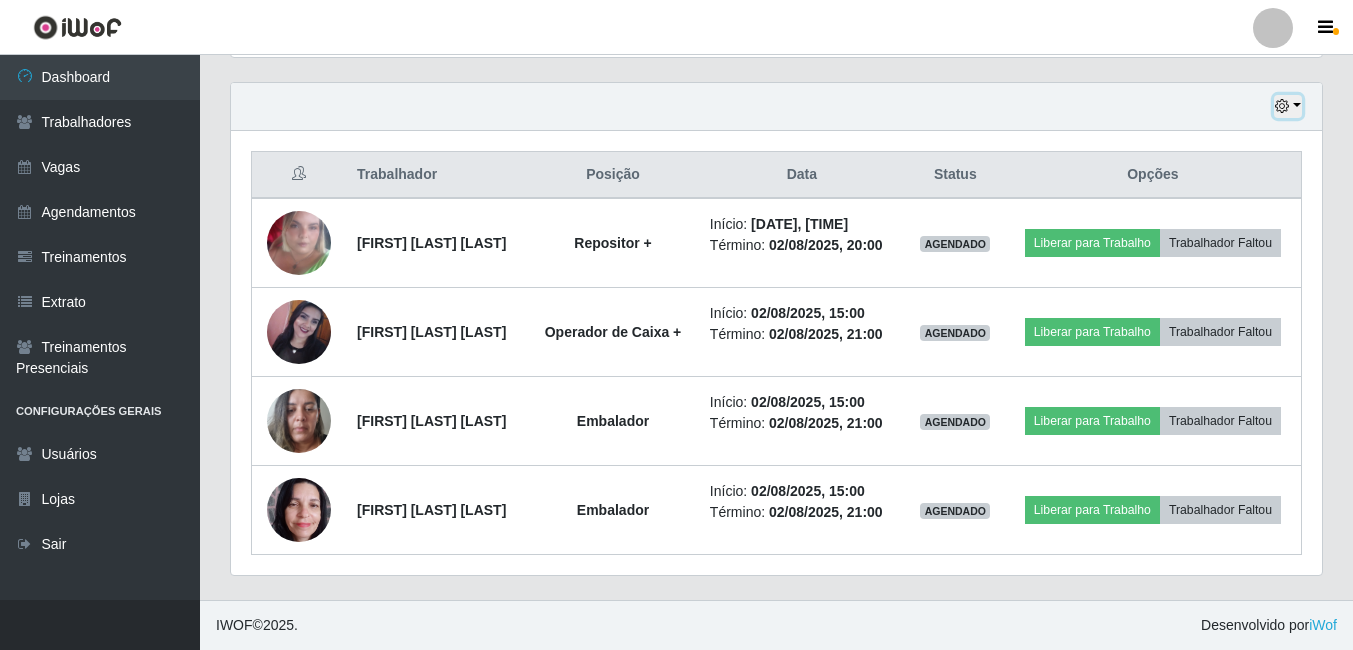 click at bounding box center (1282, 106) 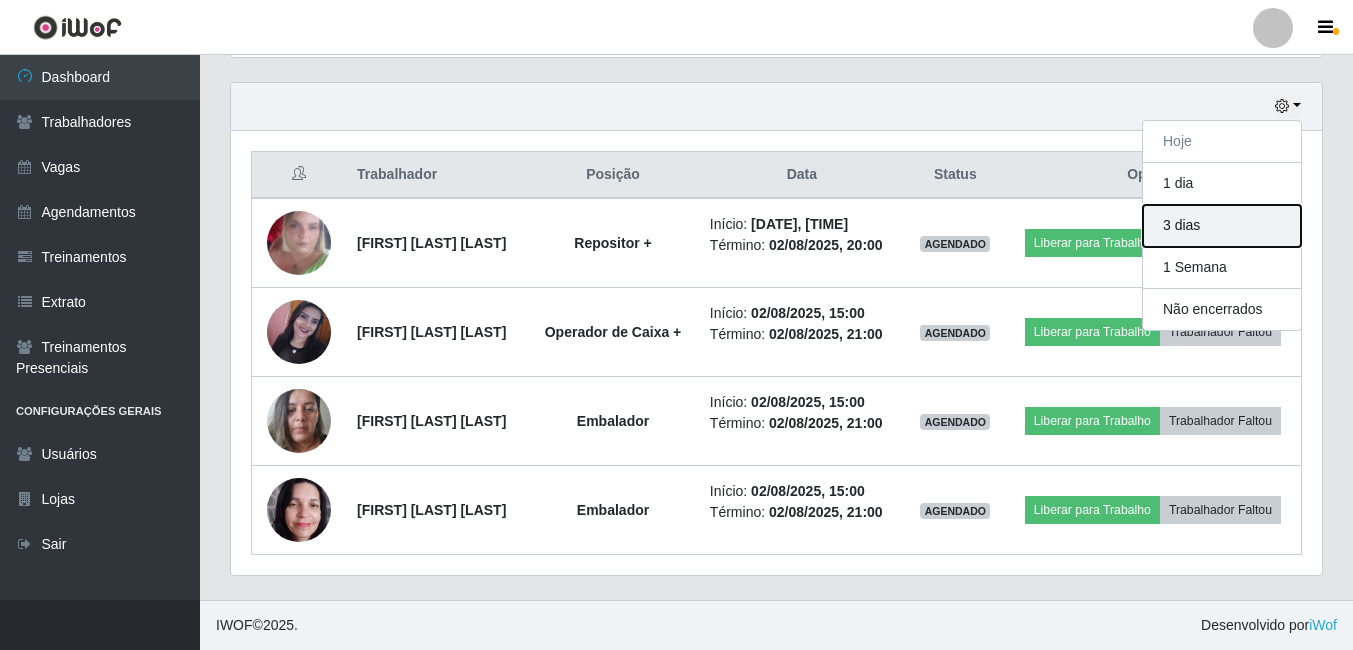 click on "3 dias" at bounding box center (1222, 226) 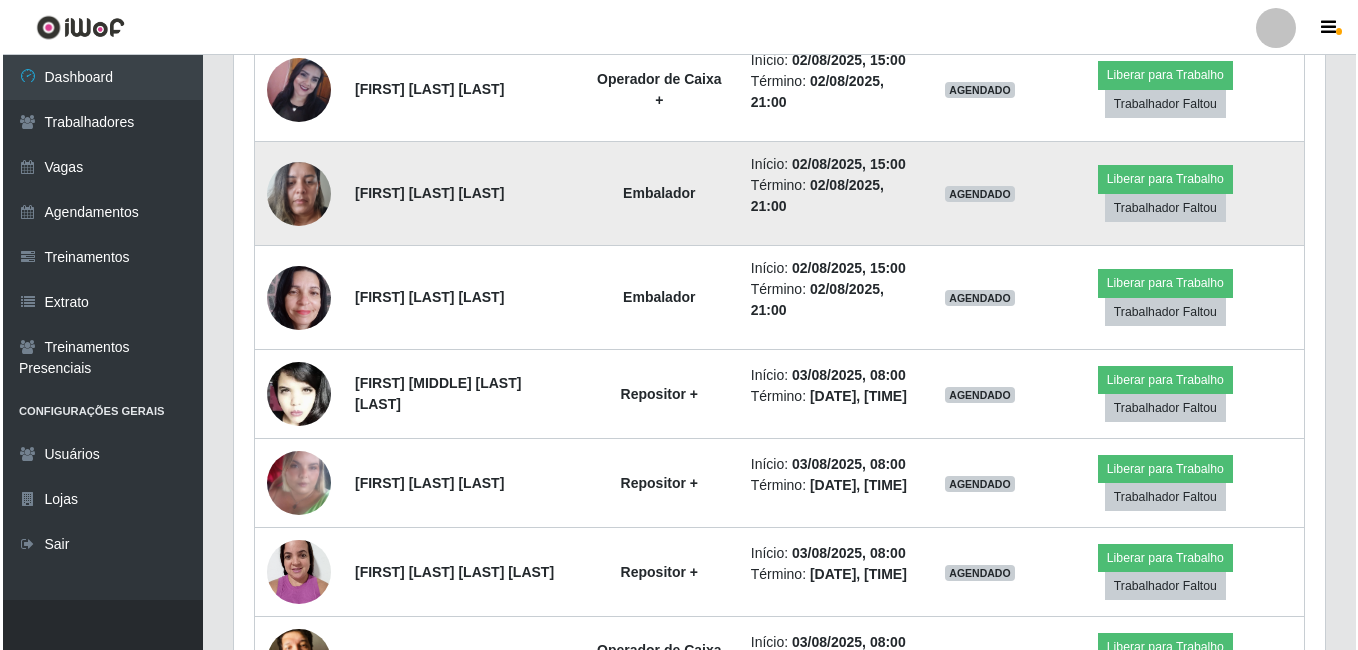 scroll, scrollTop: 978, scrollLeft: 0, axis: vertical 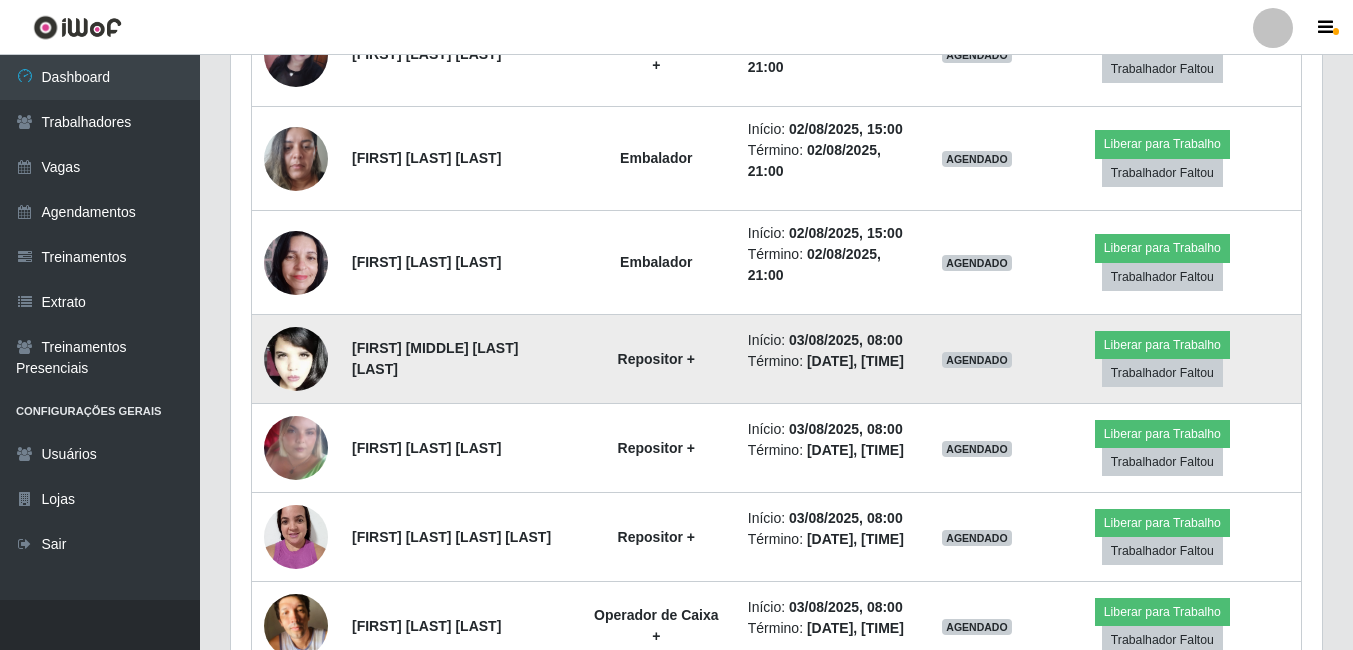 click at bounding box center [296, 359] 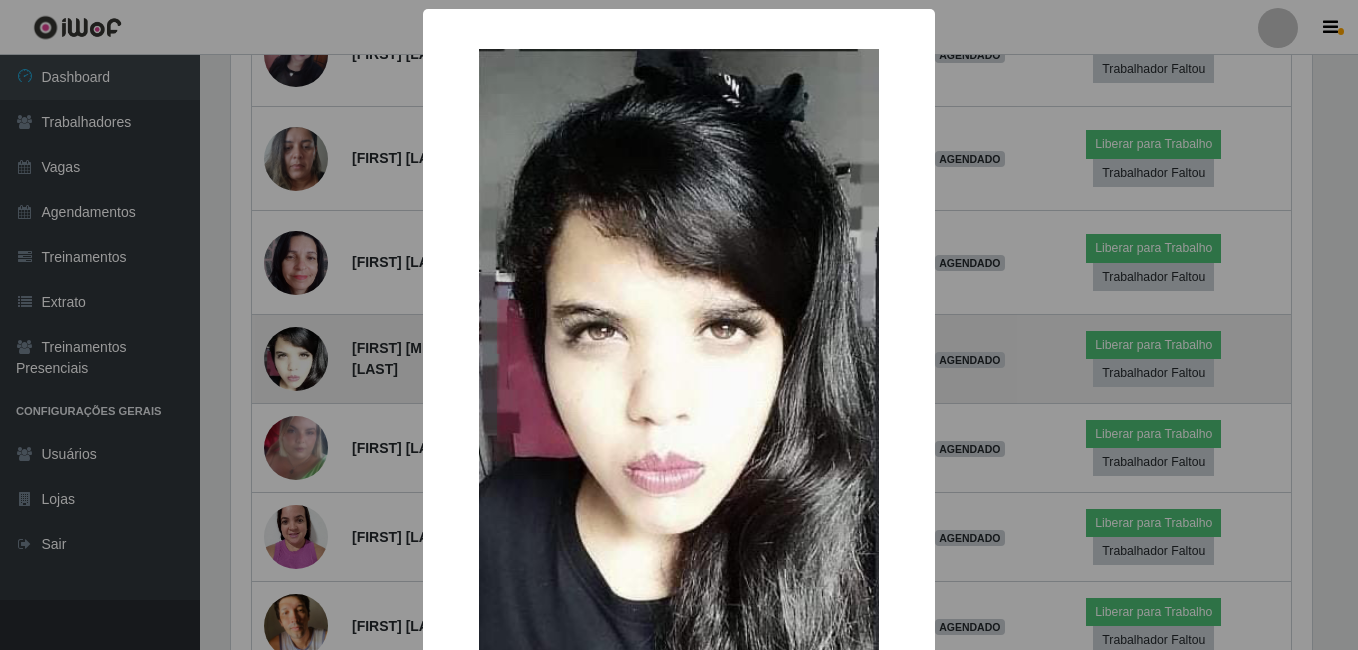 scroll, scrollTop: 999585, scrollLeft: 998919, axis: both 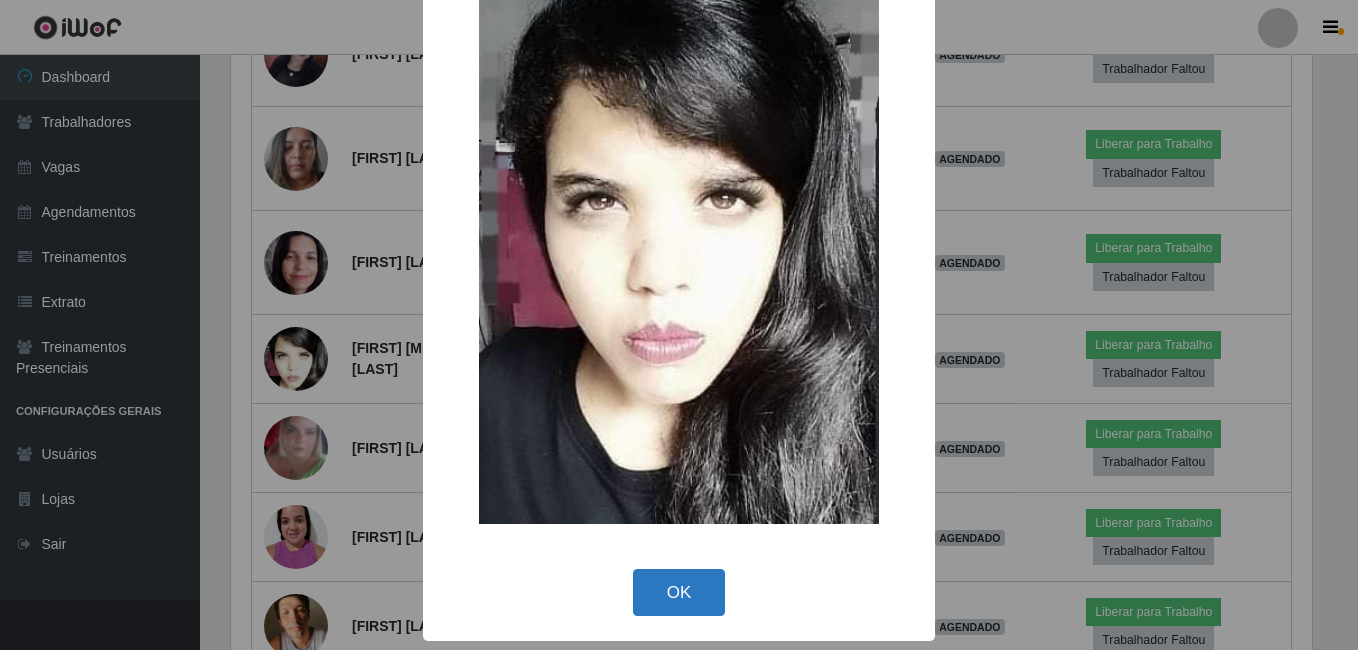 click on "OK" at bounding box center (679, 592) 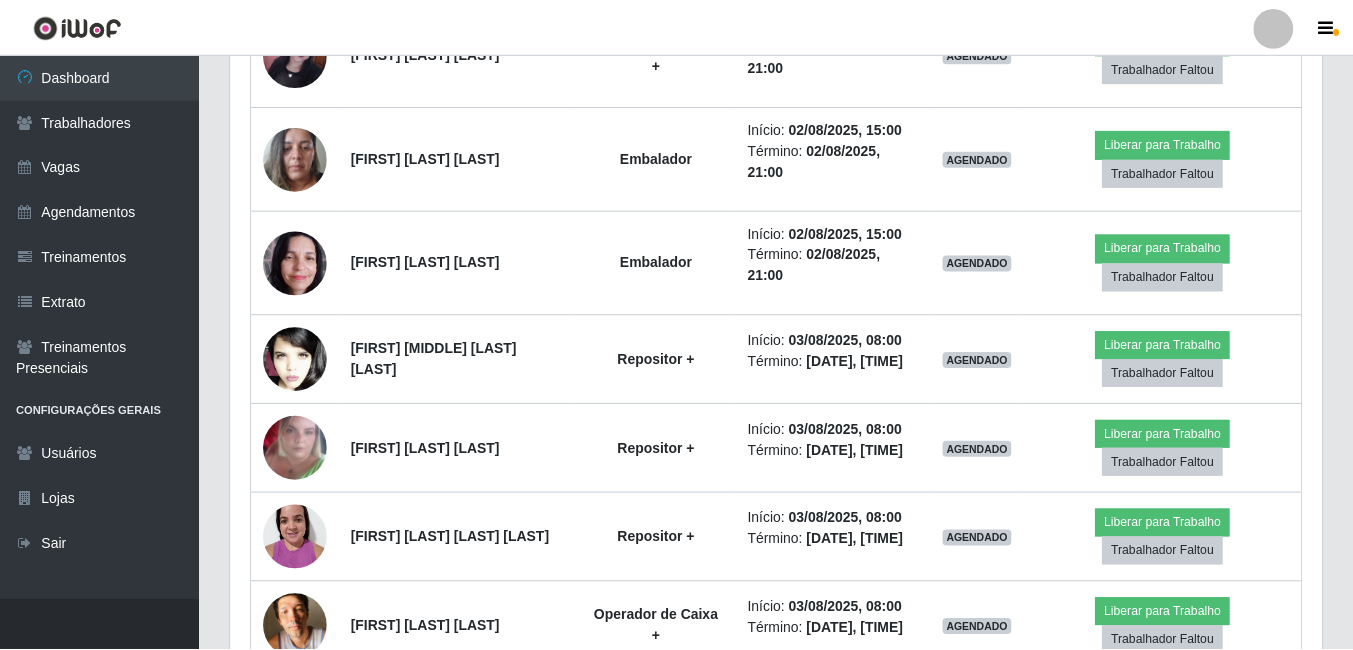 scroll, scrollTop: 999585, scrollLeft: 998909, axis: both 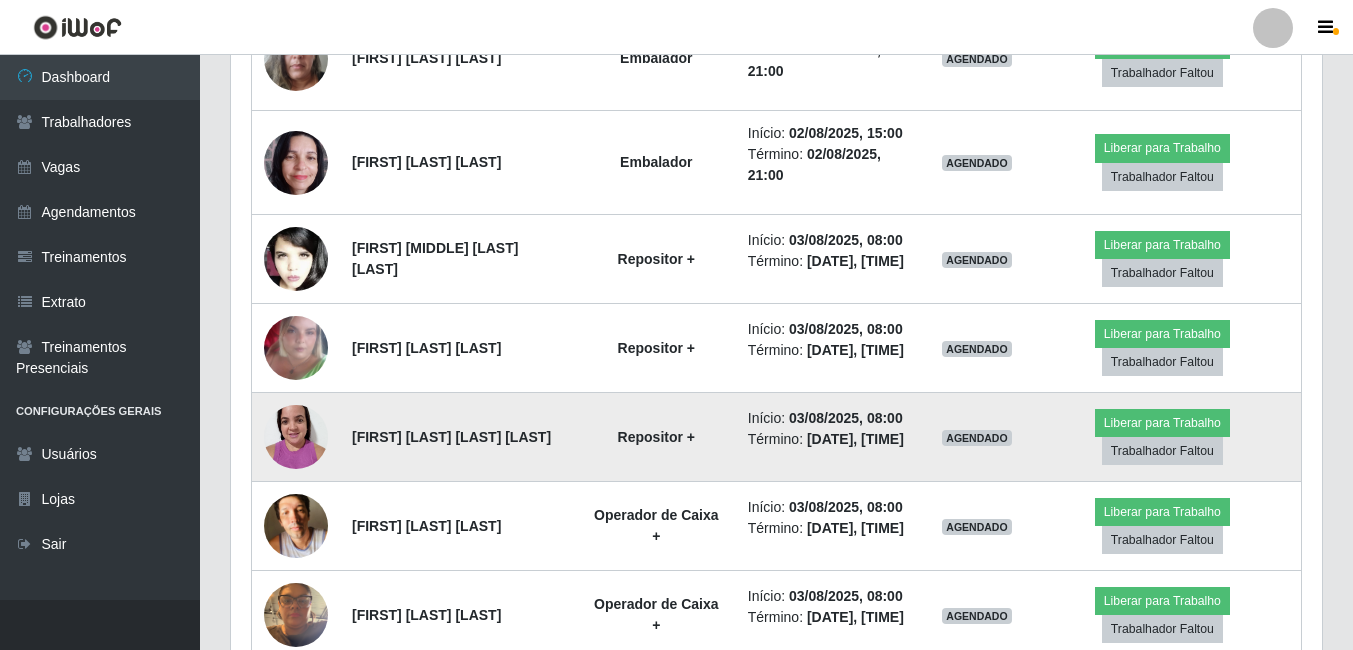 click at bounding box center [296, 436] 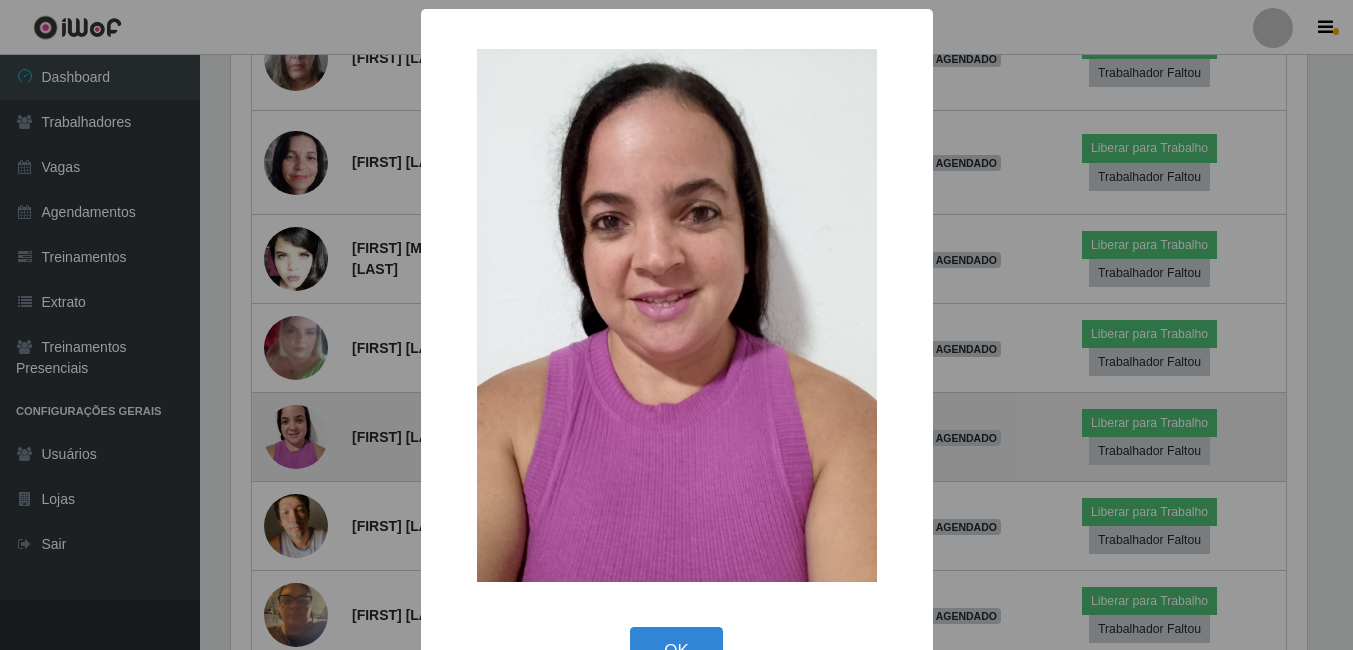scroll, scrollTop: 999585, scrollLeft: 998919, axis: both 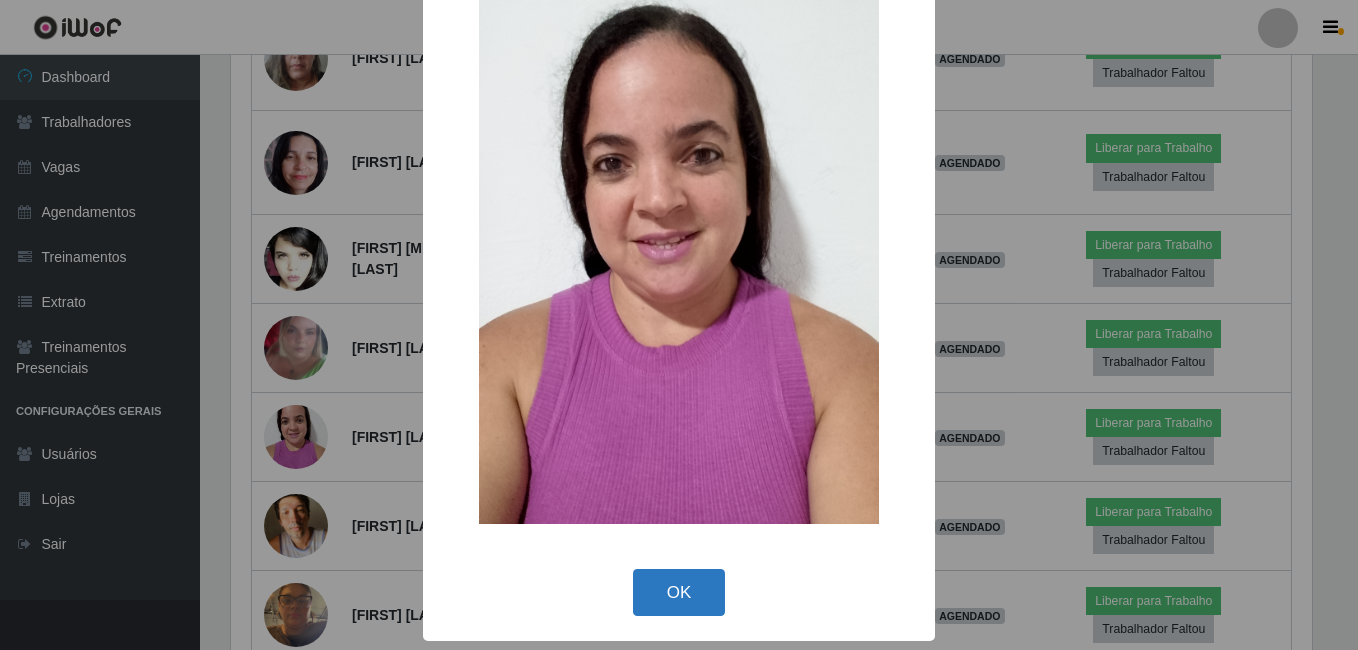 click on "OK" at bounding box center (679, 592) 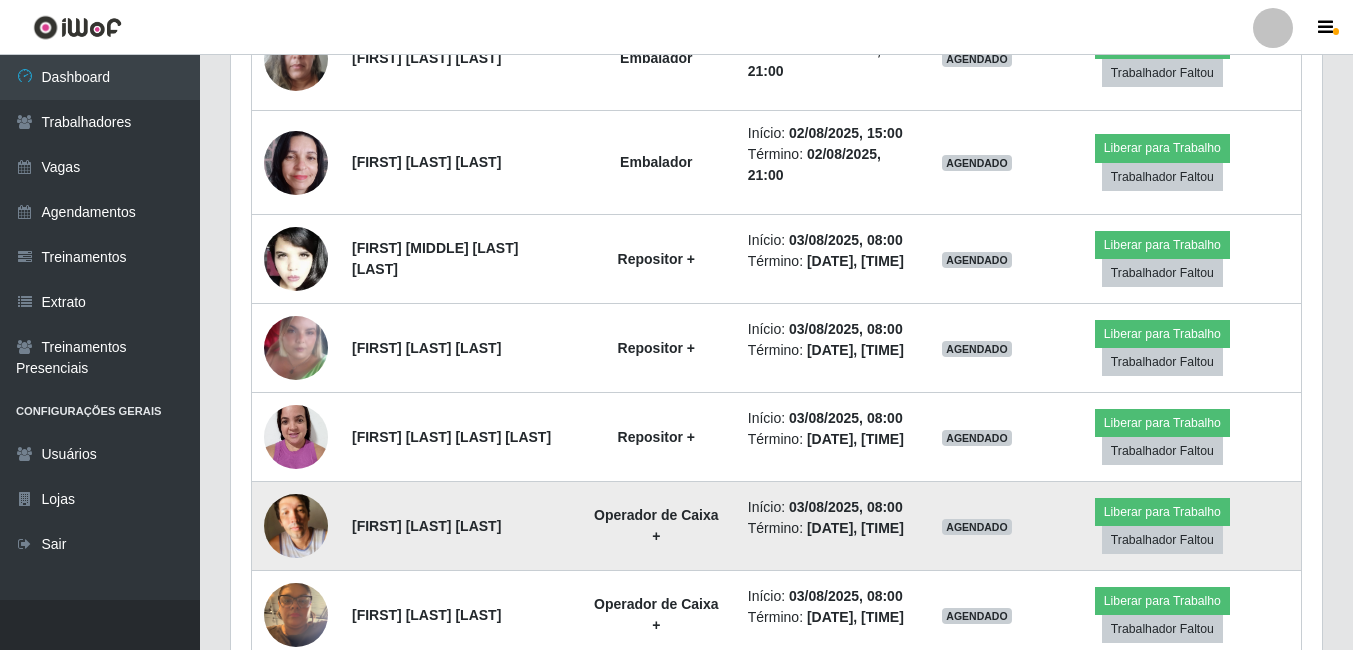 scroll, scrollTop: 999585, scrollLeft: 998909, axis: both 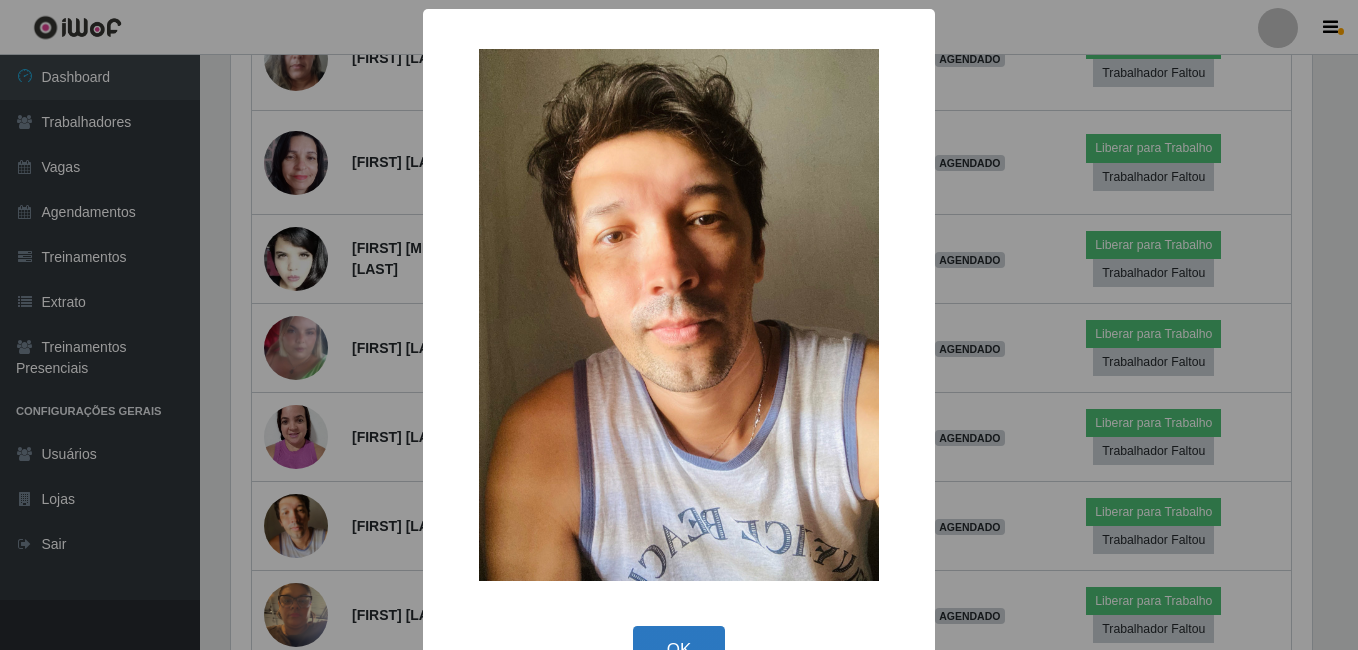 click on "OK" at bounding box center [679, 649] 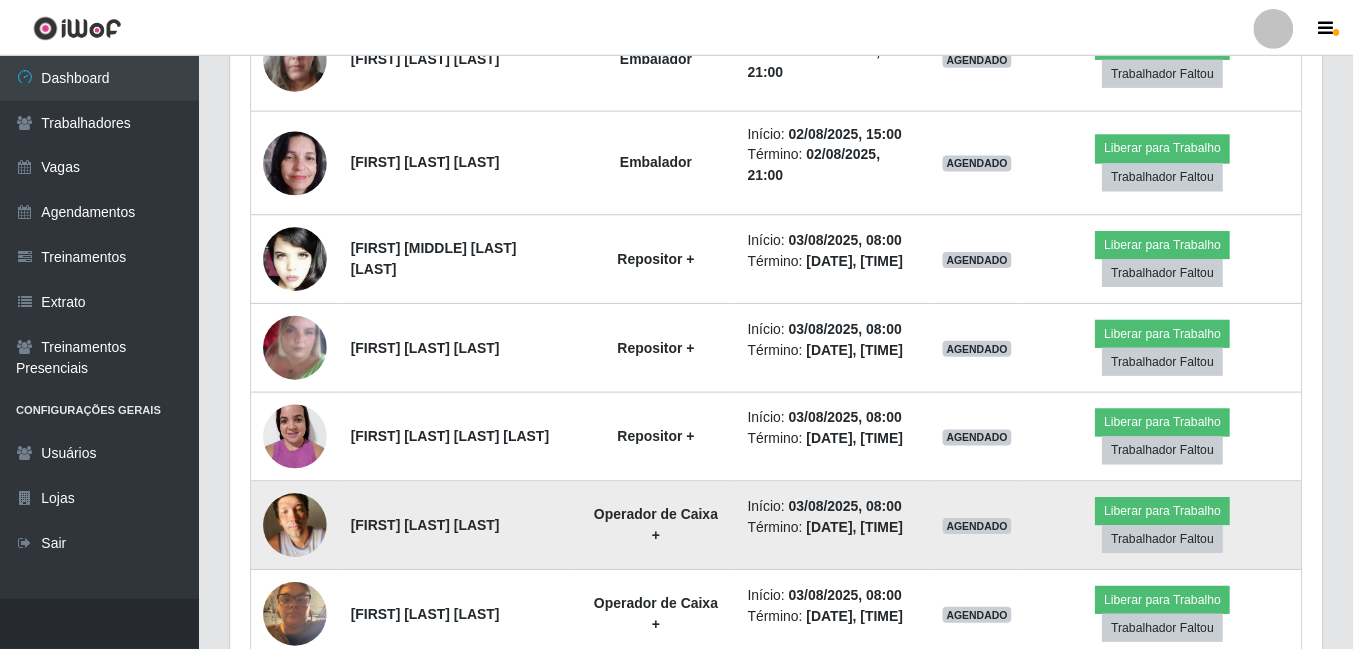 scroll, scrollTop: 999585, scrollLeft: 998909, axis: both 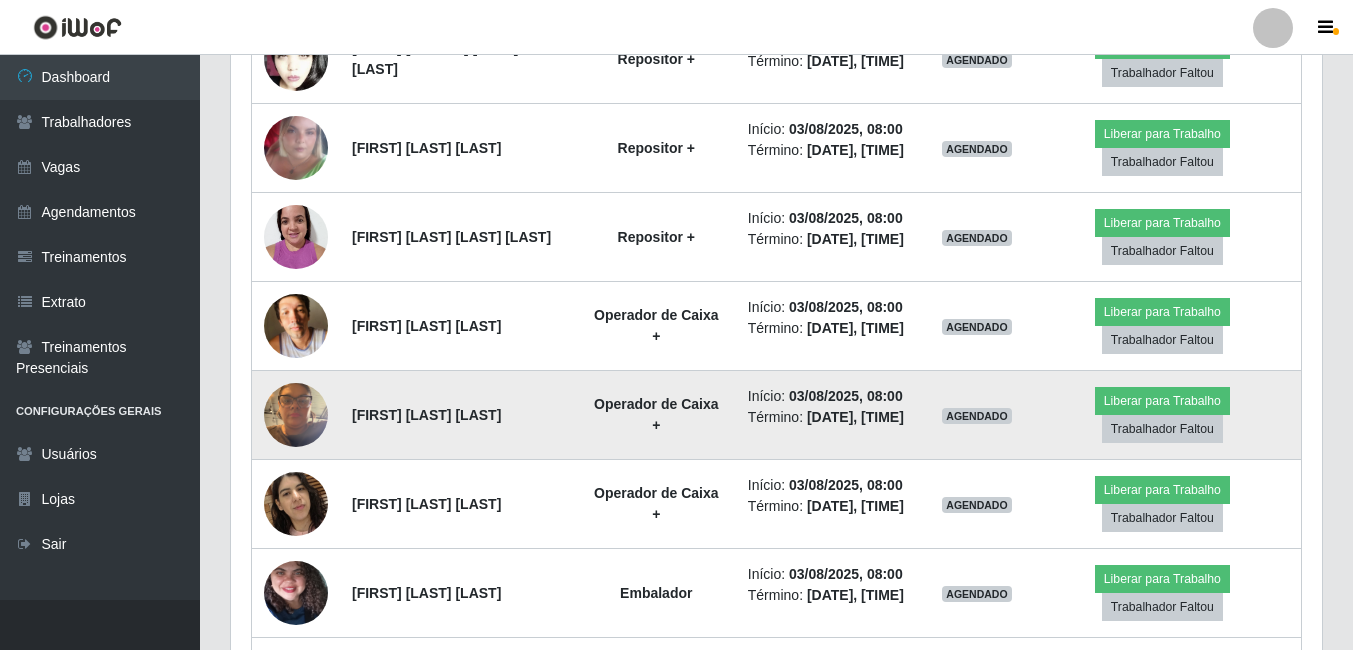 click at bounding box center [296, 414] 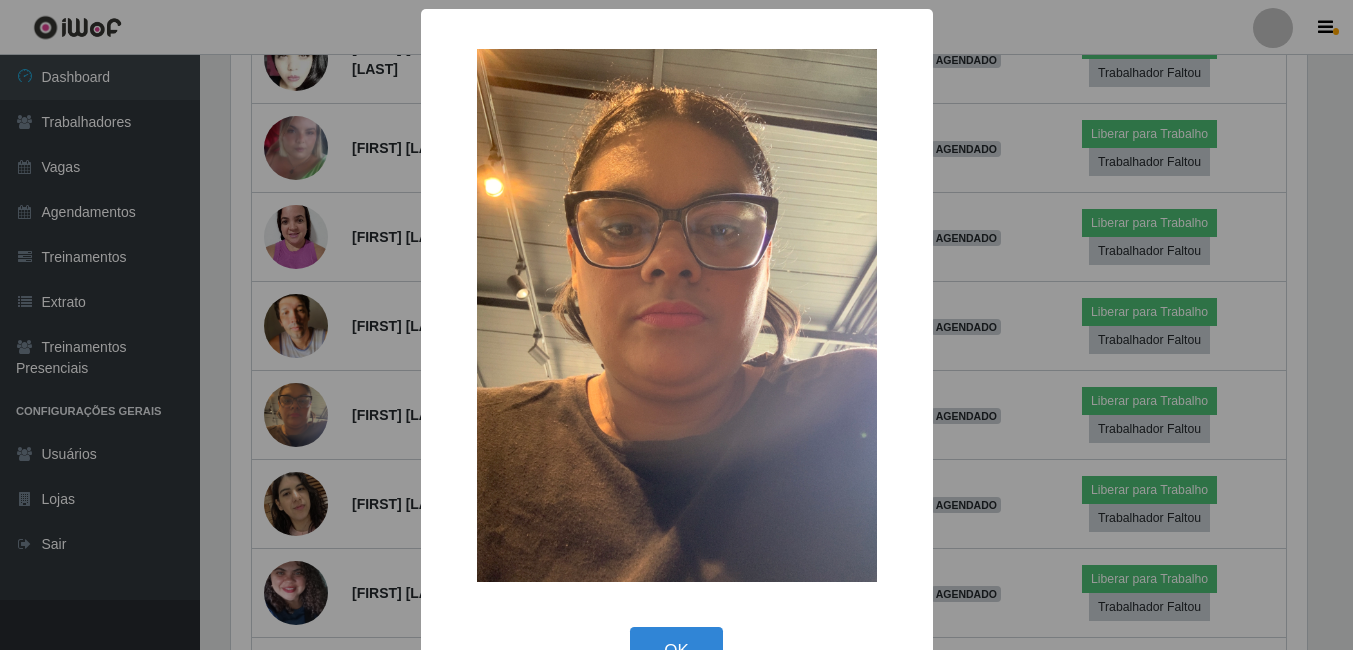 scroll, scrollTop: 999585, scrollLeft: 998919, axis: both 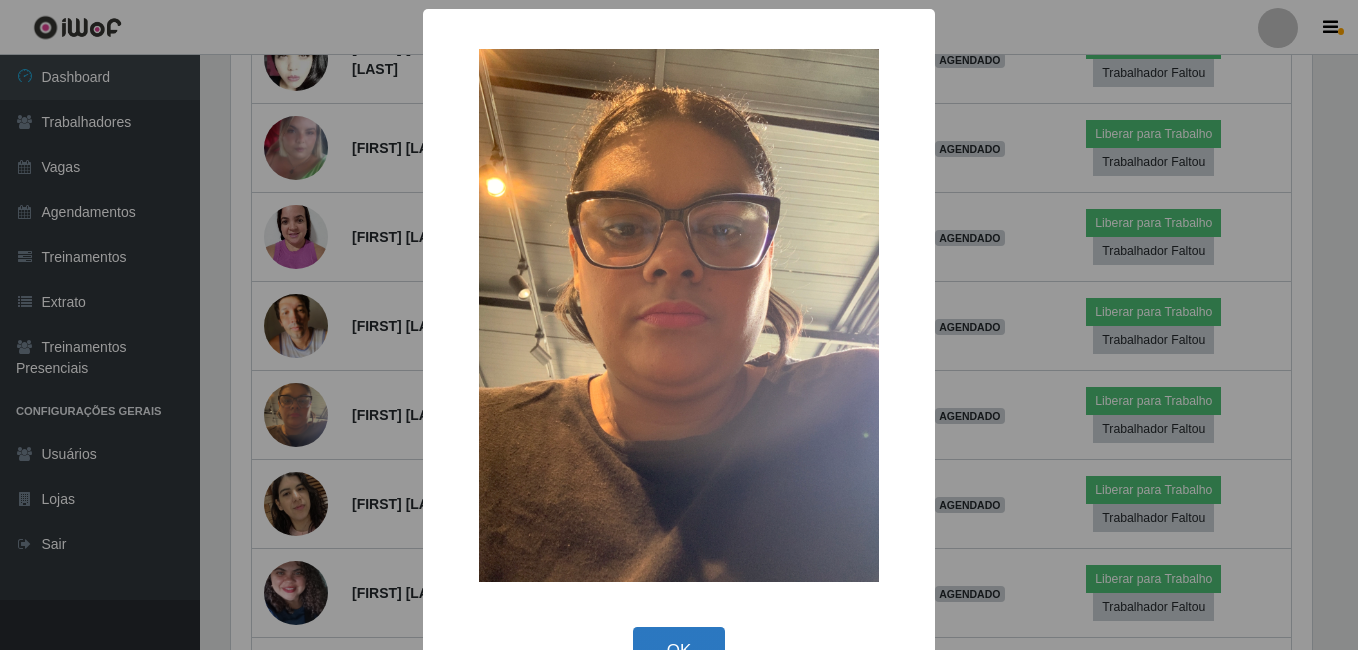 click on "OK" at bounding box center [679, 650] 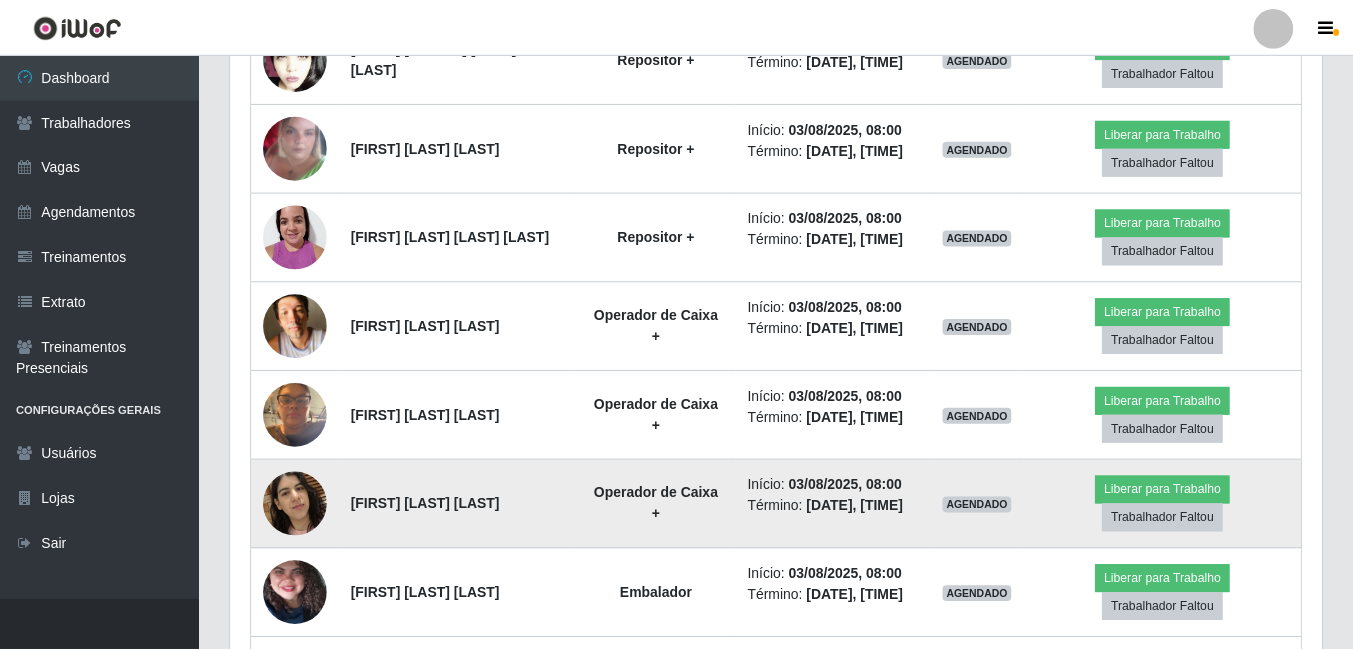 scroll, scrollTop: 999585, scrollLeft: 998909, axis: both 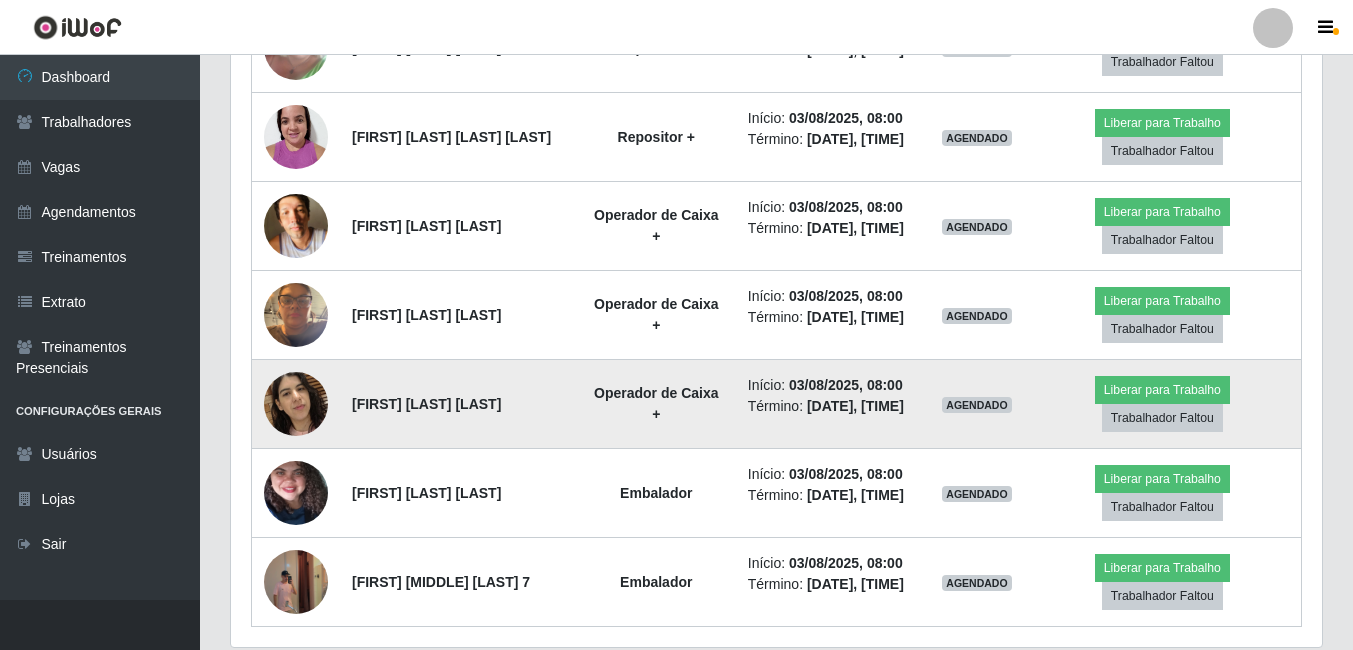 click at bounding box center [296, 403] 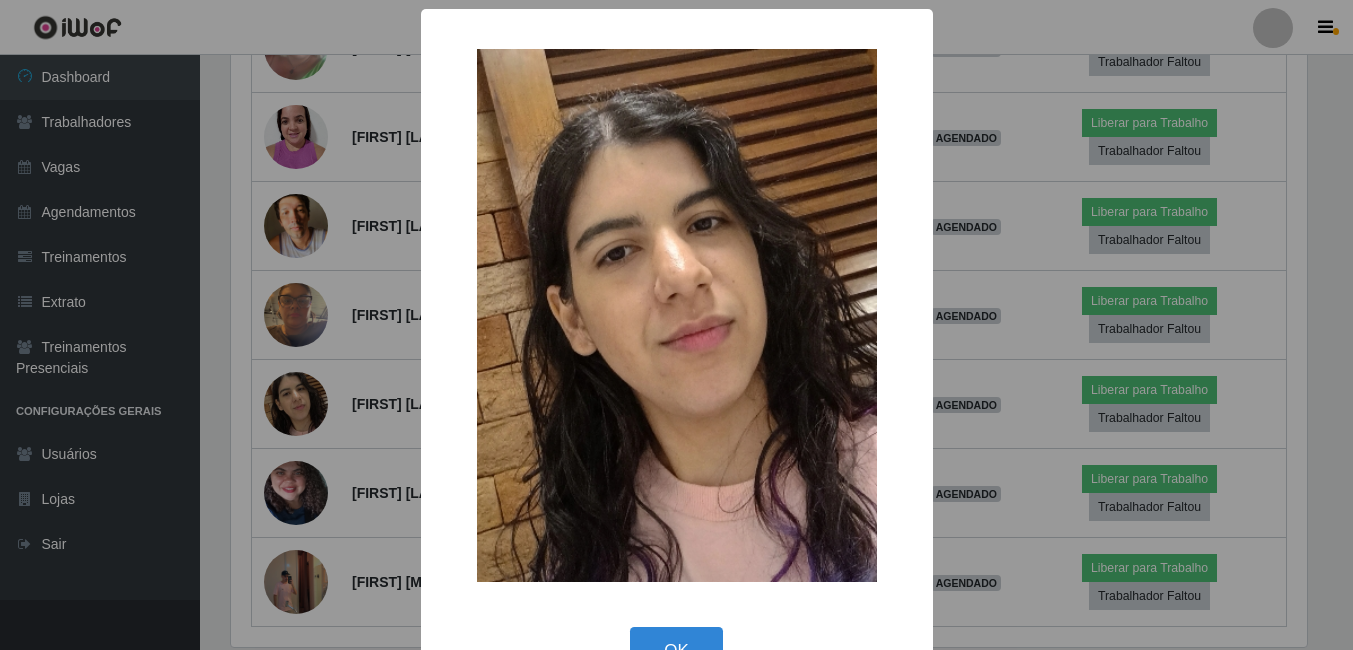 scroll, scrollTop: 999585, scrollLeft: 998919, axis: both 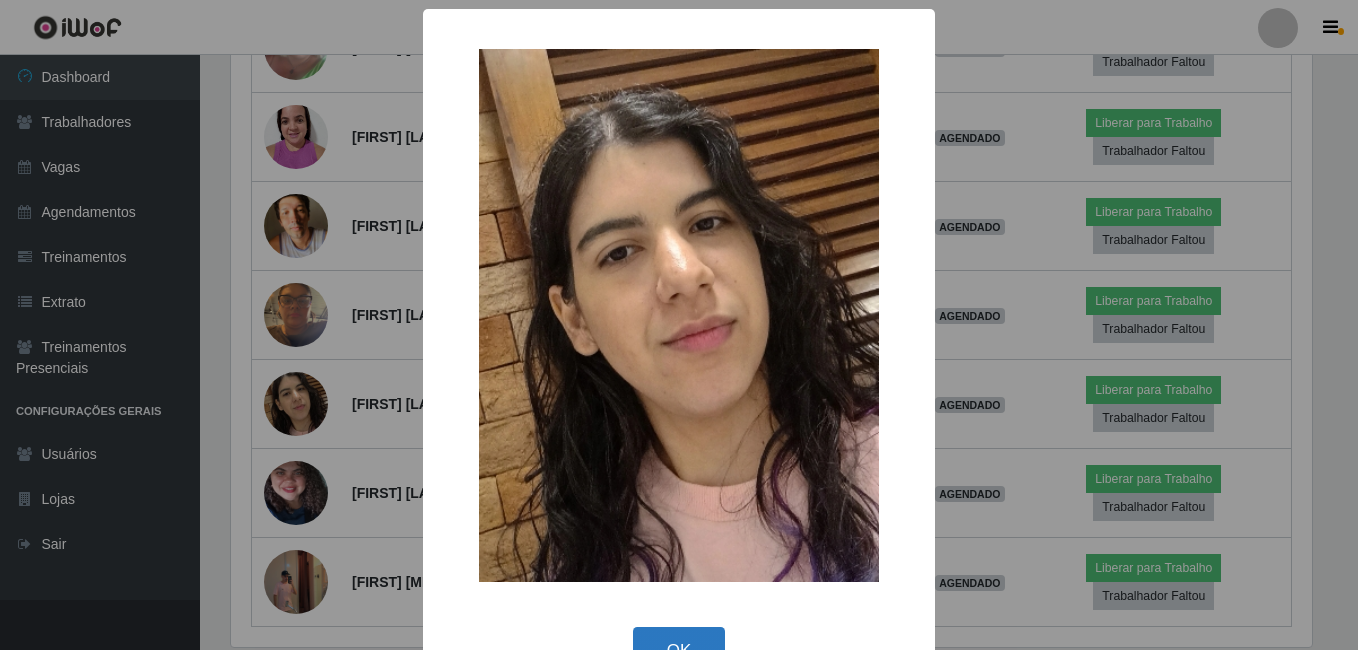 click on "OK" at bounding box center (679, 650) 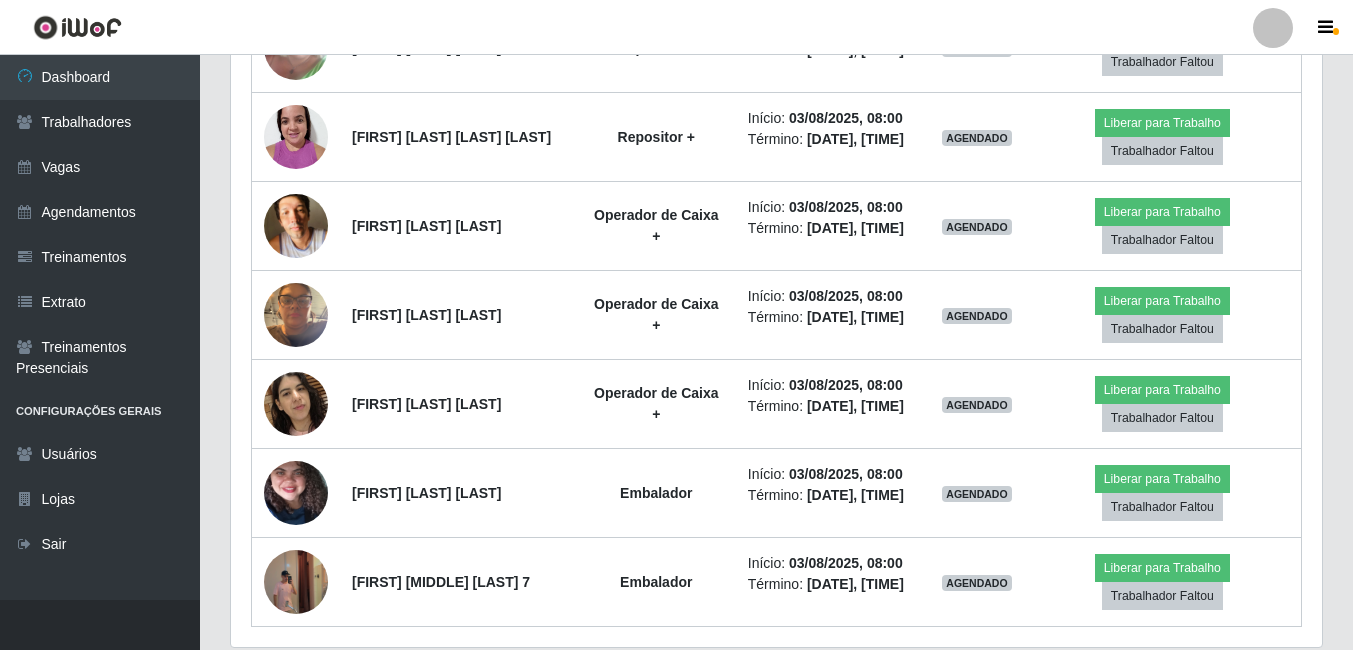 scroll, scrollTop: 999585, scrollLeft: 998909, axis: both 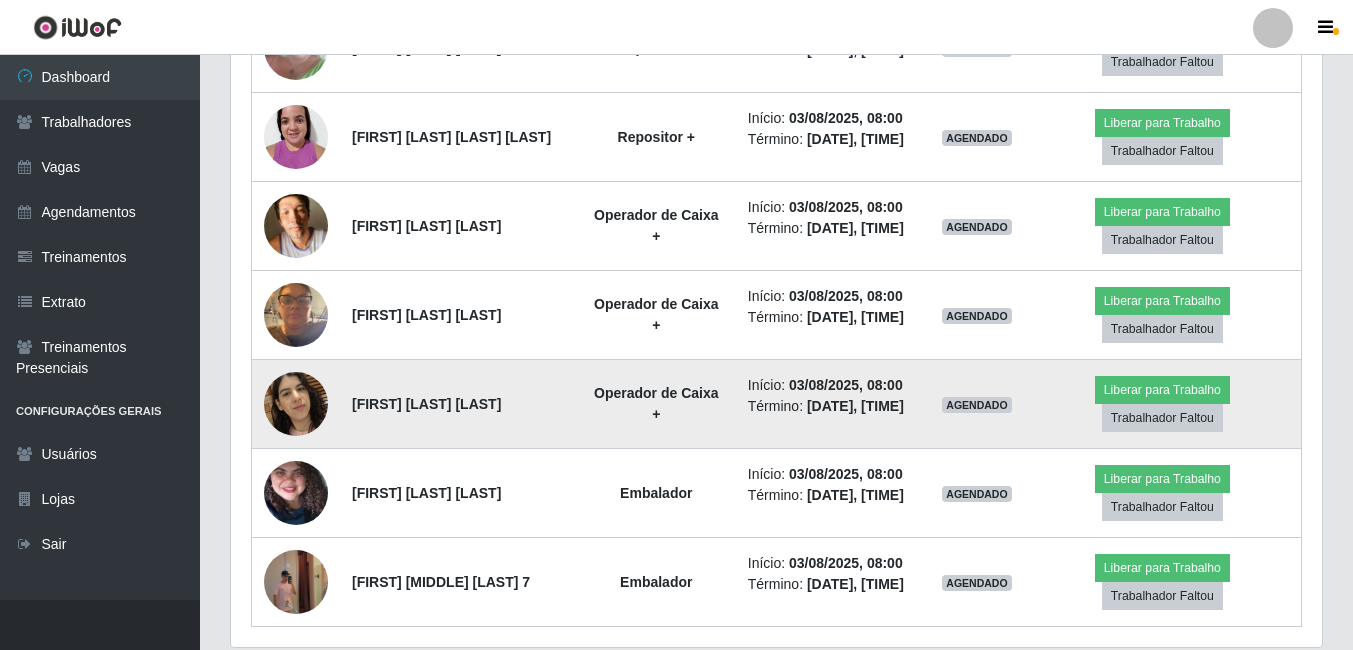 click at bounding box center (296, 403) 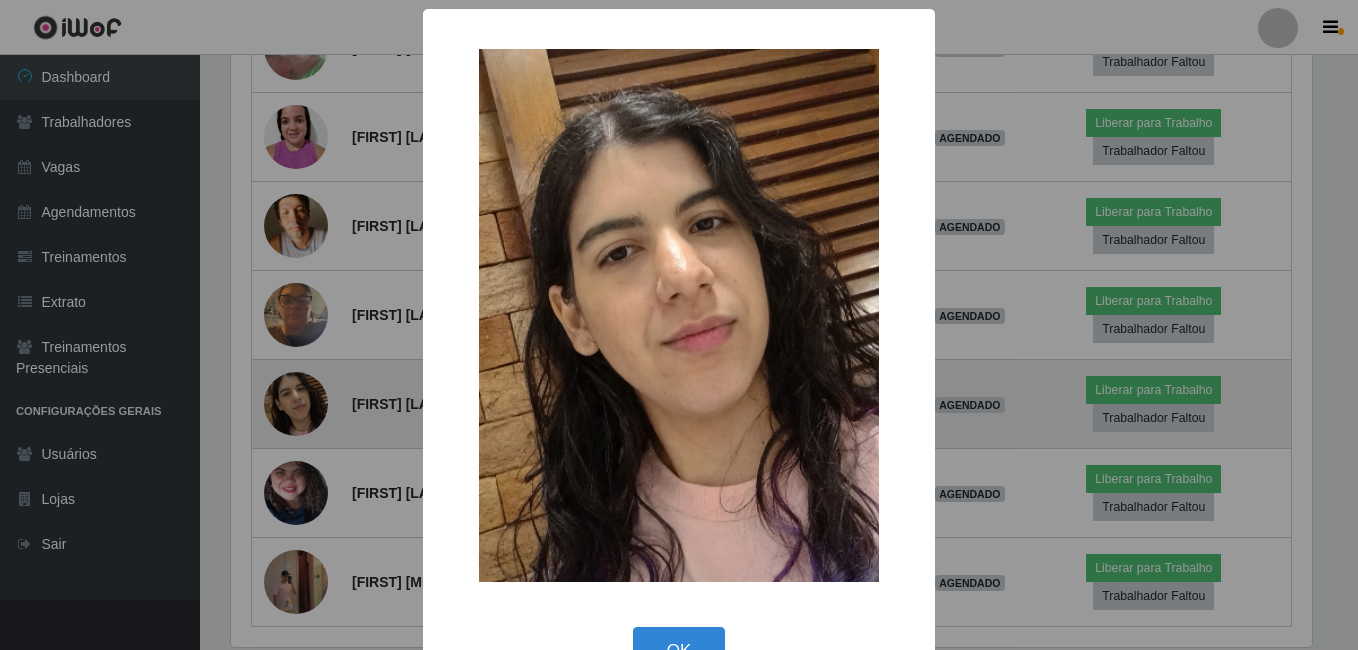 scroll, scrollTop: 999585, scrollLeft: 998919, axis: both 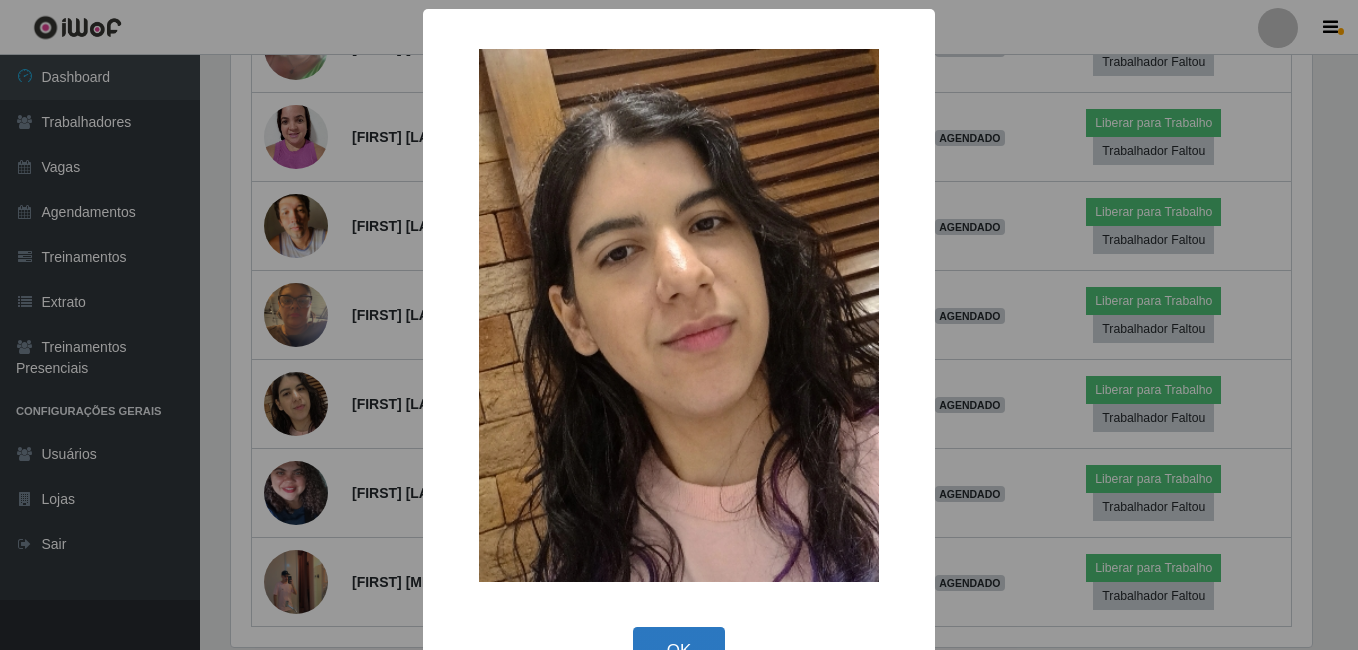 click on "OK" at bounding box center (679, 650) 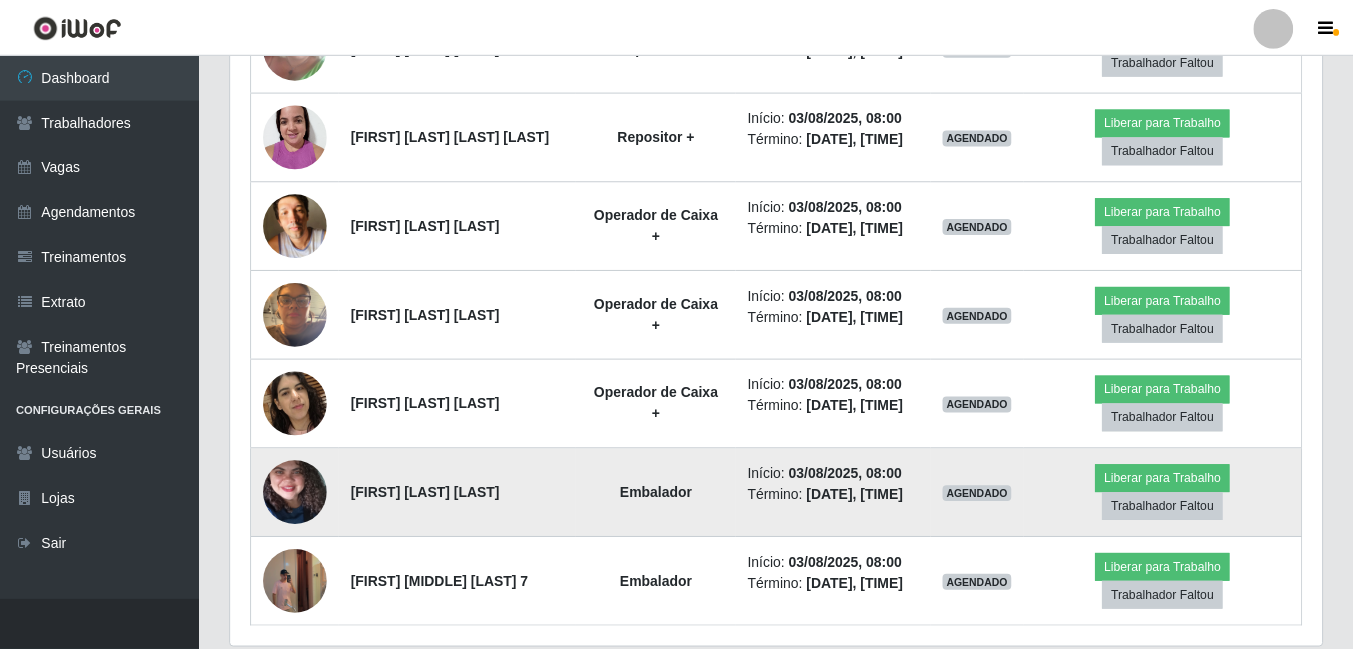 scroll, scrollTop: 999585, scrollLeft: 998909, axis: both 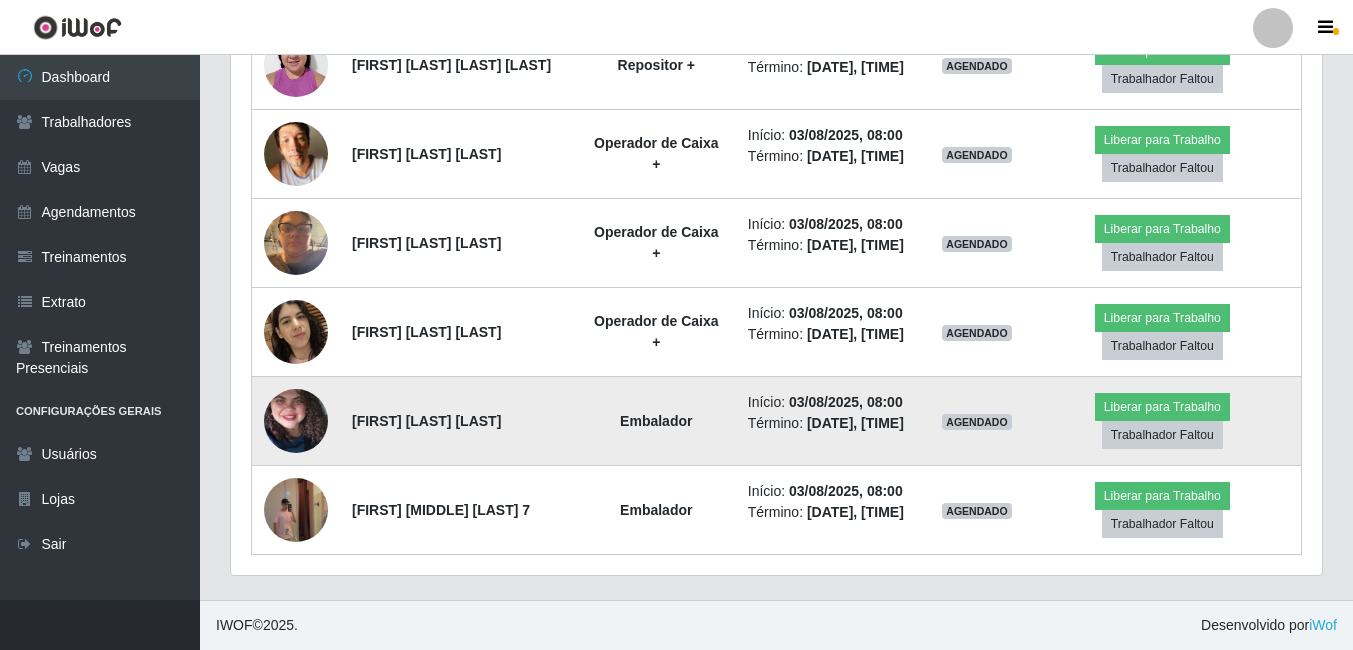 click at bounding box center (296, 421) 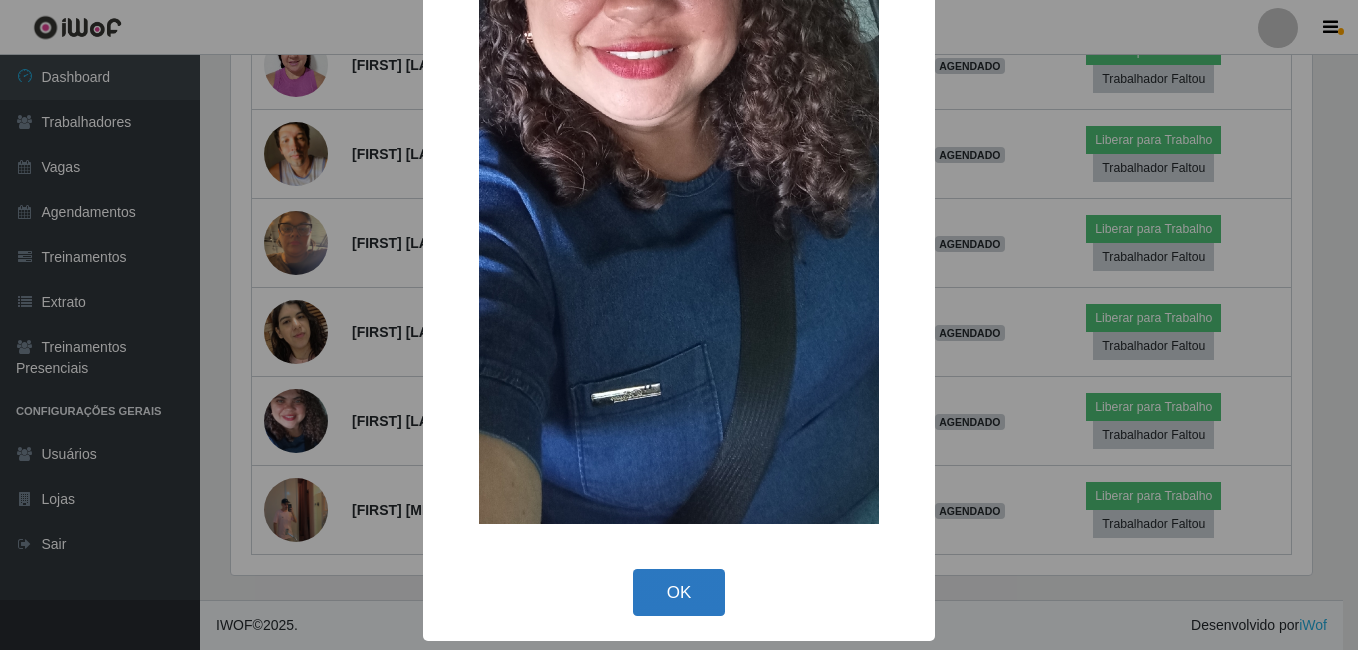 click on "OK" at bounding box center [679, 592] 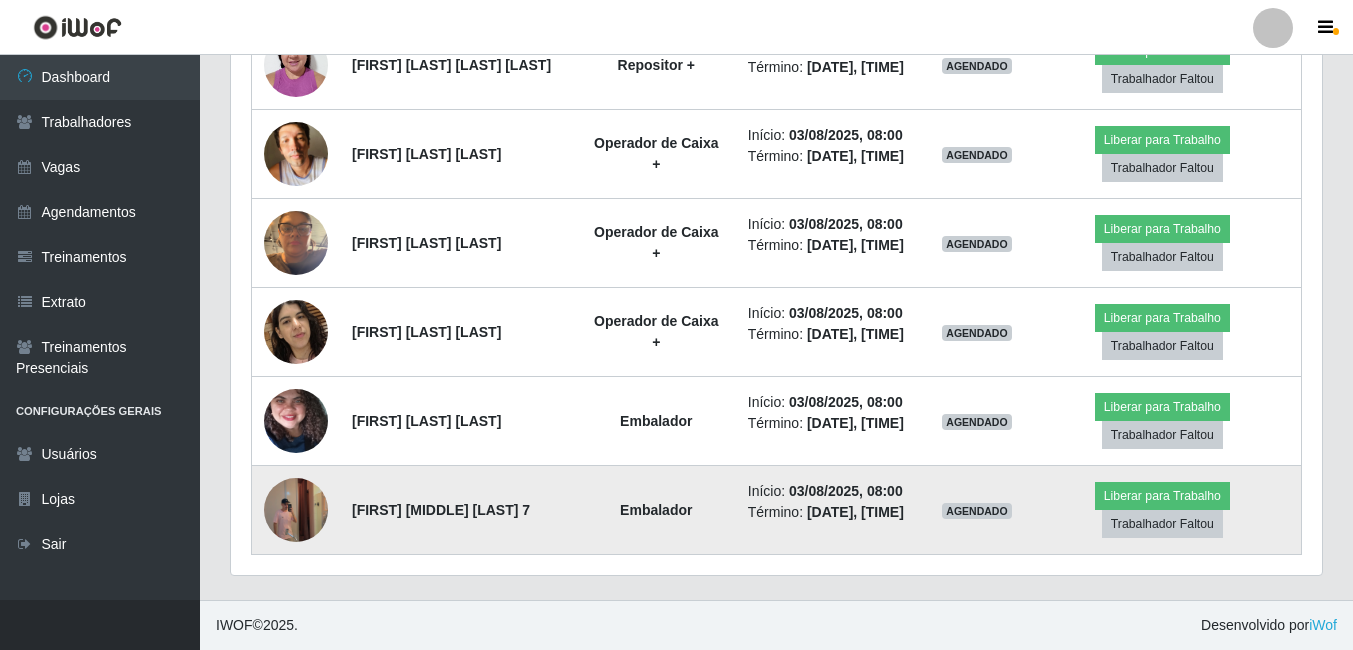 click at bounding box center (296, 510) 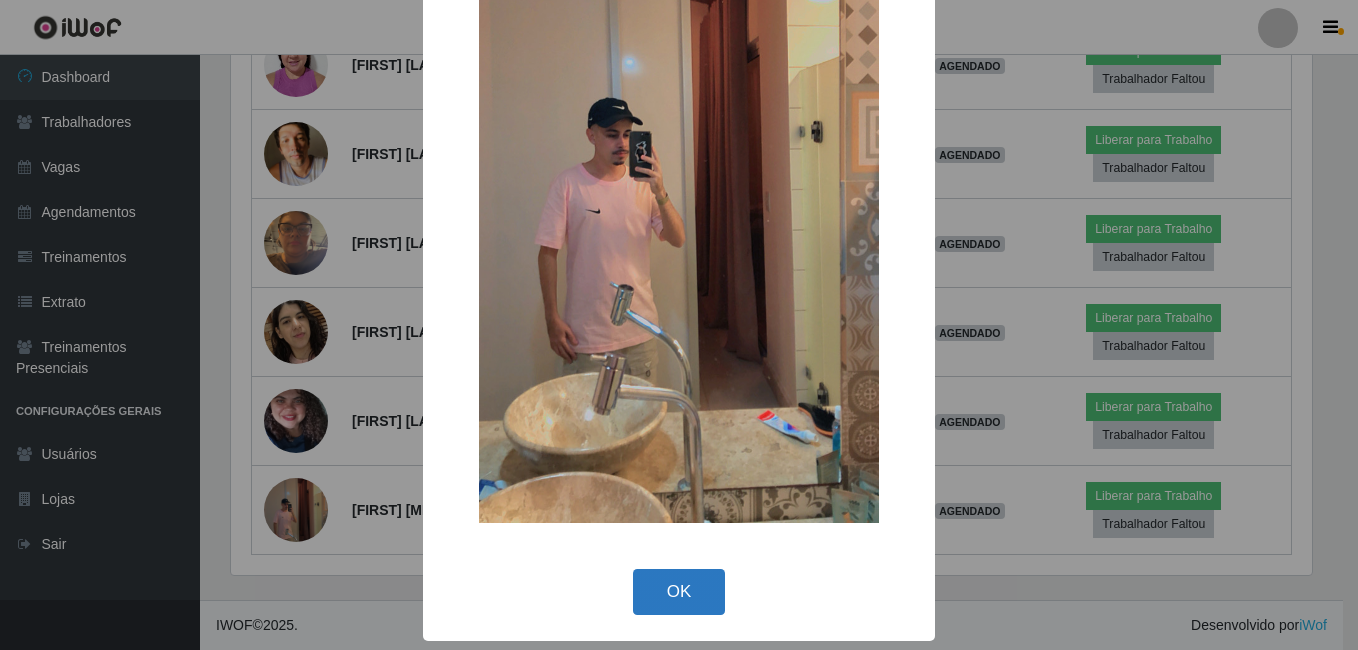 click on "OK" at bounding box center [679, 592] 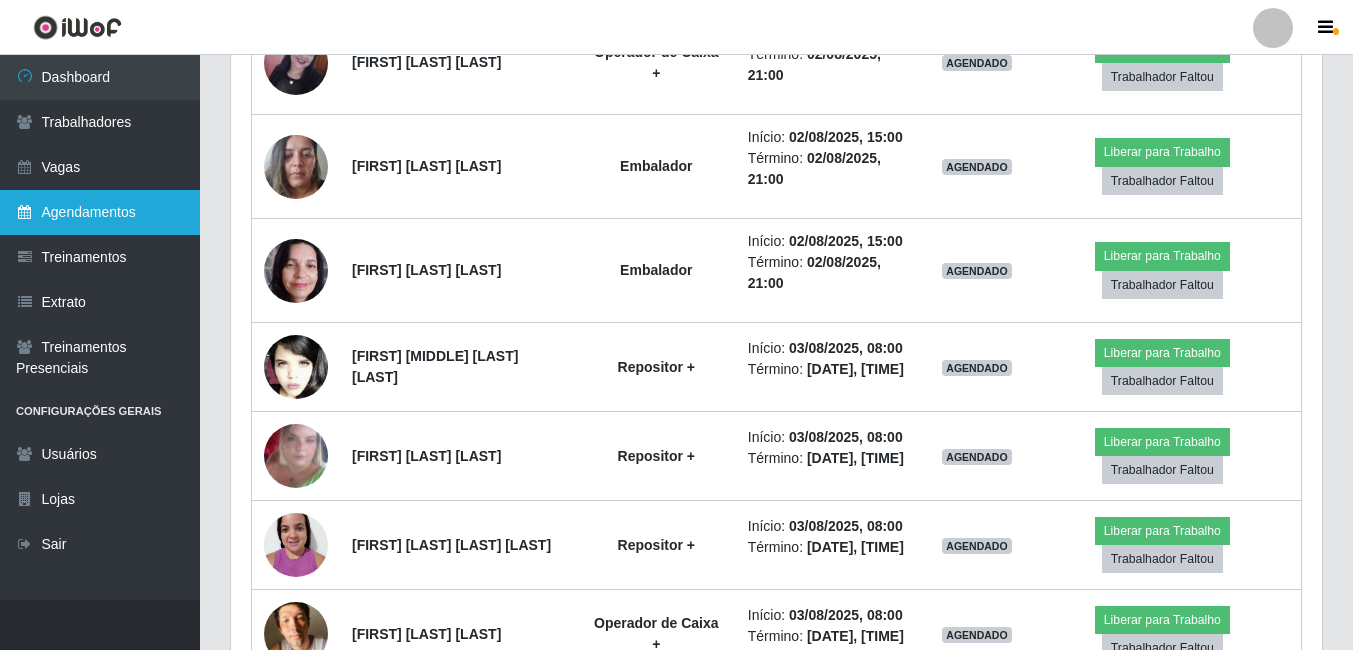click on "Agendamentos" at bounding box center (100, 212) 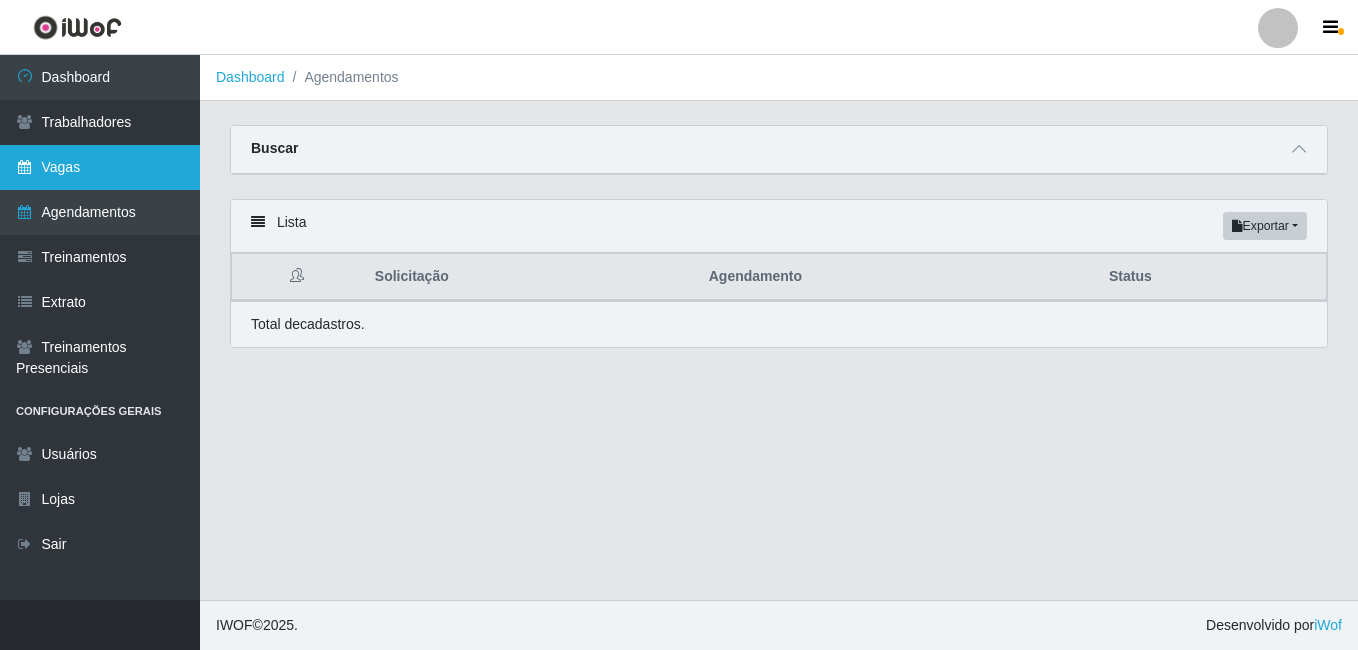 click on "Vagas" at bounding box center [100, 167] 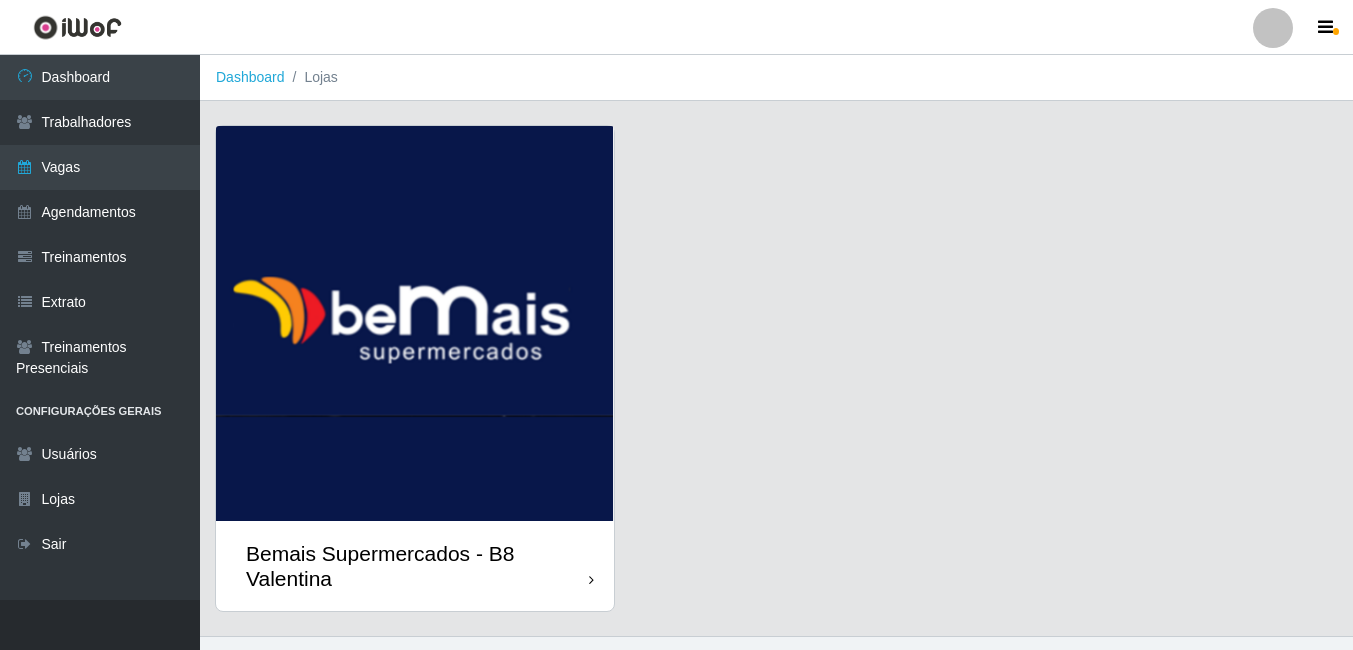 click at bounding box center [415, 323] 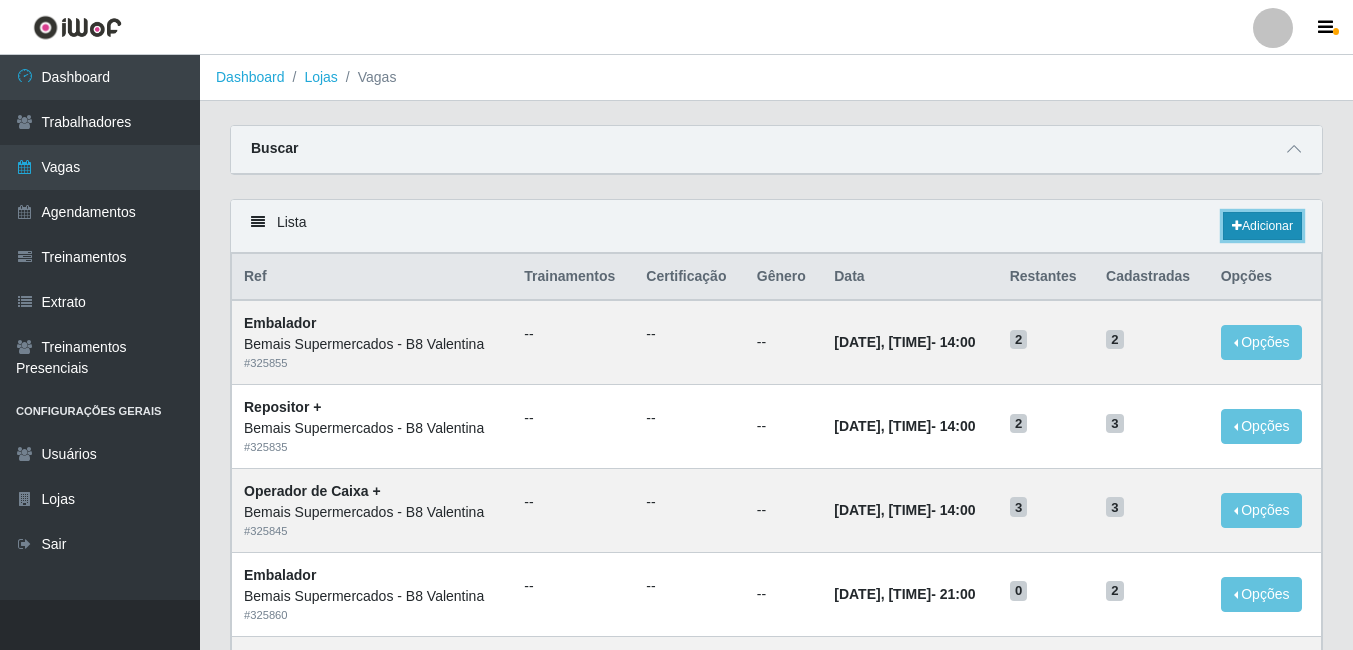 click on "Adicionar" at bounding box center [1262, 226] 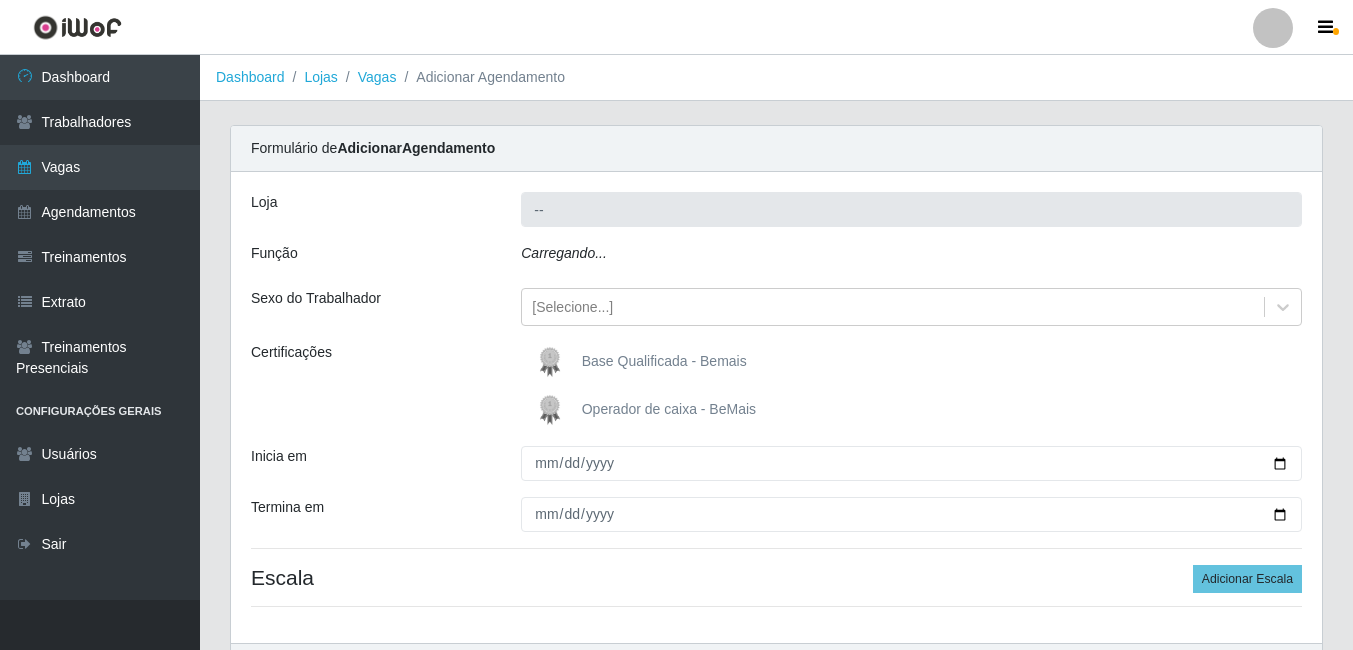 type on "Bemais Supermercados - B8 Valentina" 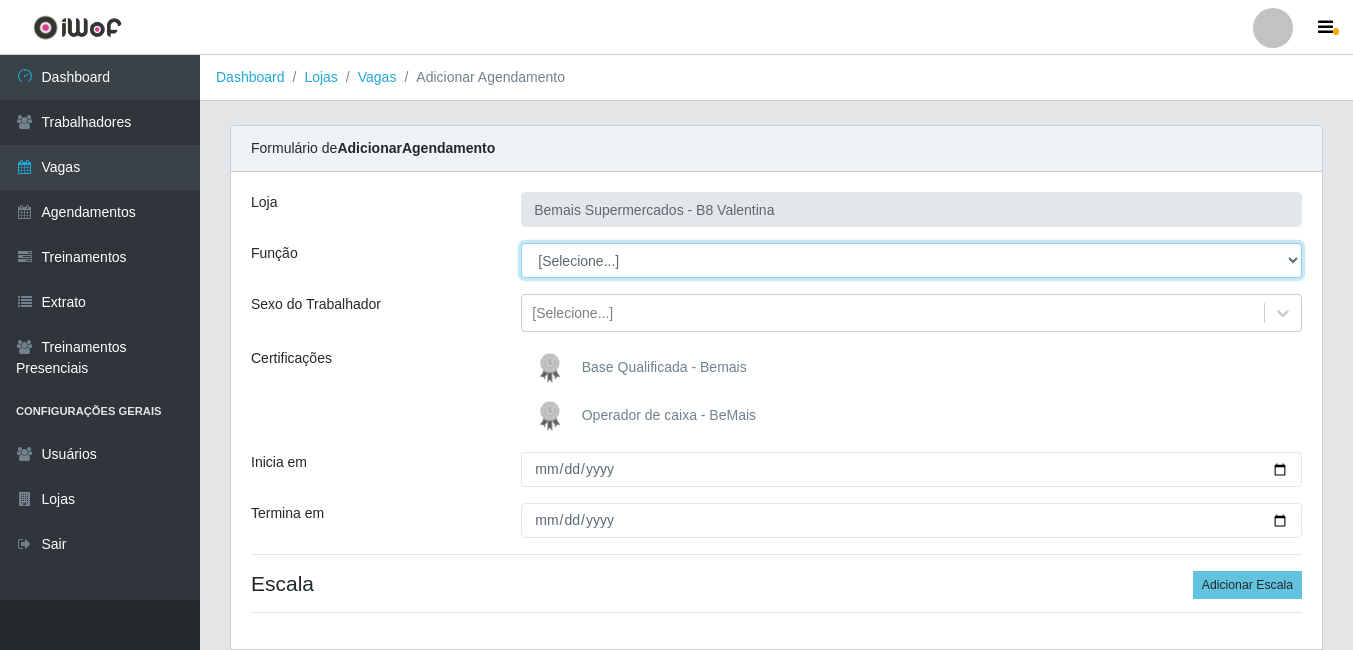 click on "[Selecione...] Auxiliar de Estacionamento Auxiliar de Estacionamento + Auxiliar de Estacionamento ++ Balconista de Açougue  Balconista de Açougue + Balconista de Açougue ++ Embalador Embalador + Embalador ++ Operador de Caixa Operador de Caixa + Operador de Caixa ++ Repositor  Repositor + Repositor ++ Repositor de Hortifruti Repositor de Hortifruti + Repositor de Hortifruti ++" at bounding box center (911, 260) 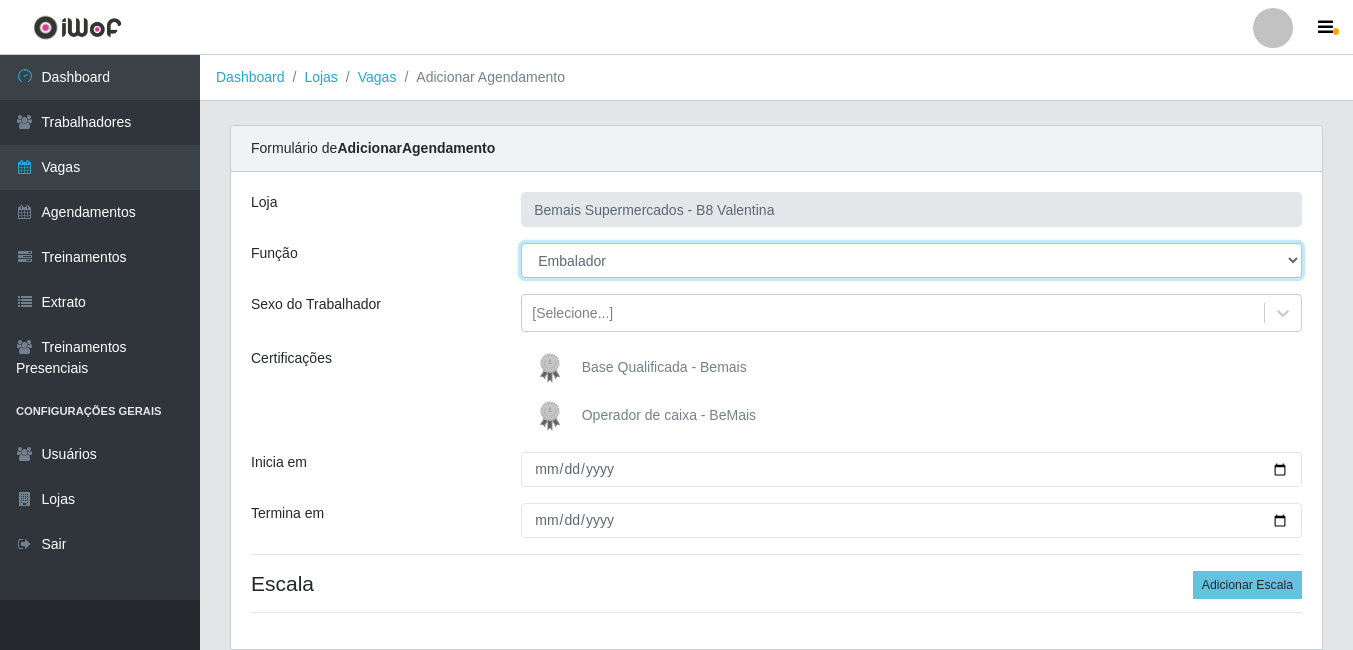 click on "[Selecione...] Auxiliar de Estacionamento Auxiliar de Estacionamento + Auxiliar de Estacionamento ++ Balconista de Açougue  Balconista de Açougue + Balconista de Açougue ++ Embalador Embalador + Embalador ++ Operador de Caixa Operador de Caixa + Operador de Caixa ++ Repositor  Repositor + Repositor ++ Repositor de Hortifruti Repositor de Hortifruti + Repositor de Hortifruti ++" at bounding box center [911, 260] 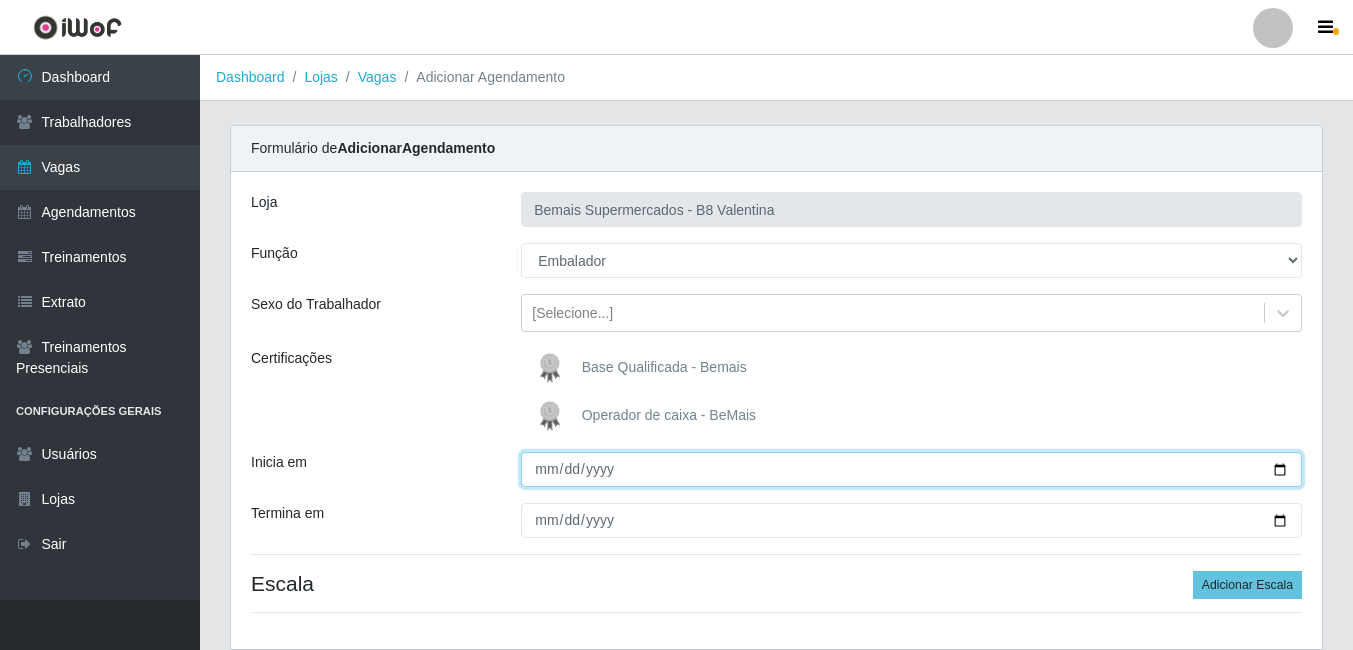 click on "Inicia em" at bounding box center (911, 469) 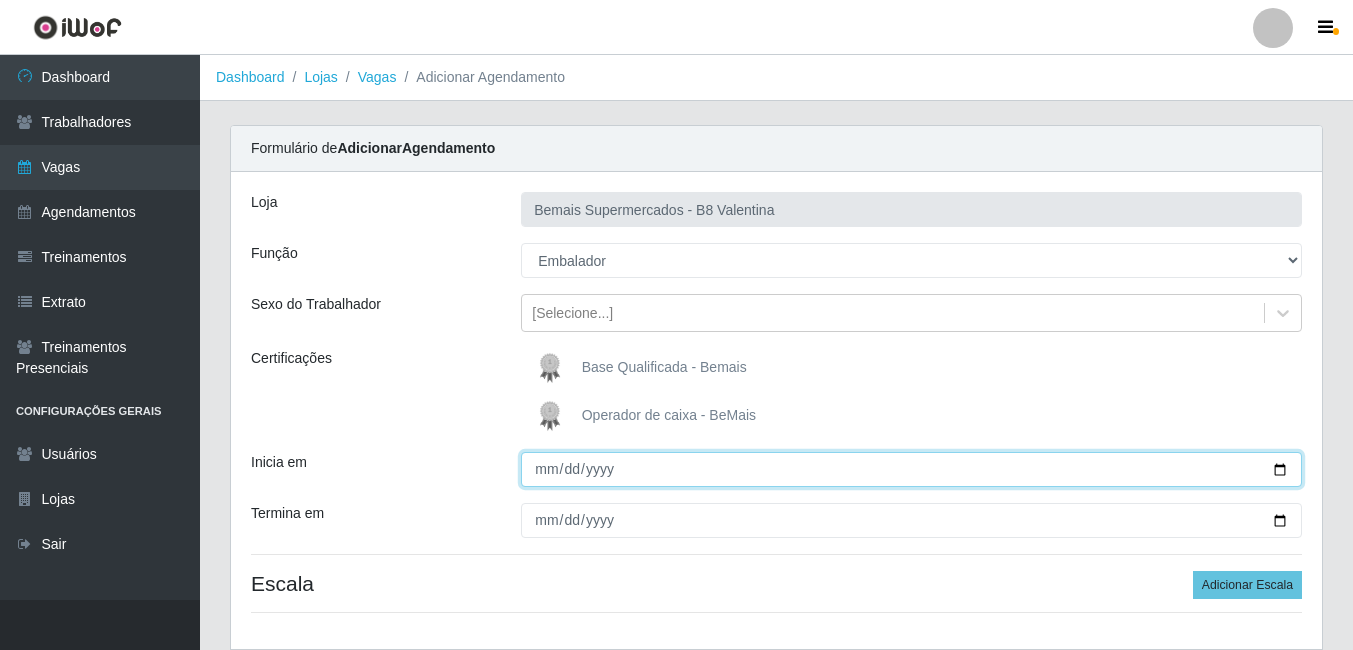 type on "[DATE]" 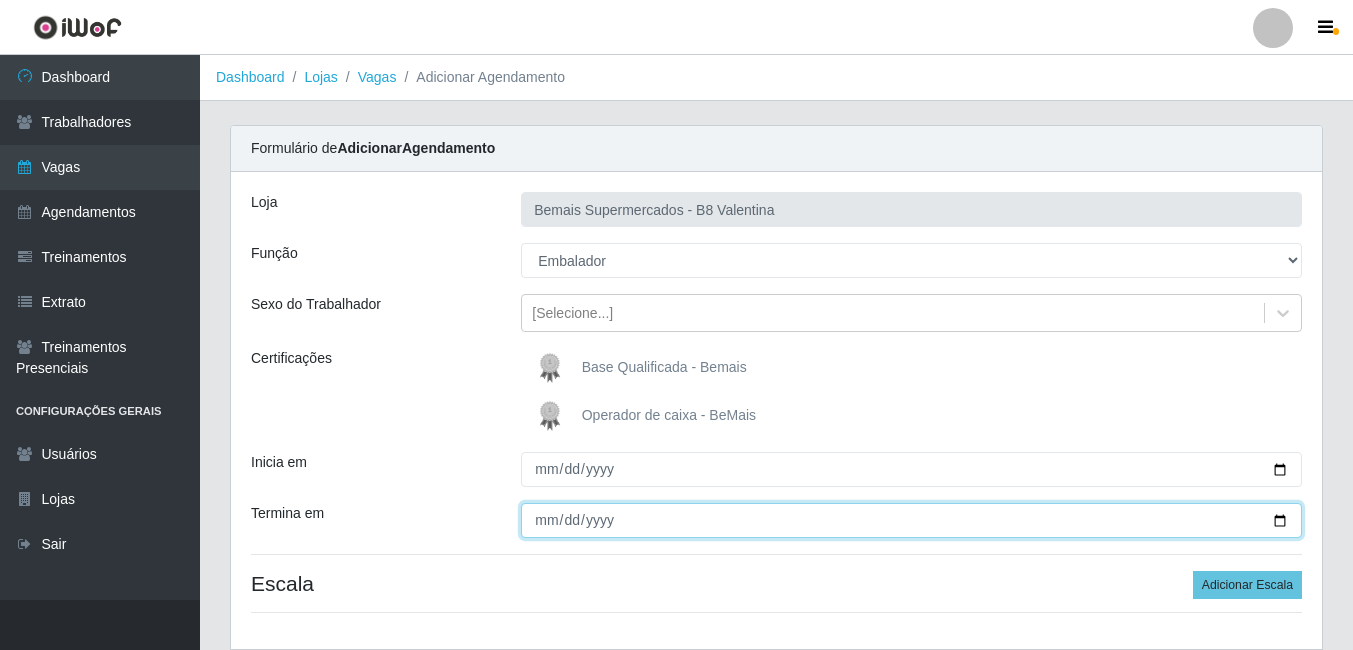 click on "Termina em" at bounding box center (911, 520) 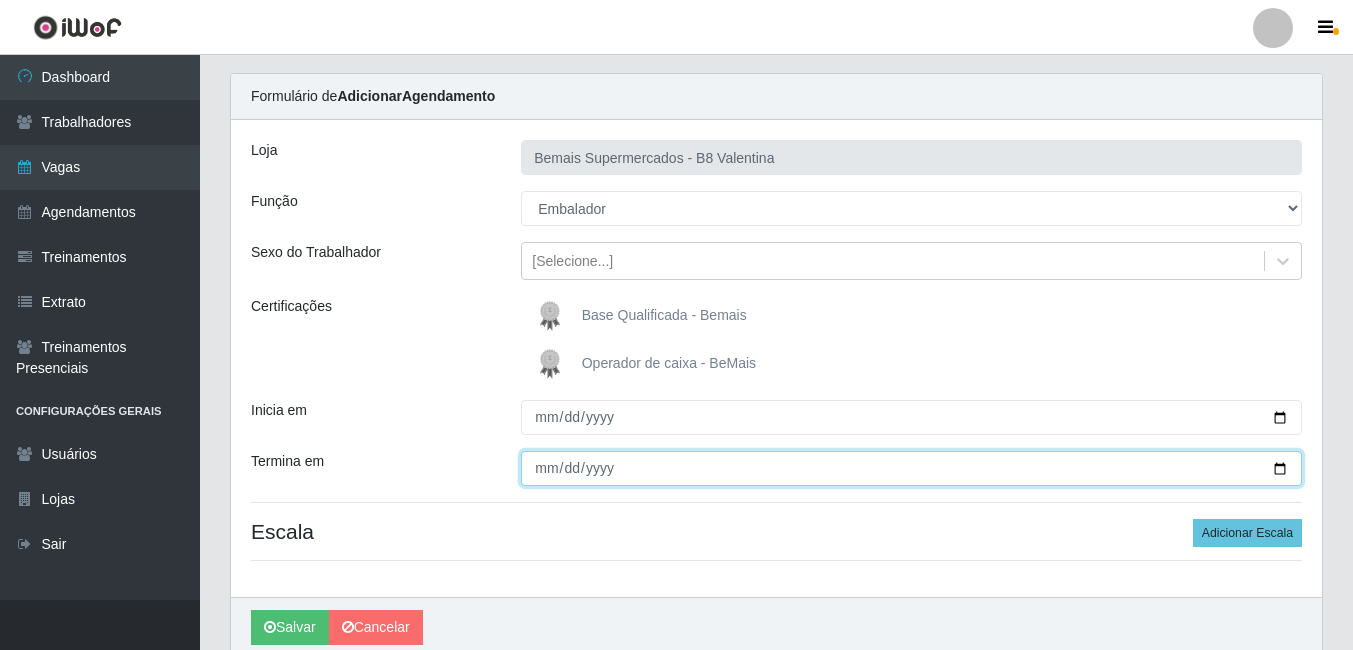 scroll, scrollTop: 100, scrollLeft: 0, axis: vertical 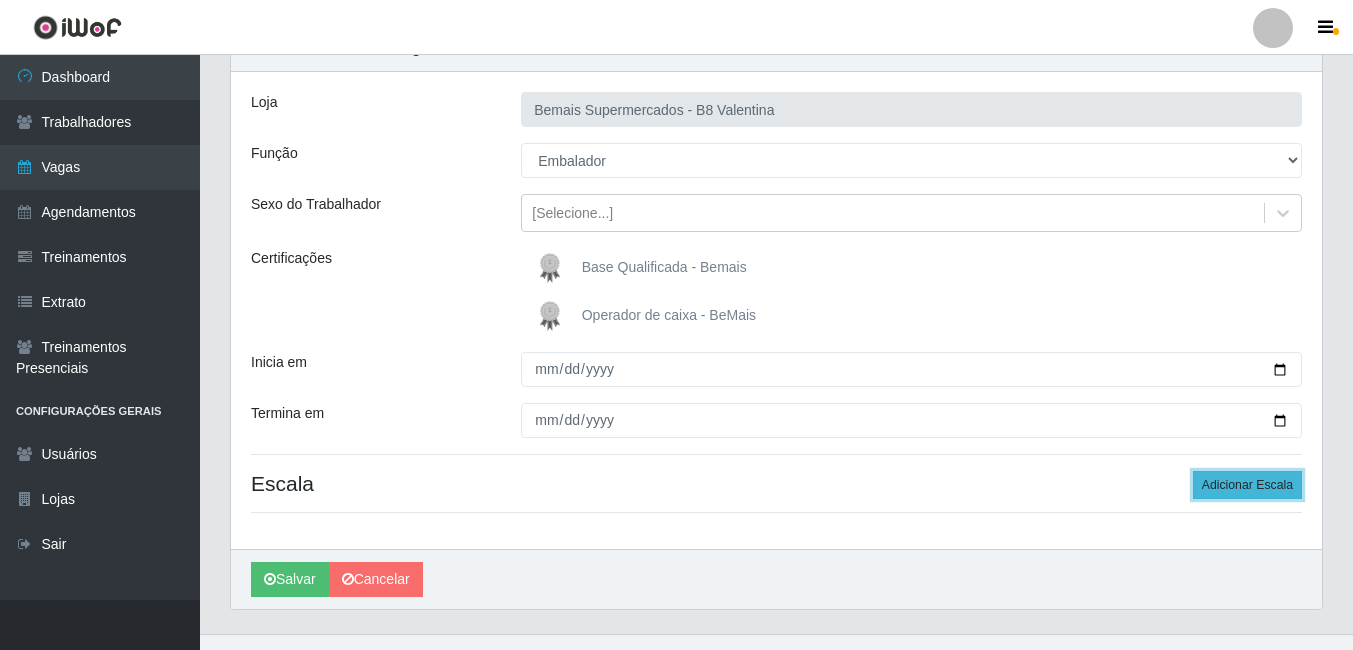 click on "Adicionar Escala" at bounding box center (1247, 485) 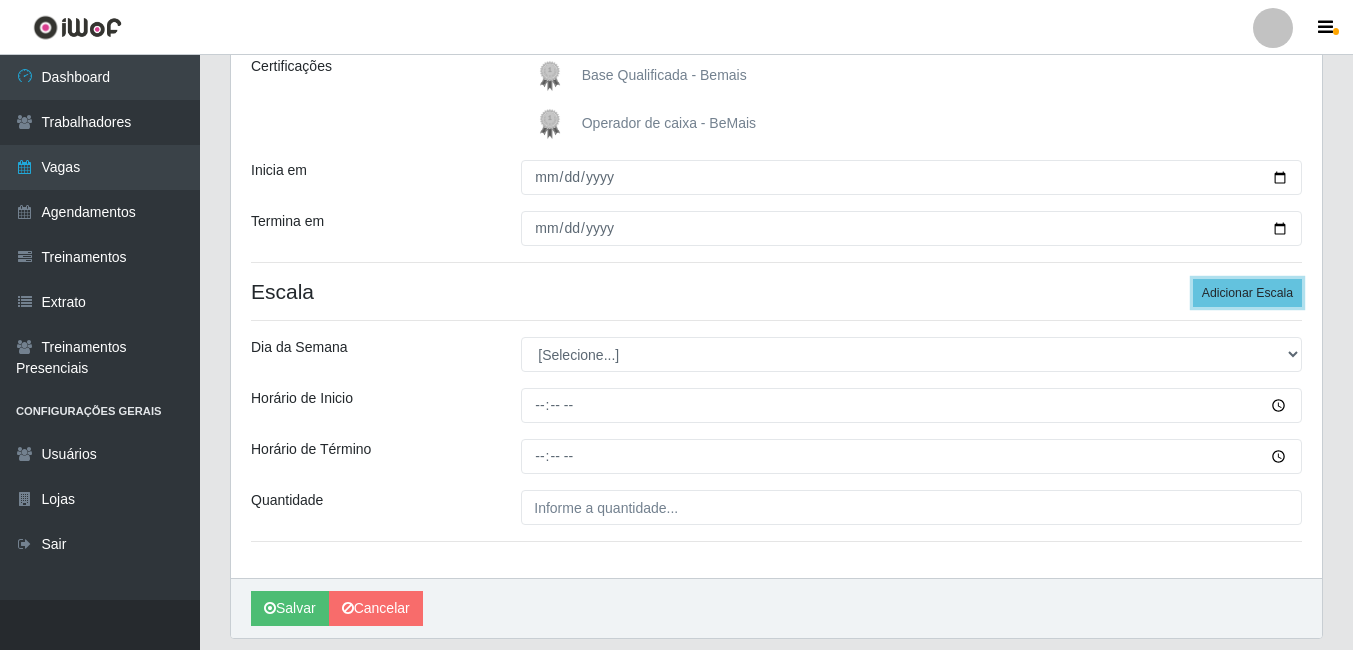 scroll, scrollTop: 300, scrollLeft: 0, axis: vertical 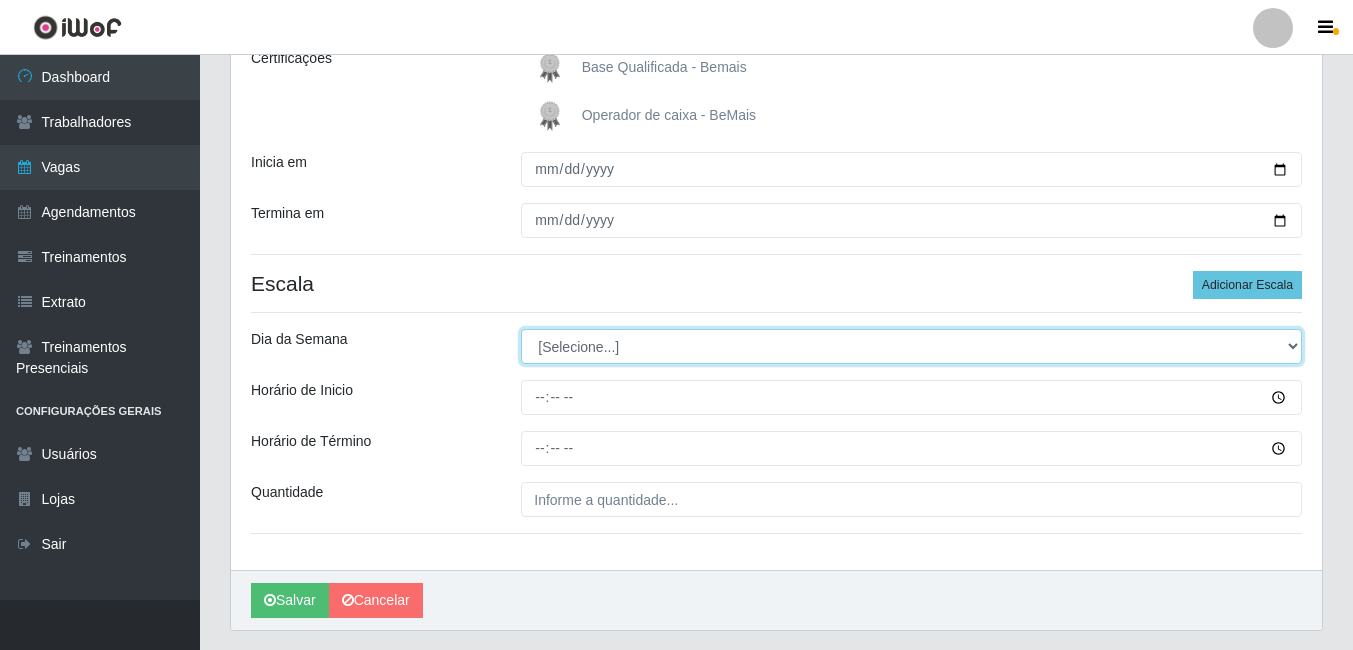 click on "[Selecione...] Segunda Terça Quarta Quinta Sexta Sábado Domingo" at bounding box center (911, 346) 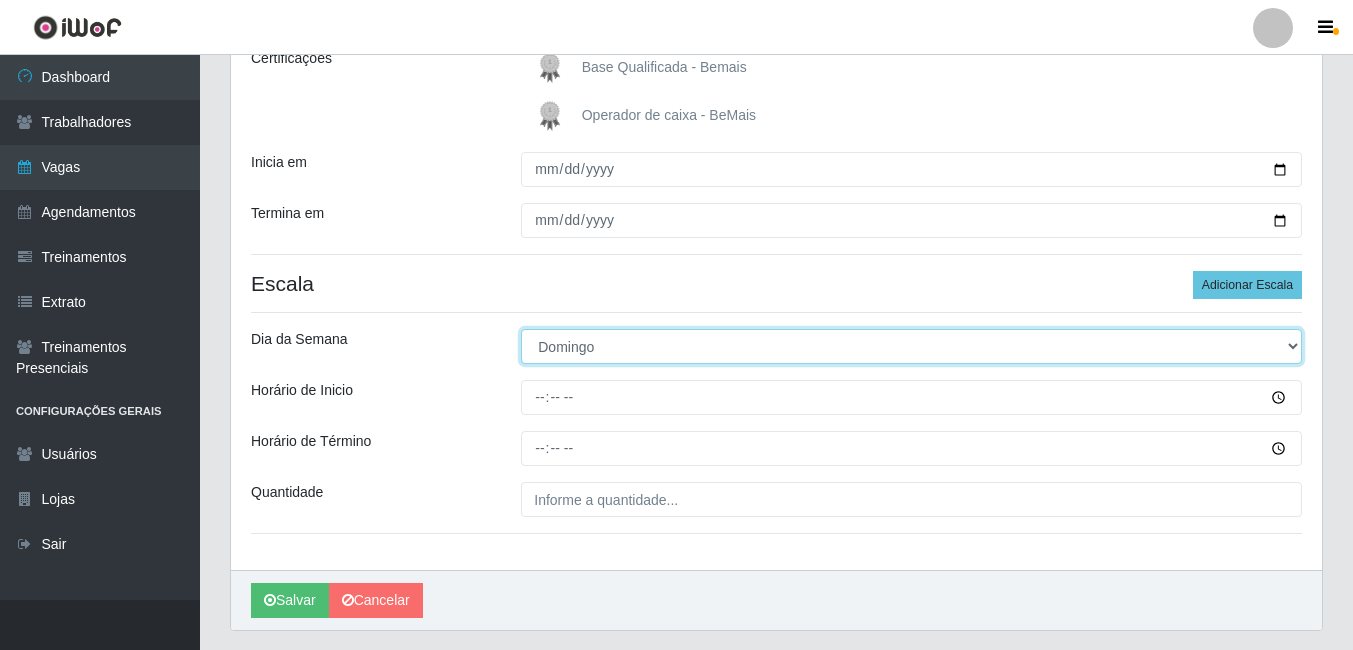 click on "[Selecione...] Segunda Terça Quarta Quinta Sexta Sábado Domingo" at bounding box center [911, 346] 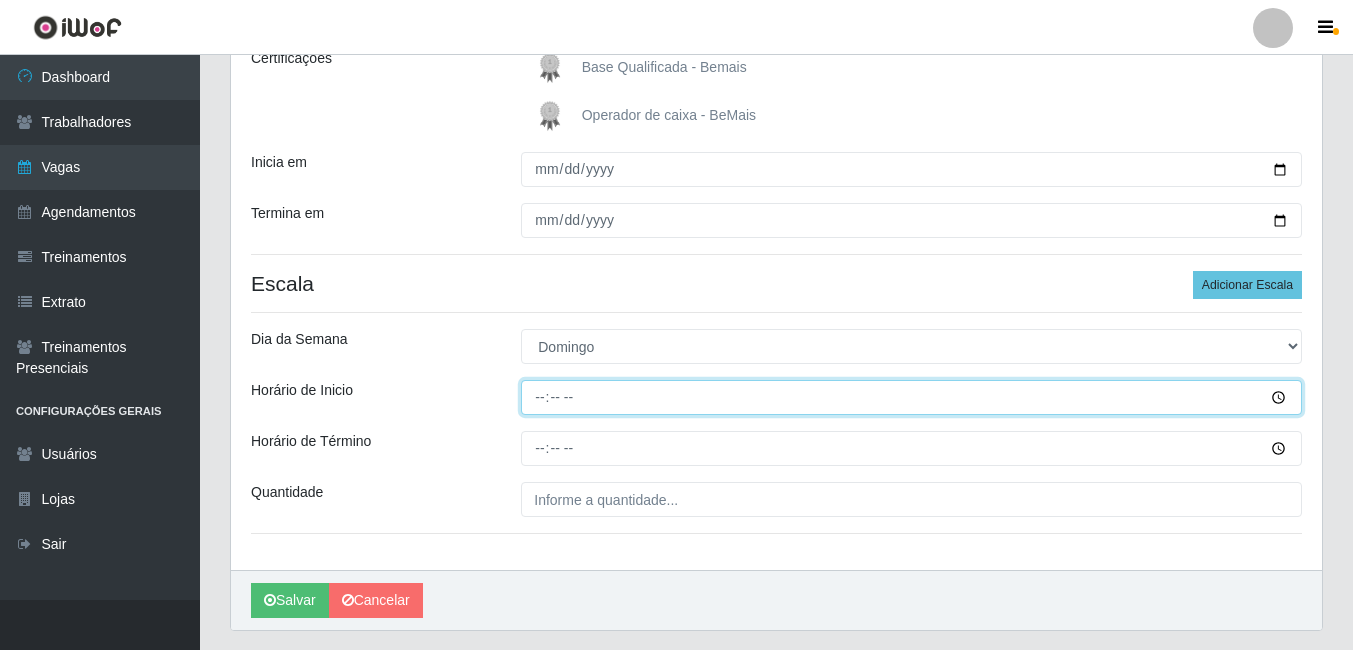 click on "Horário de Inicio" at bounding box center [911, 397] 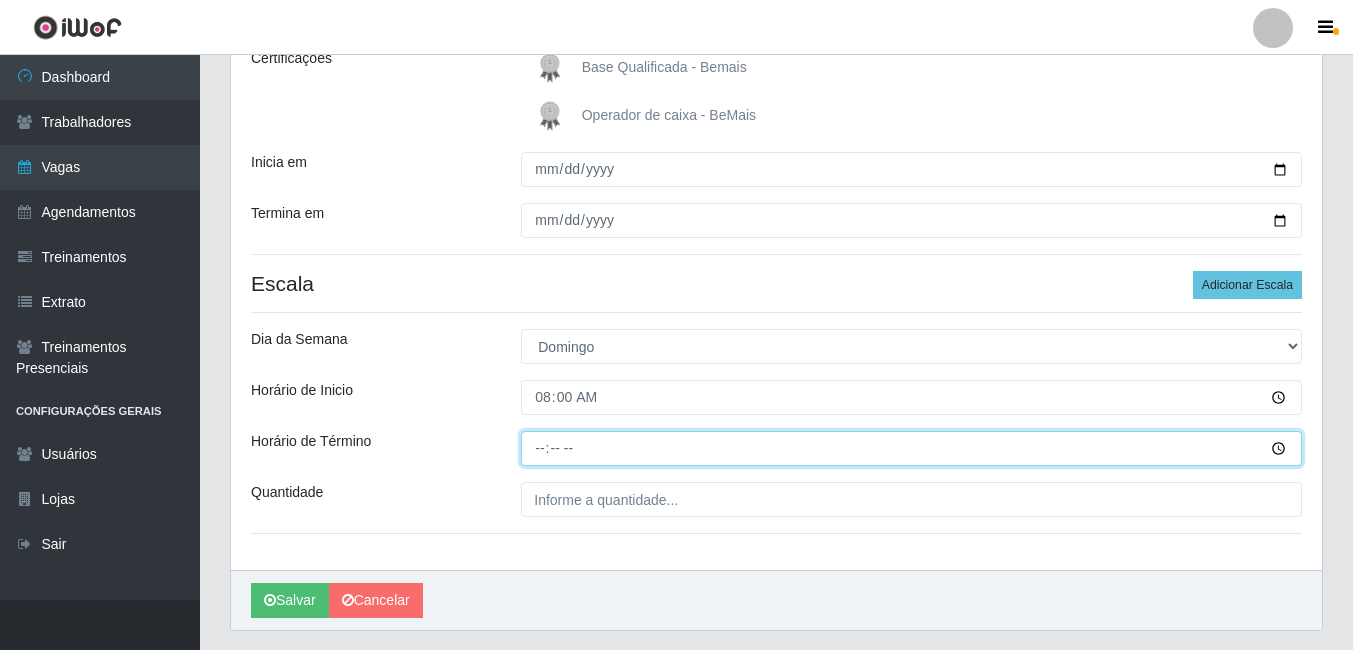 click on "Horário de Término" at bounding box center [911, 448] 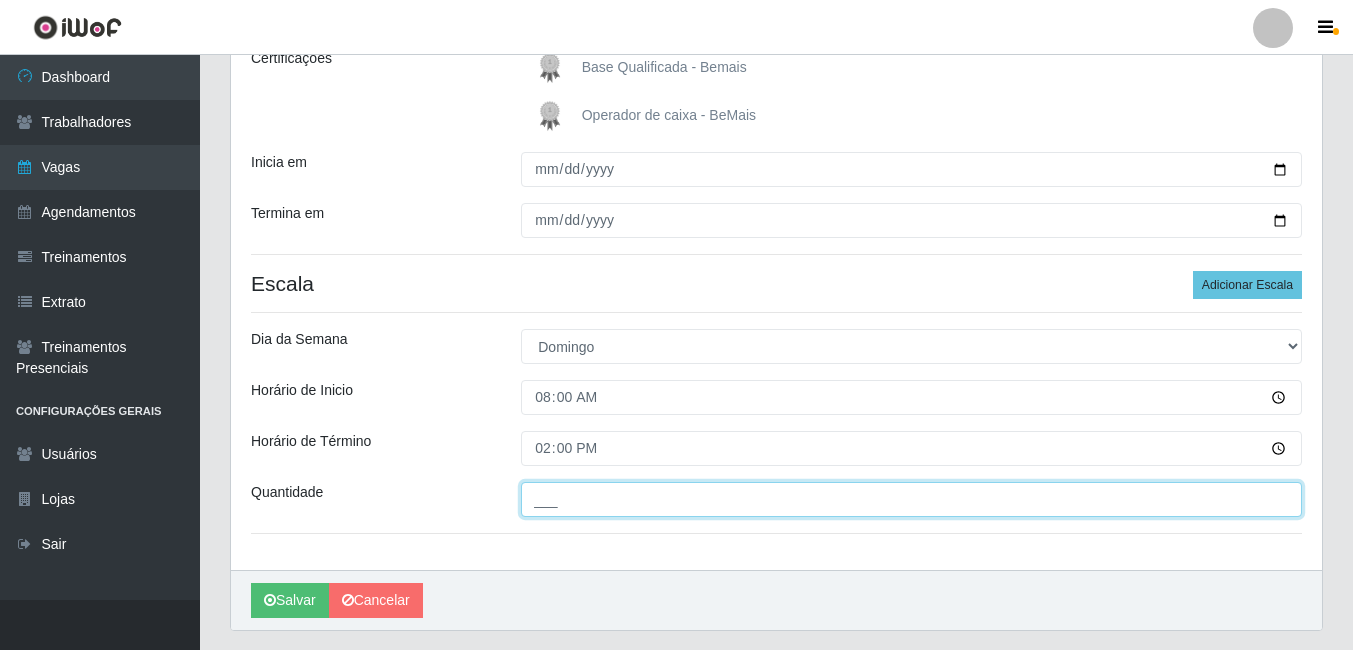 click on "___" at bounding box center [911, 499] 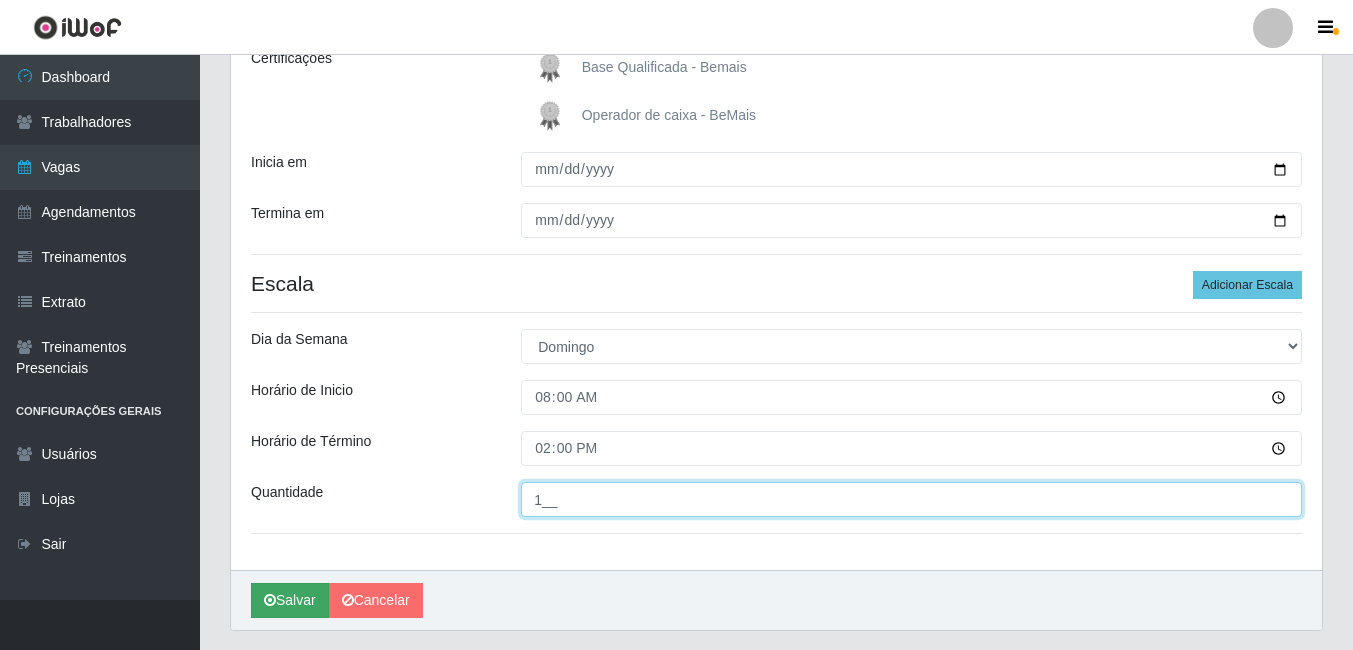 type on "1__" 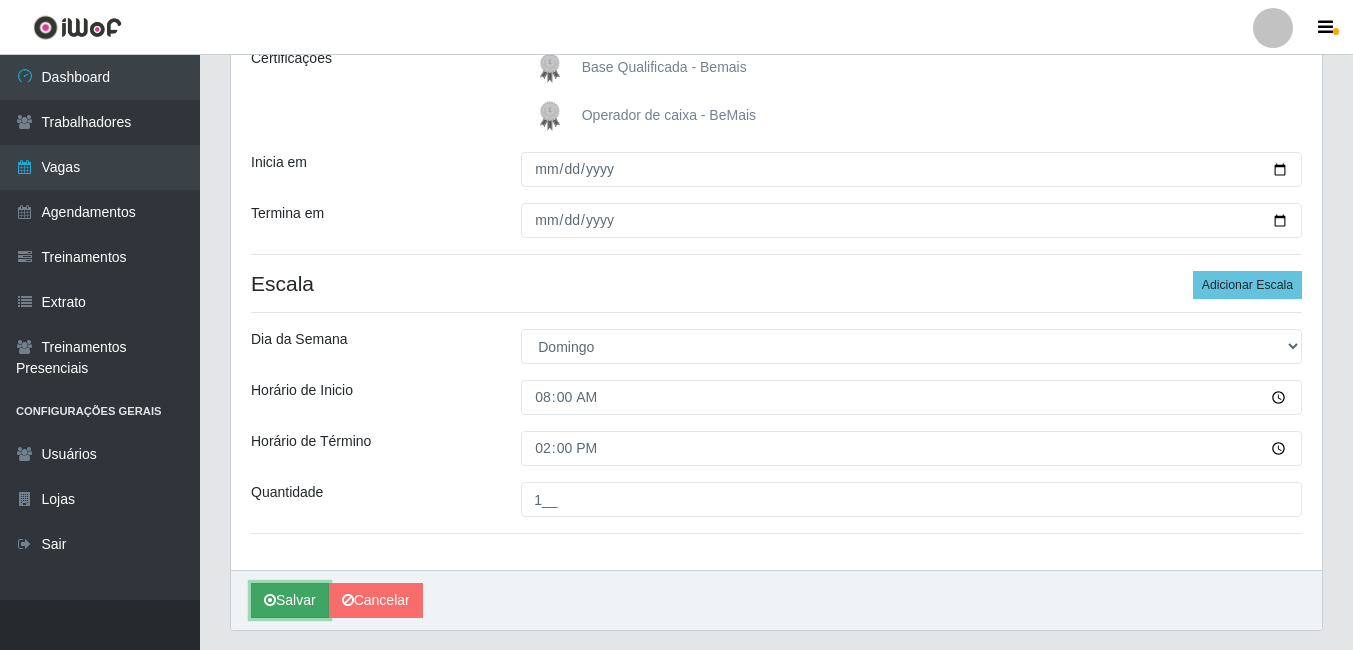 click on "Salvar" at bounding box center (290, 600) 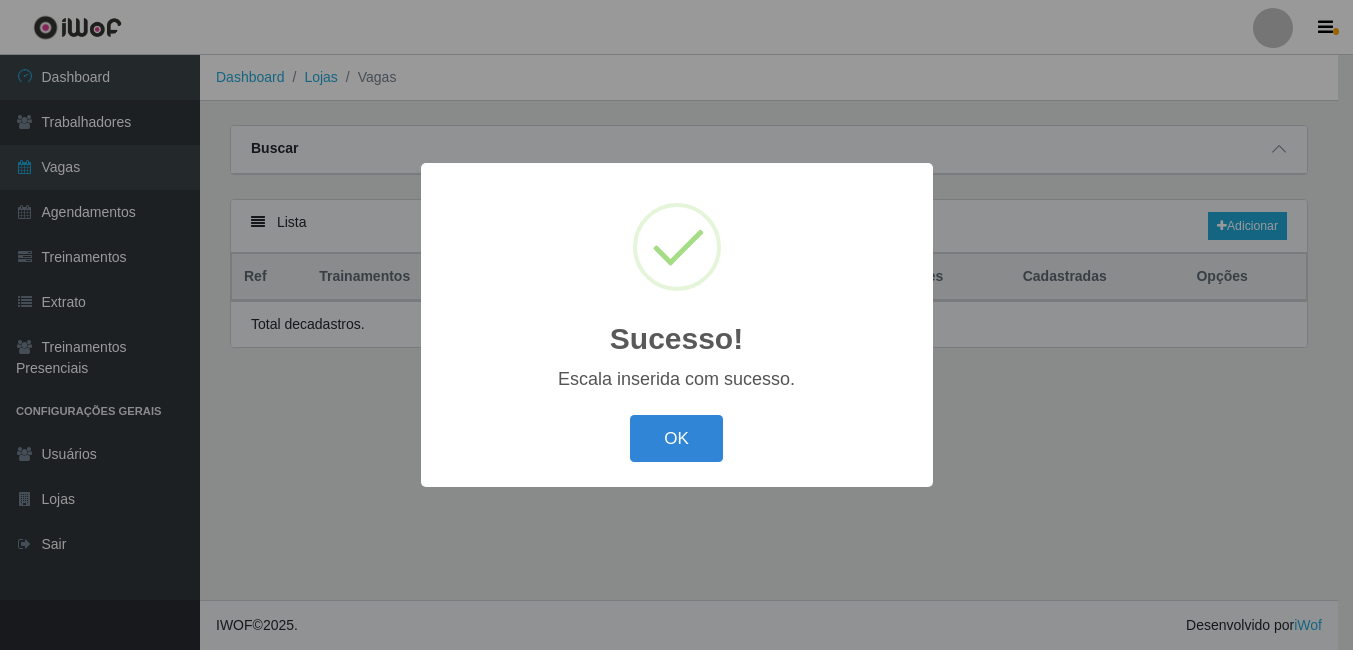 scroll, scrollTop: 0, scrollLeft: 0, axis: both 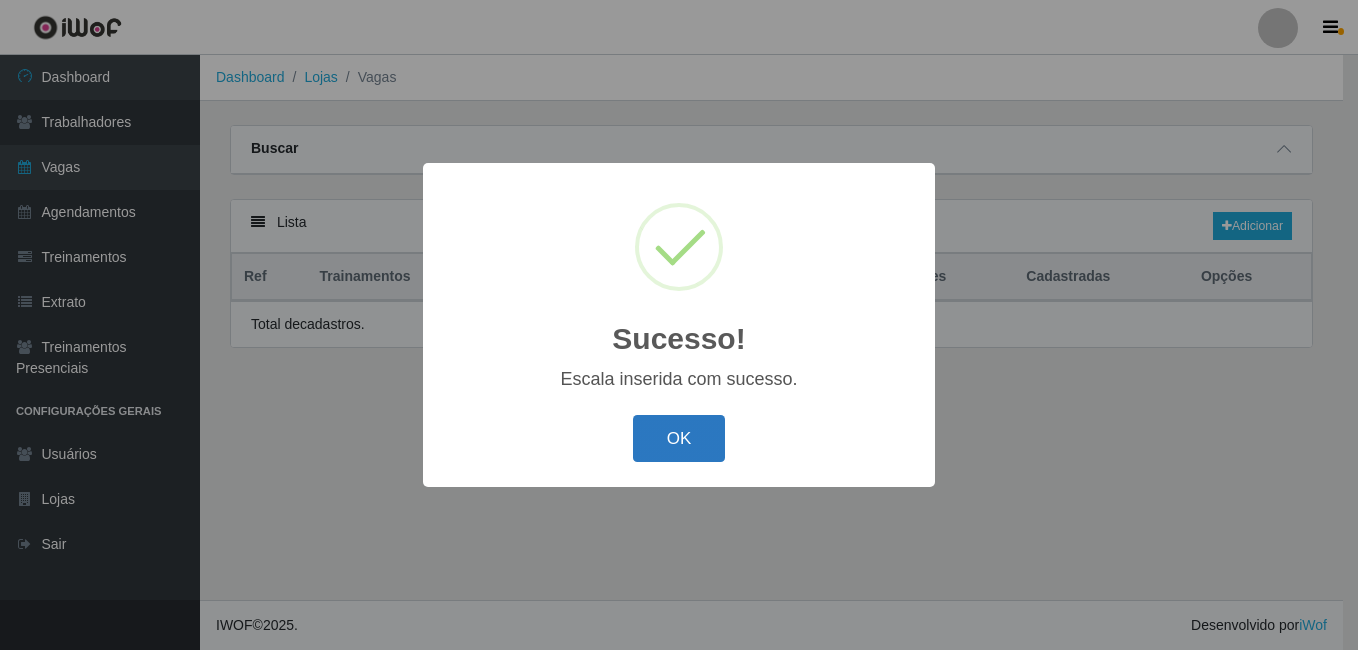 click on "OK" at bounding box center (679, 438) 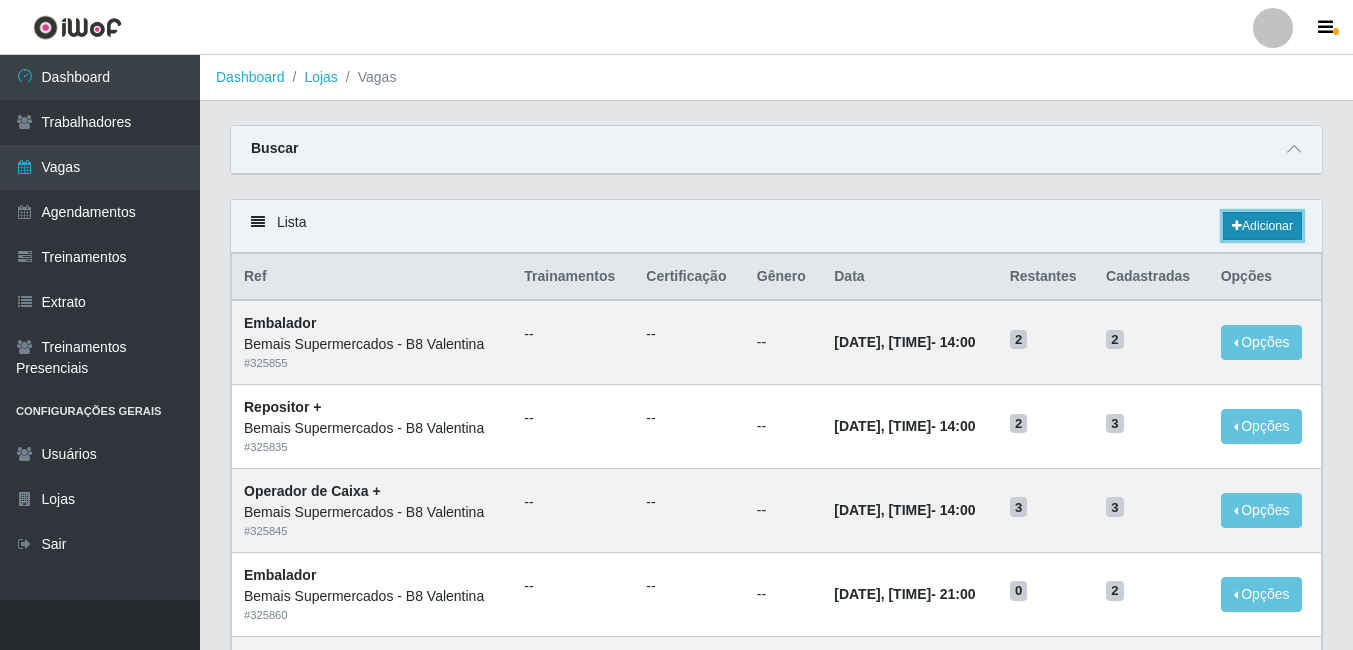 click on "Adicionar" at bounding box center [1262, 226] 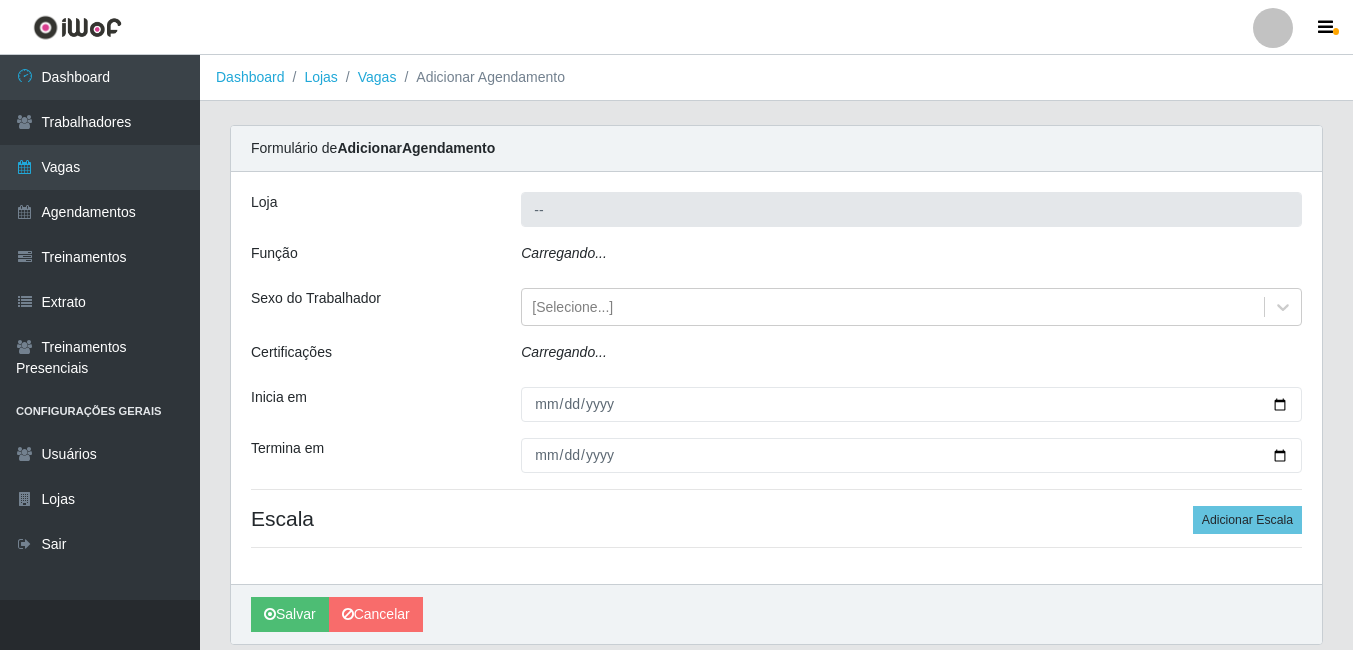 type on "Bemais Supermercados - B8 Valentina" 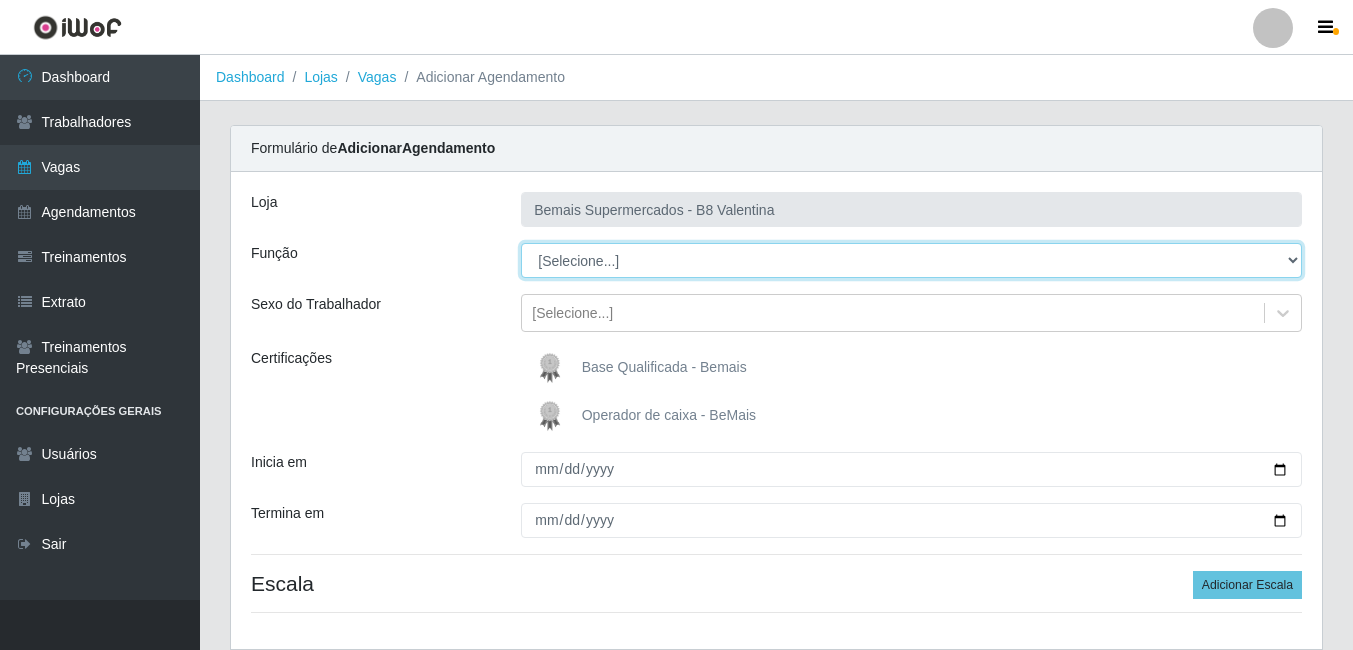 click on "[Selecione...] Auxiliar de Estacionamento Auxiliar de Estacionamento + Auxiliar de Estacionamento ++ Balconista de Açougue  Balconista de Açougue + Balconista de Açougue ++ Embalador Embalador + Embalador ++ Operador de Caixa Operador de Caixa + Operador de Caixa ++ Repositor  Repositor + Repositor ++ Repositor de Hortifruti Repositor de Hortifruti + Repositor de Hortifruti ++" at bounding box center [911, 260] 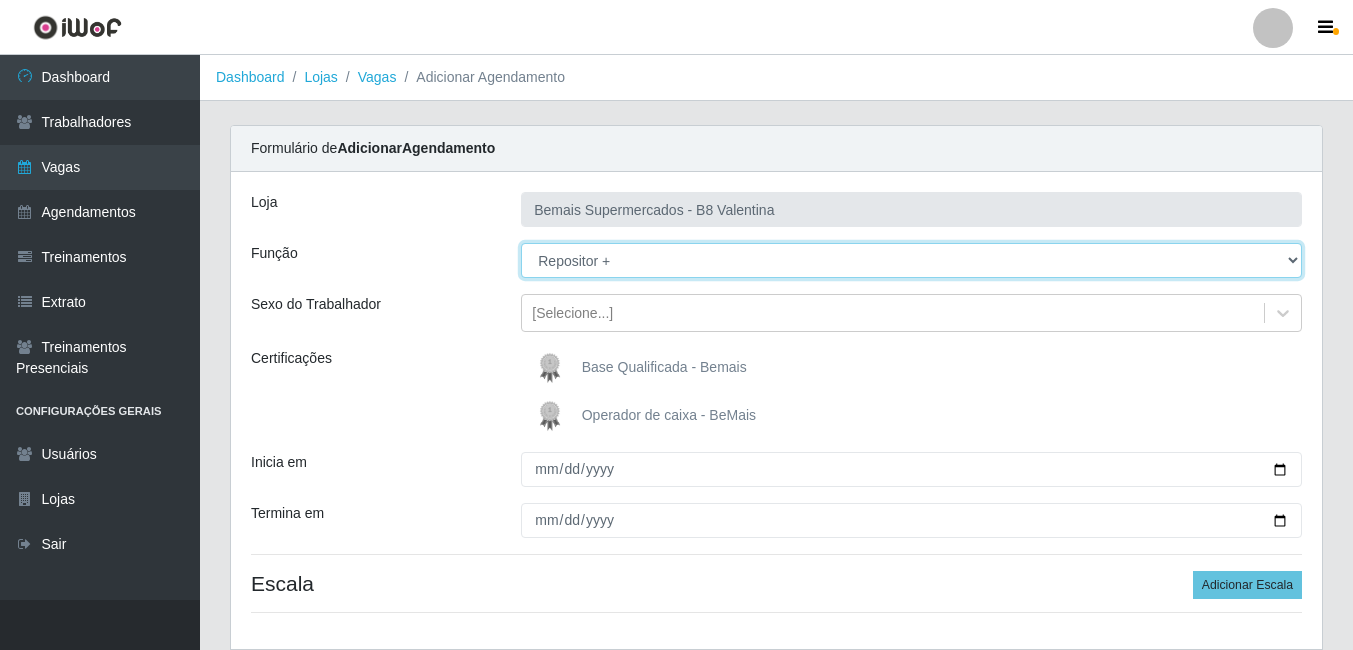 click on "[Selecione...] Auxiliar de Estacionamento Auxiliar de Estacionamento + Auxiliar de Estacionamento ++ Balconista de Açougue  Balconista de Açougue + Balconista de Açougue ++ Embalador Embalador + Embalador ++ Operador de Caixa Operador de Caixa + Operador de Caixa ++ Repositor  Repositor + Repositor ++ Repositor de Hortifruti Repositor de Hortifruti + Repositor de Hortifruti ++" at bounding box center [911, 260] 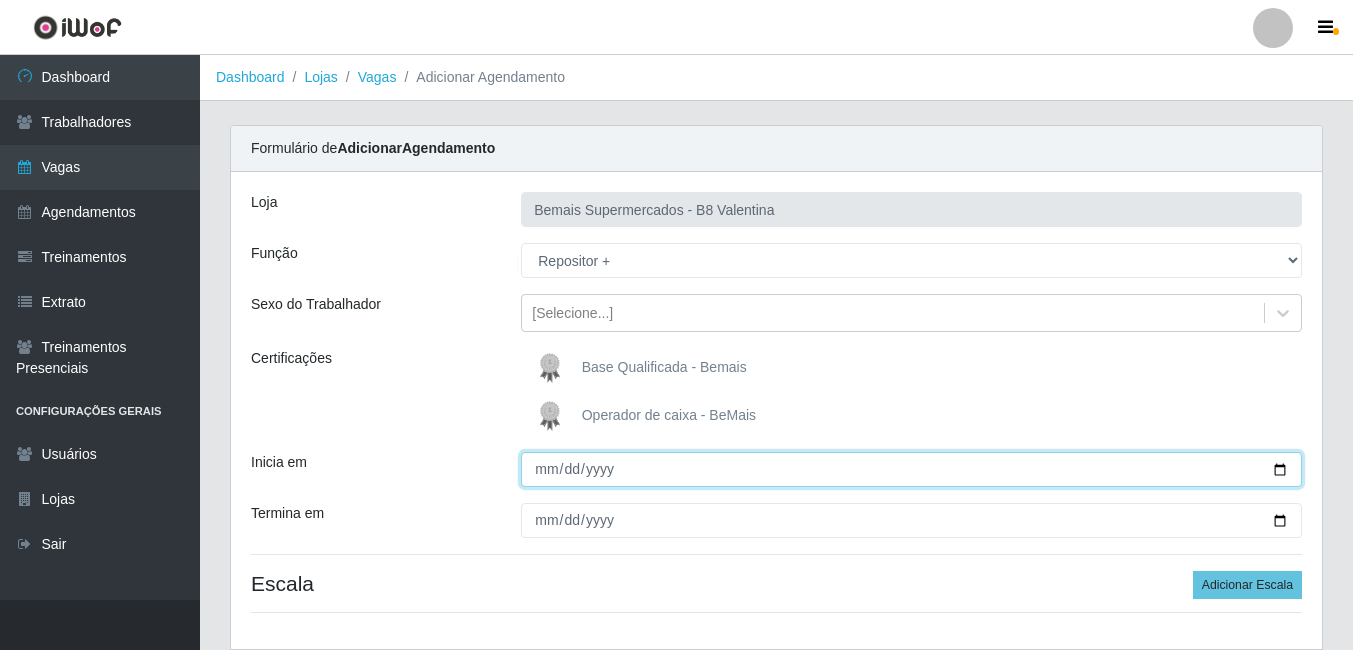 click on "Inicia em" at bounding box center [911, 469] 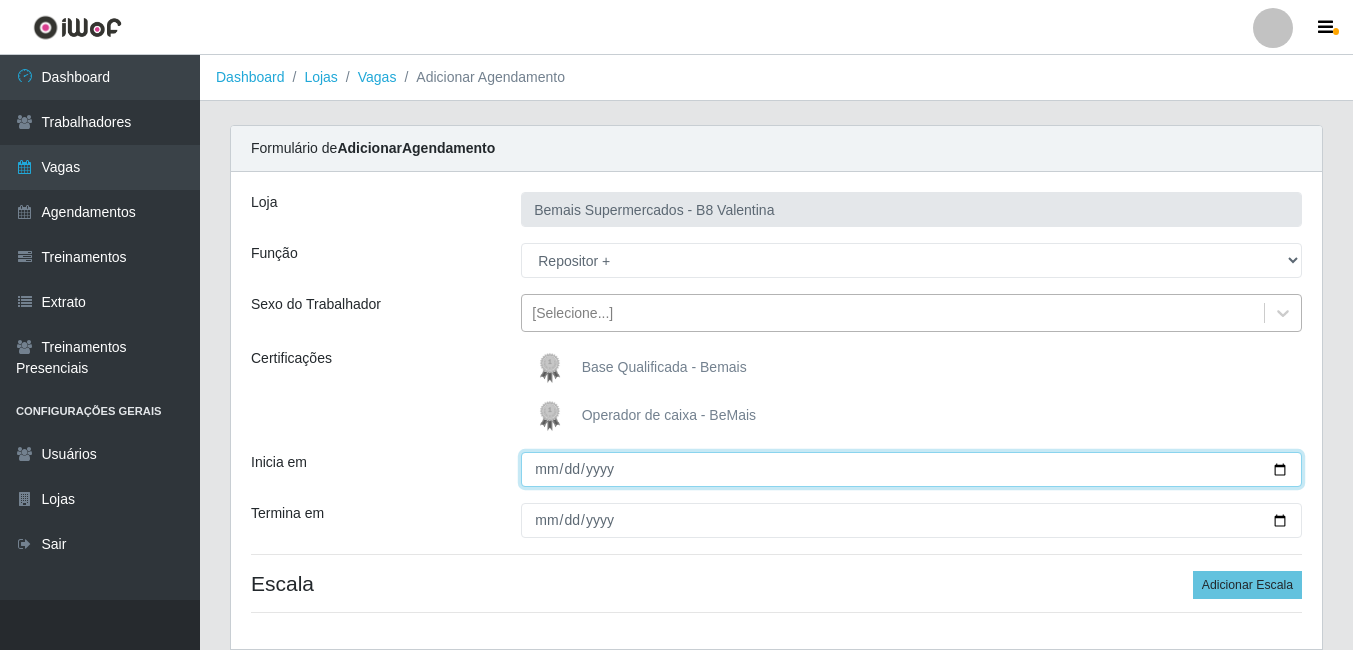 type on "[DATE]" 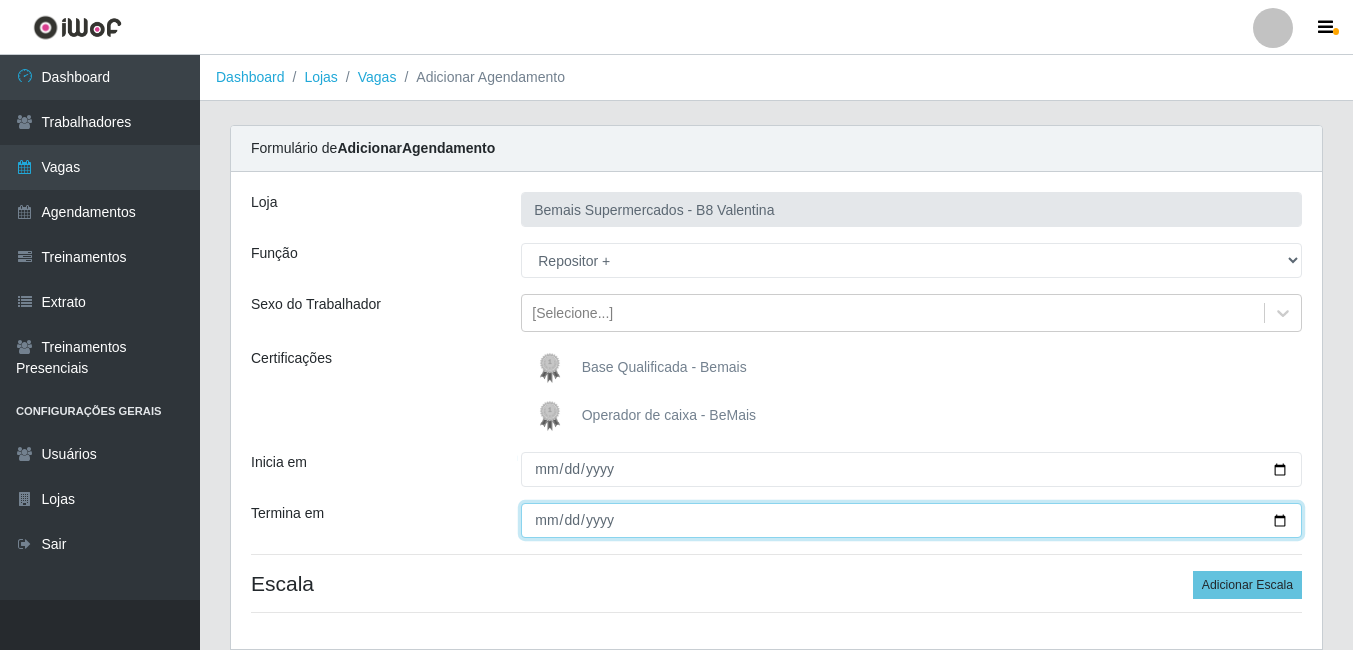 click on "Termina em" at bounding box center [911, 520] 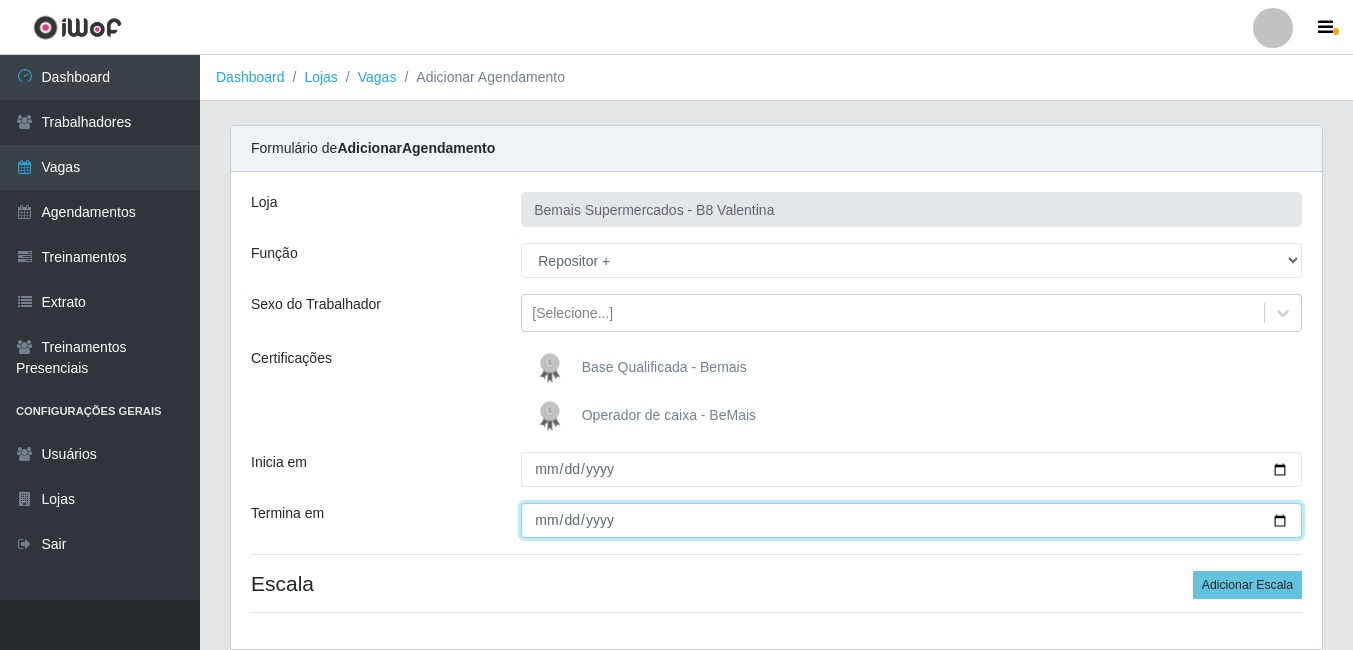 type on "[DATE]" 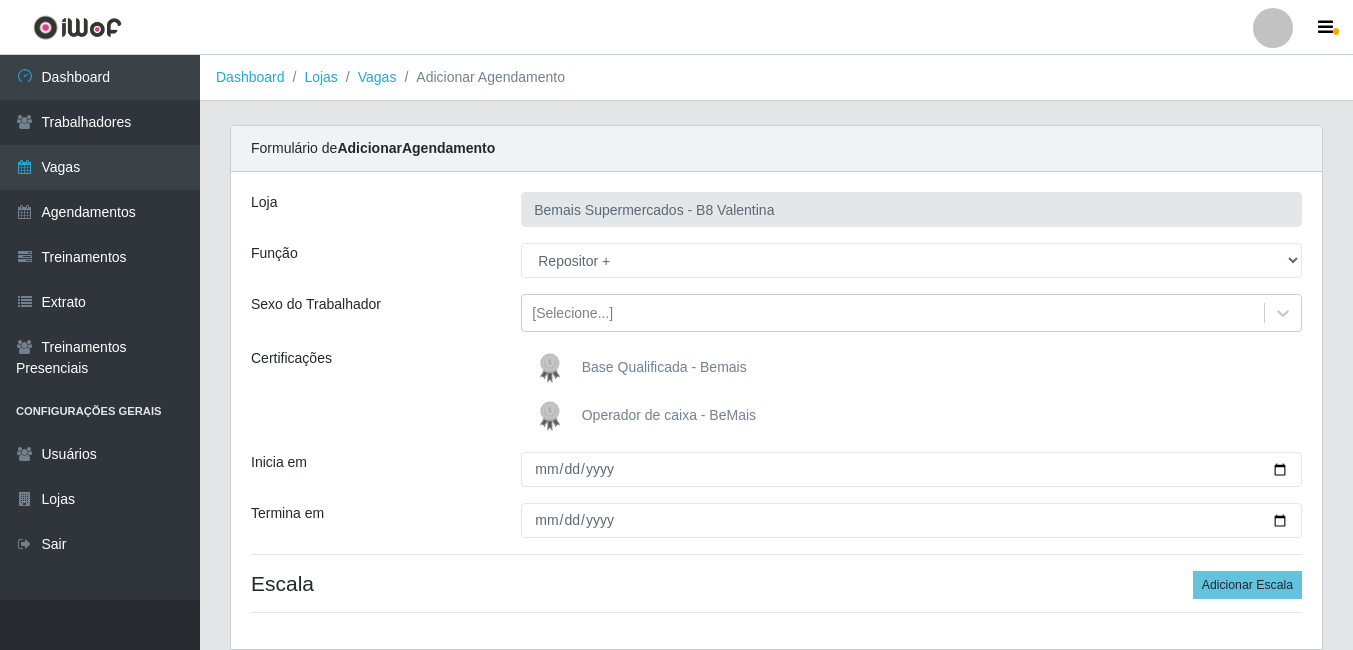drag, startPoint x: 1036, startPoint y: 589, endPoint x: 951, endPoint y: 572, distance: 86.683334 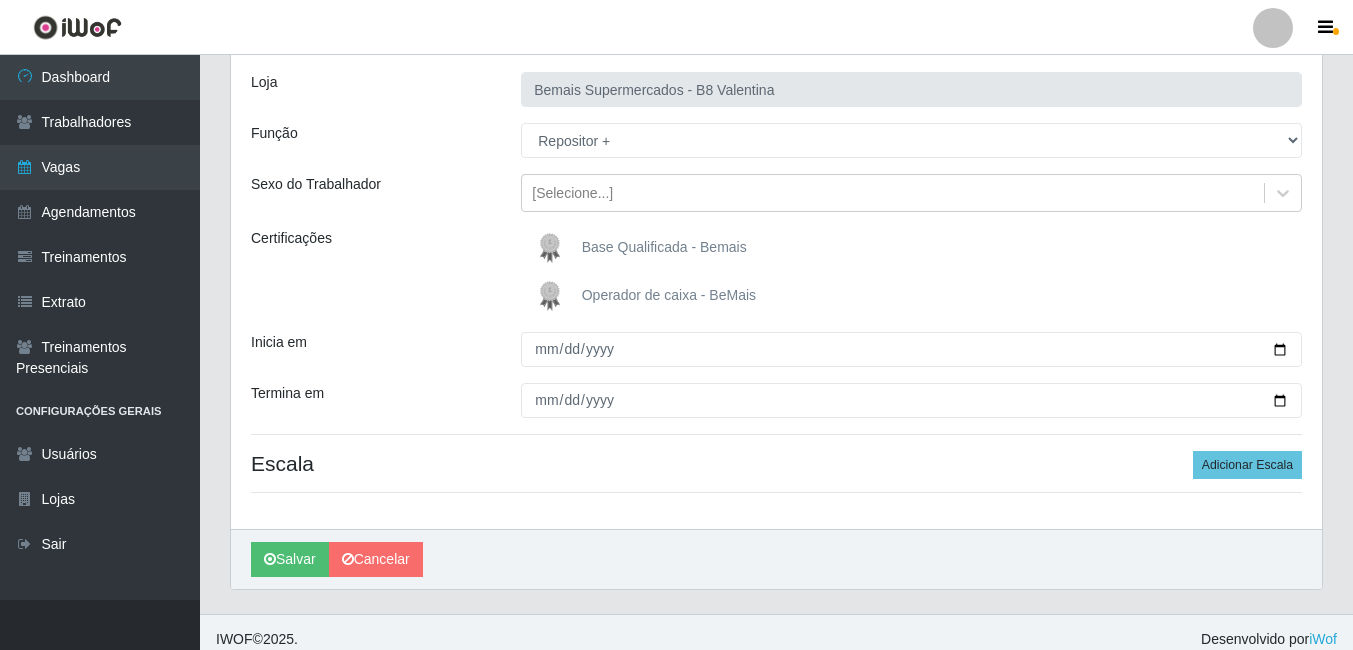 scroll, scrollTop: 134, scrollLeft: 0, axis: vertical 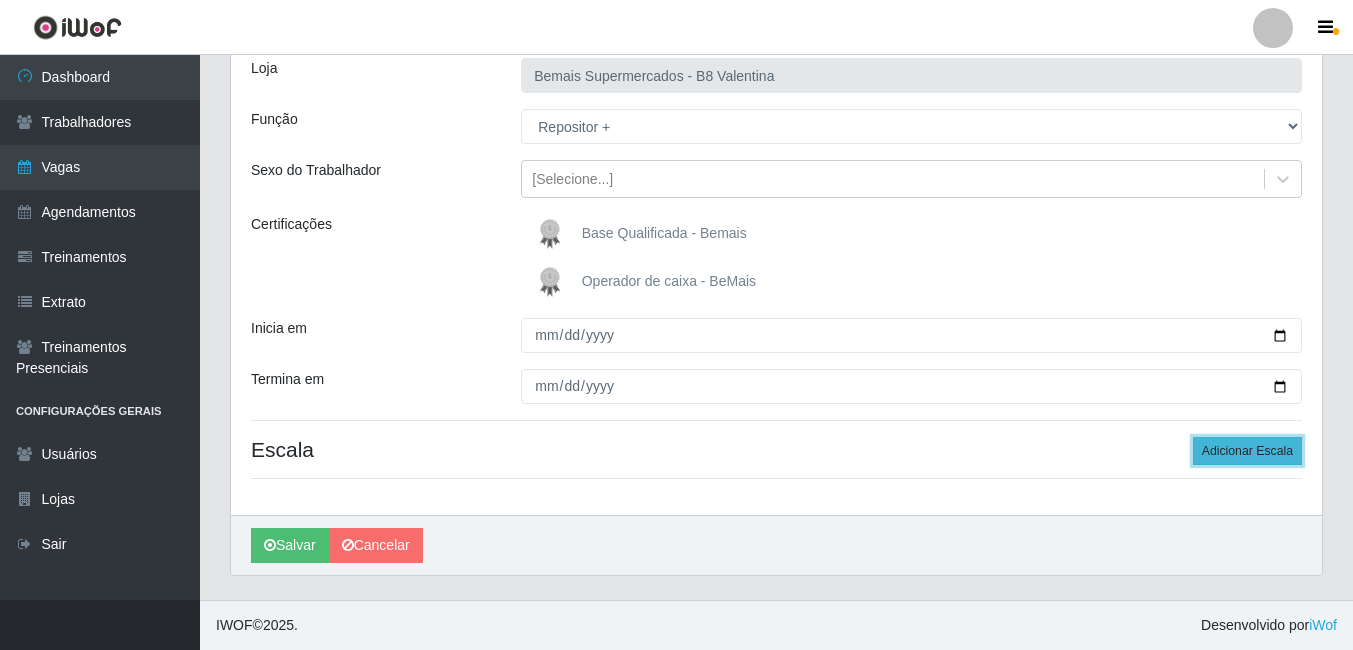 click on "Adicionar Escala" at bounding box center [1247, 451] 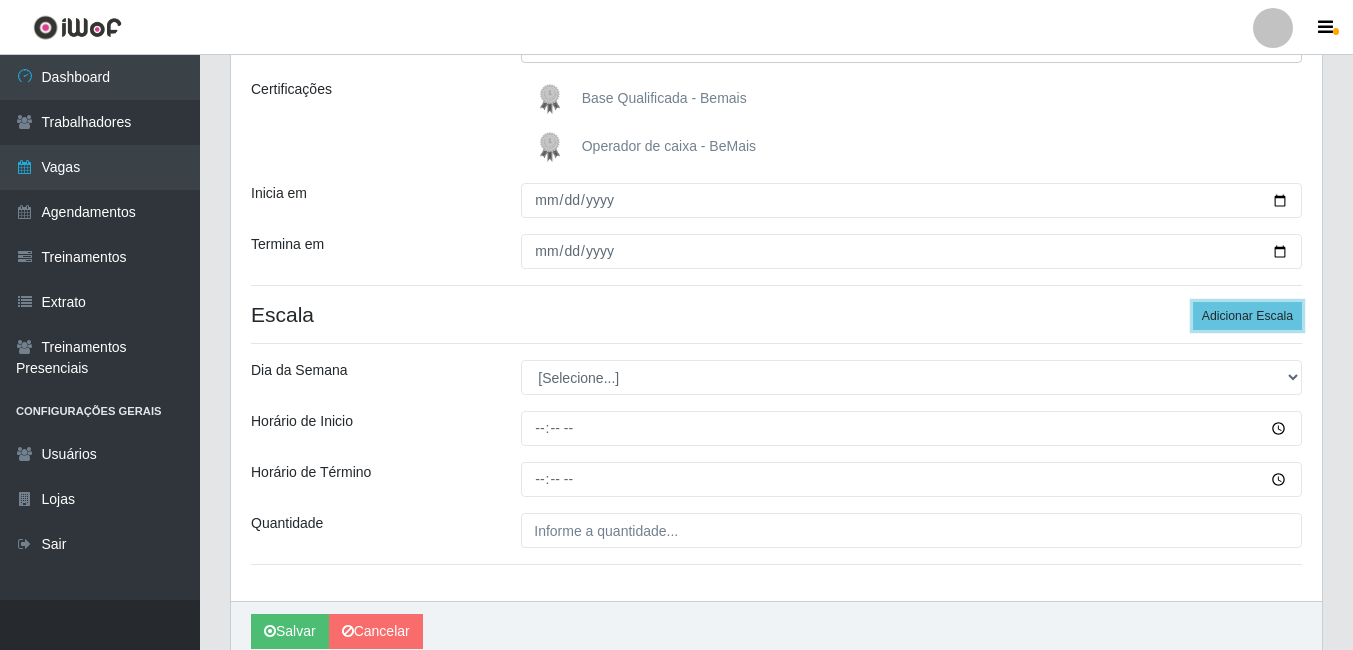 scroll, scrollTop: 234, scrollLeft: 0, axis: vertical 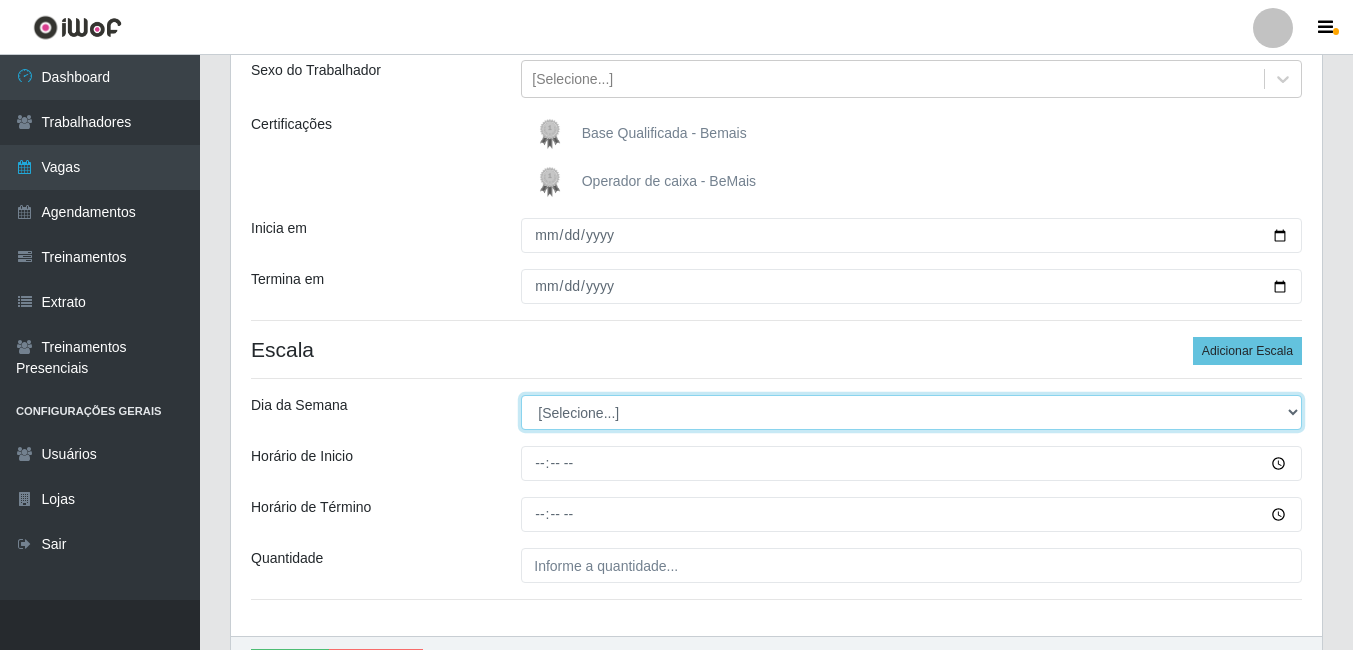 click on "[Selecione...] Segunda Terça Quarta Quinta Sexta Sábado Domingo" at bounding box center (911, 412) 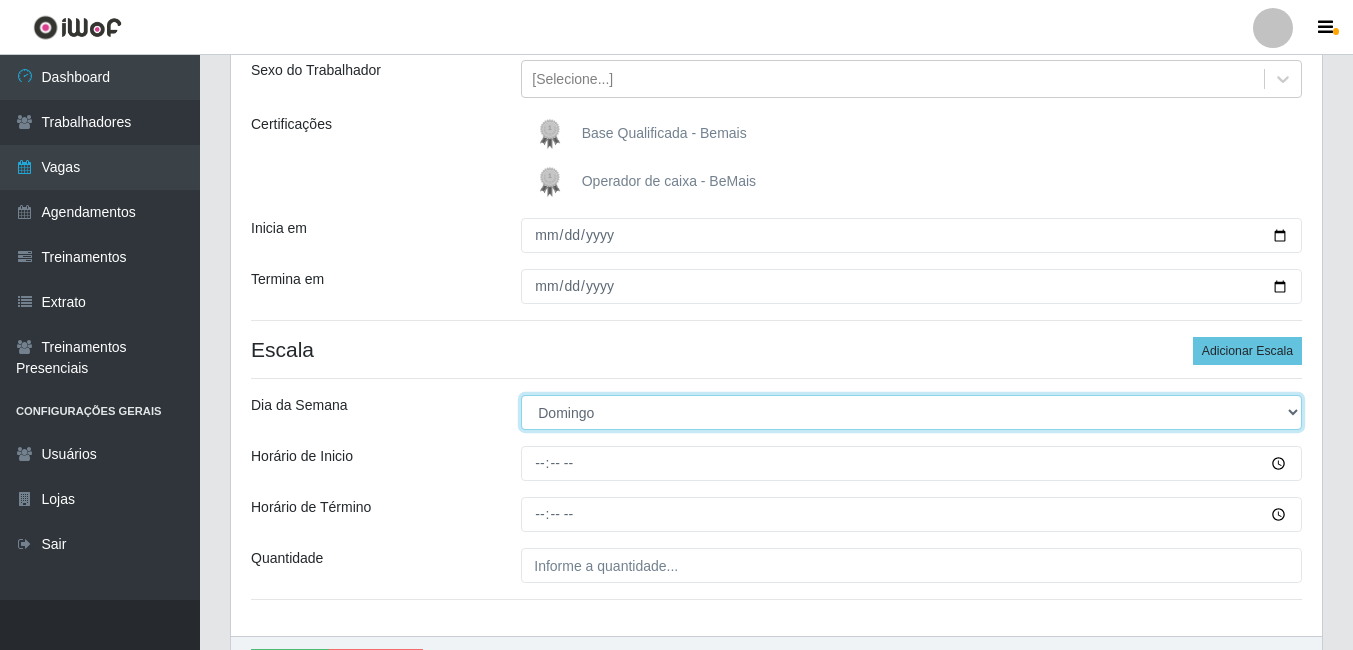 click on "[Selecione...] Segunda Terça Quarta Quinta Sexta Sábado Domingo" at bounding box center [911, 412] 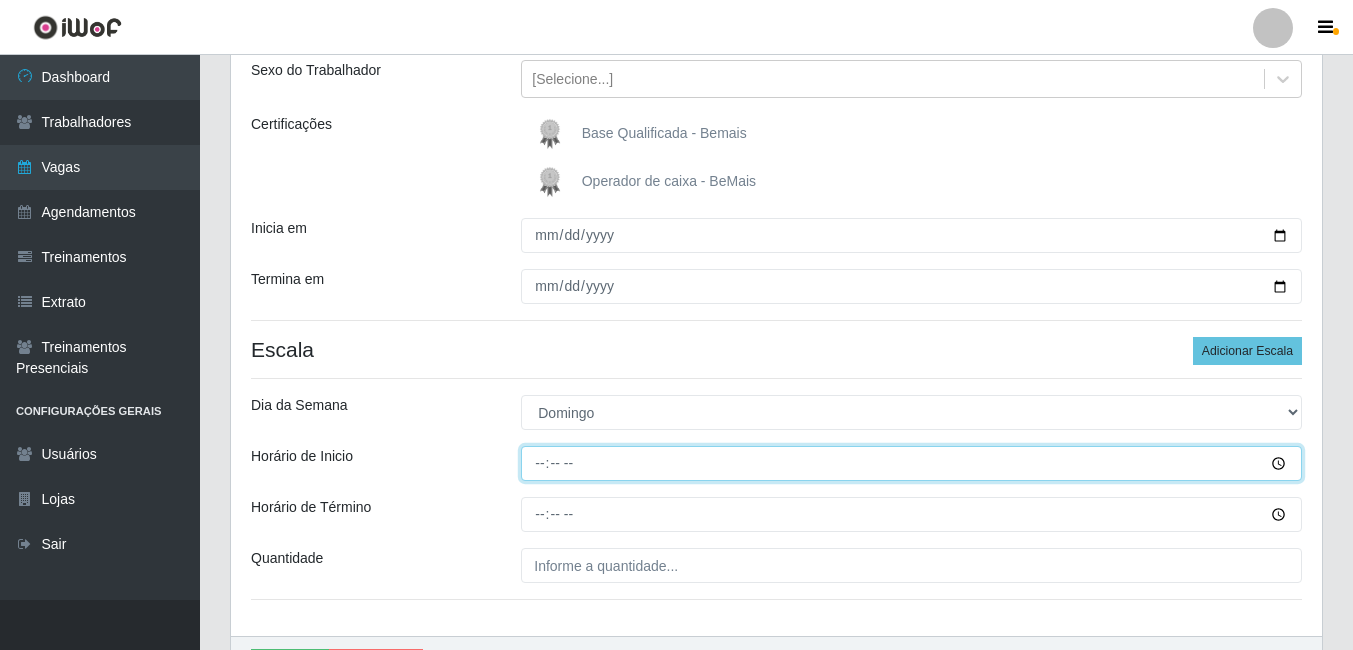 click on "Horário de Inicio" at bounding box center [911, 463] 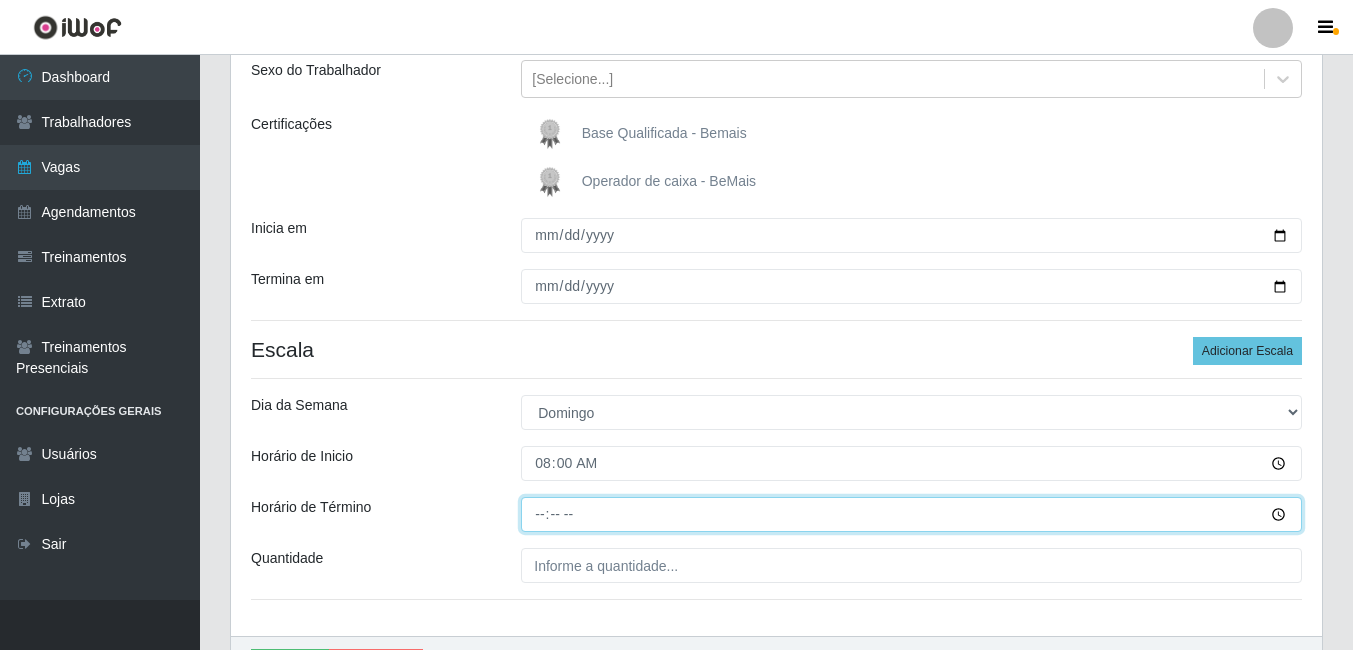click on "Horário de Término" at bounding box center (911, 514) 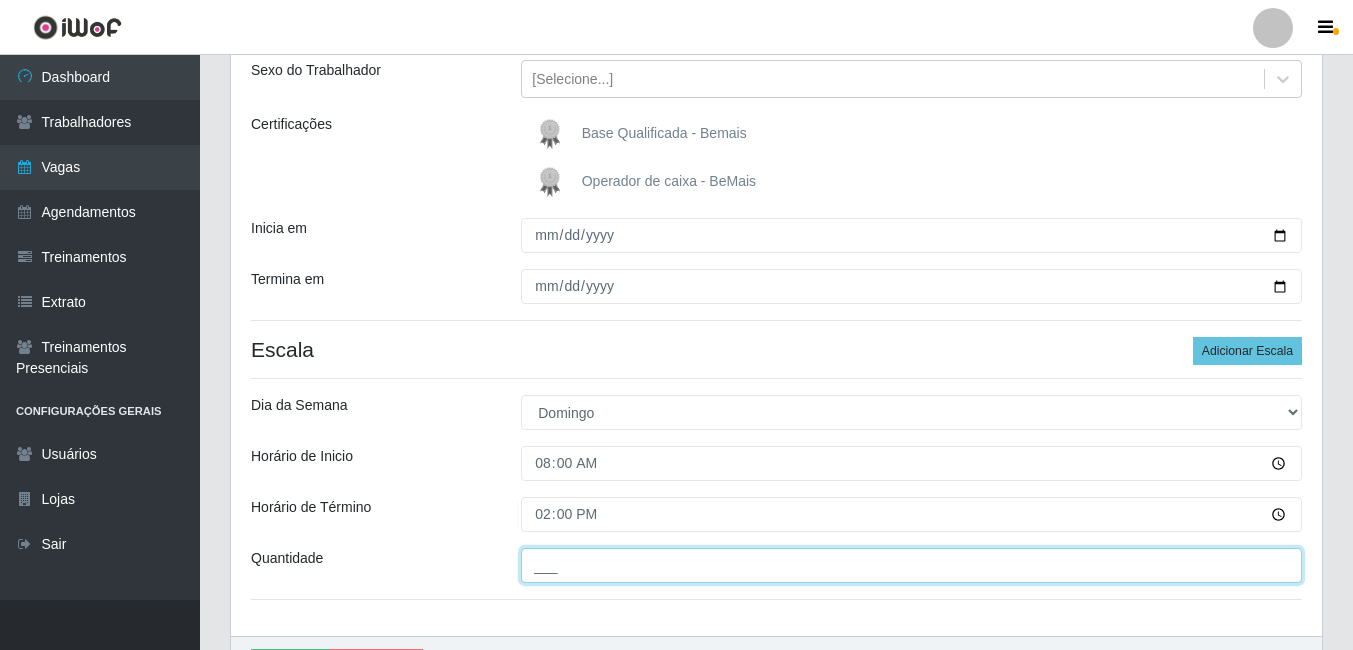 click on "___" at bounding box center (911, 565) 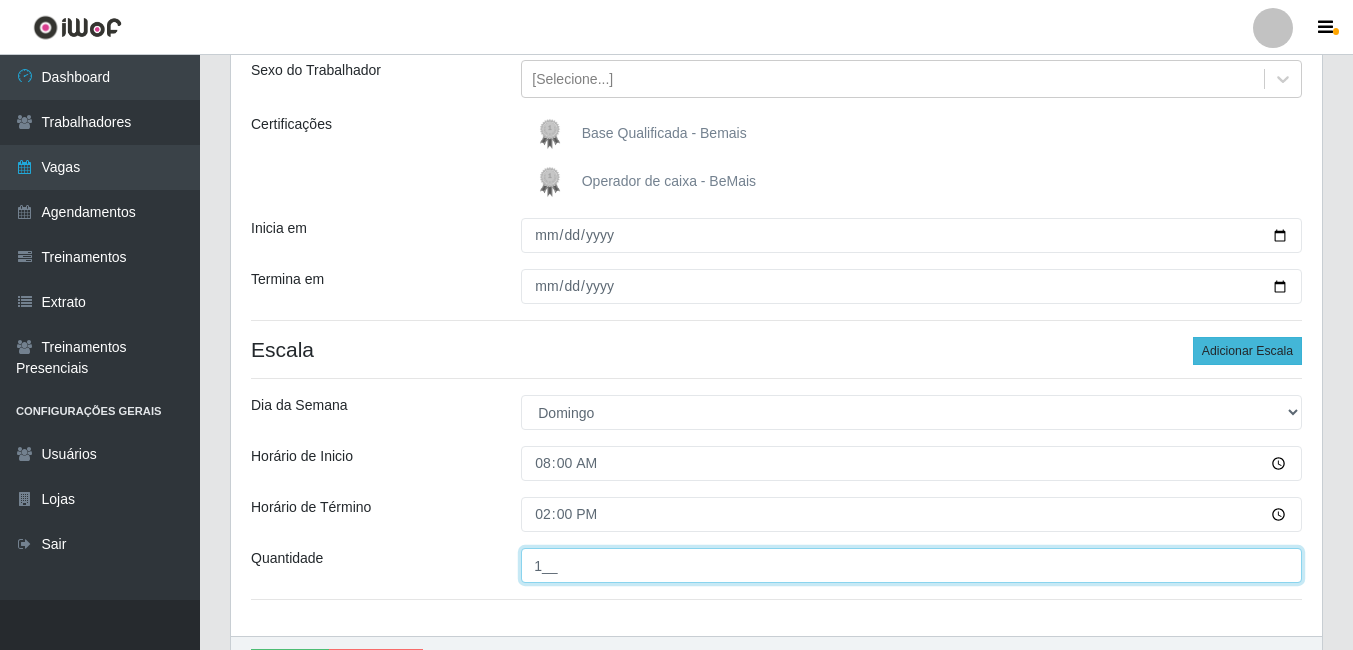 type on "1__" 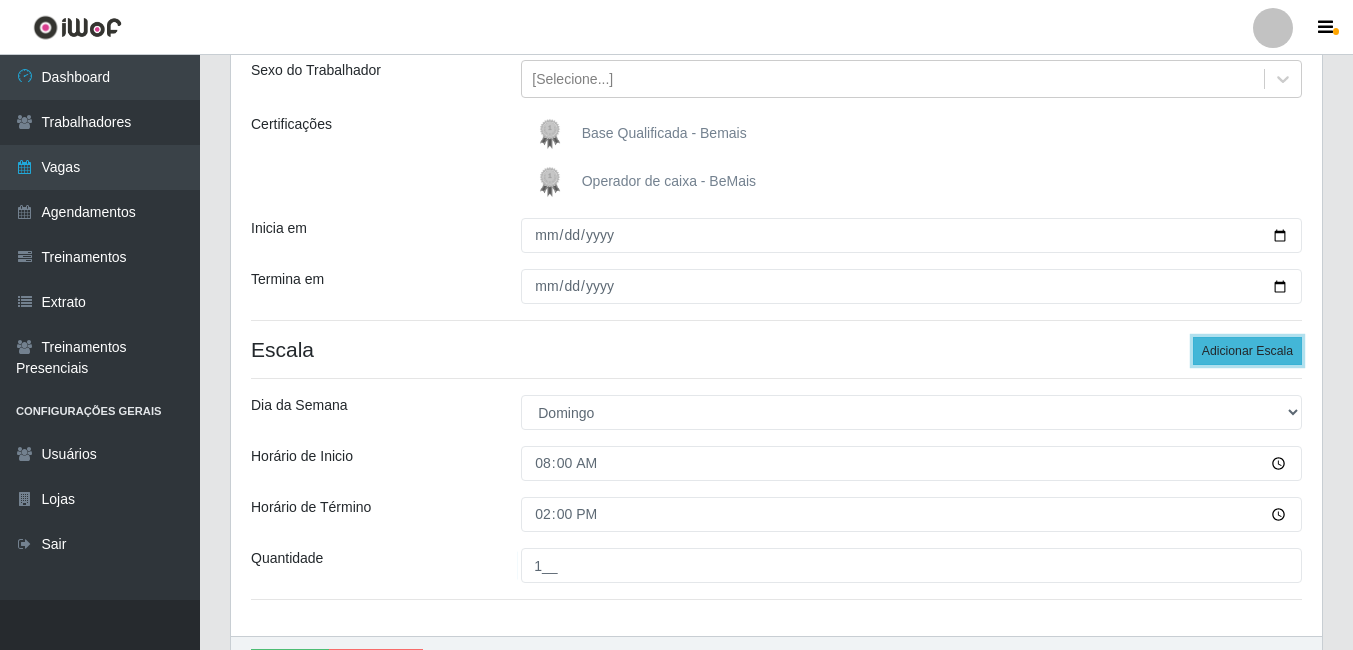 click on "Adicionar Escala" at bounding box center [1247, 351] 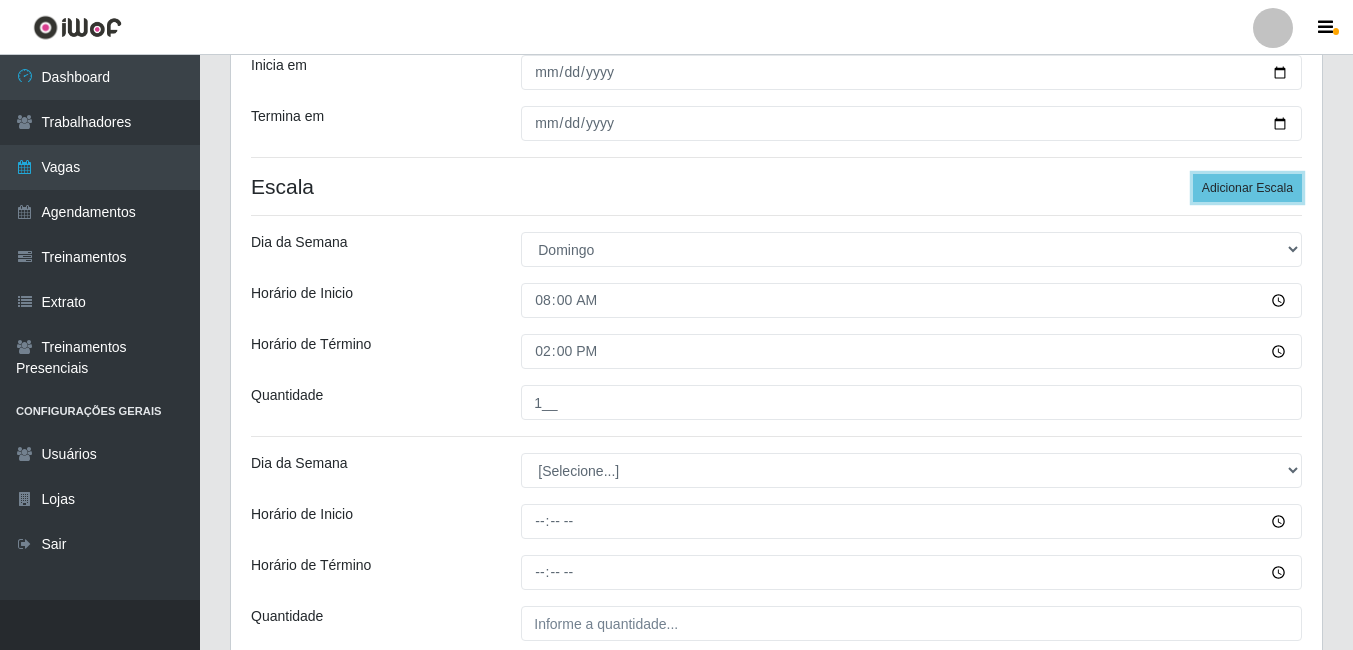 scroll, scrollTop: 434, scrollLeft: 0, axis: vertical 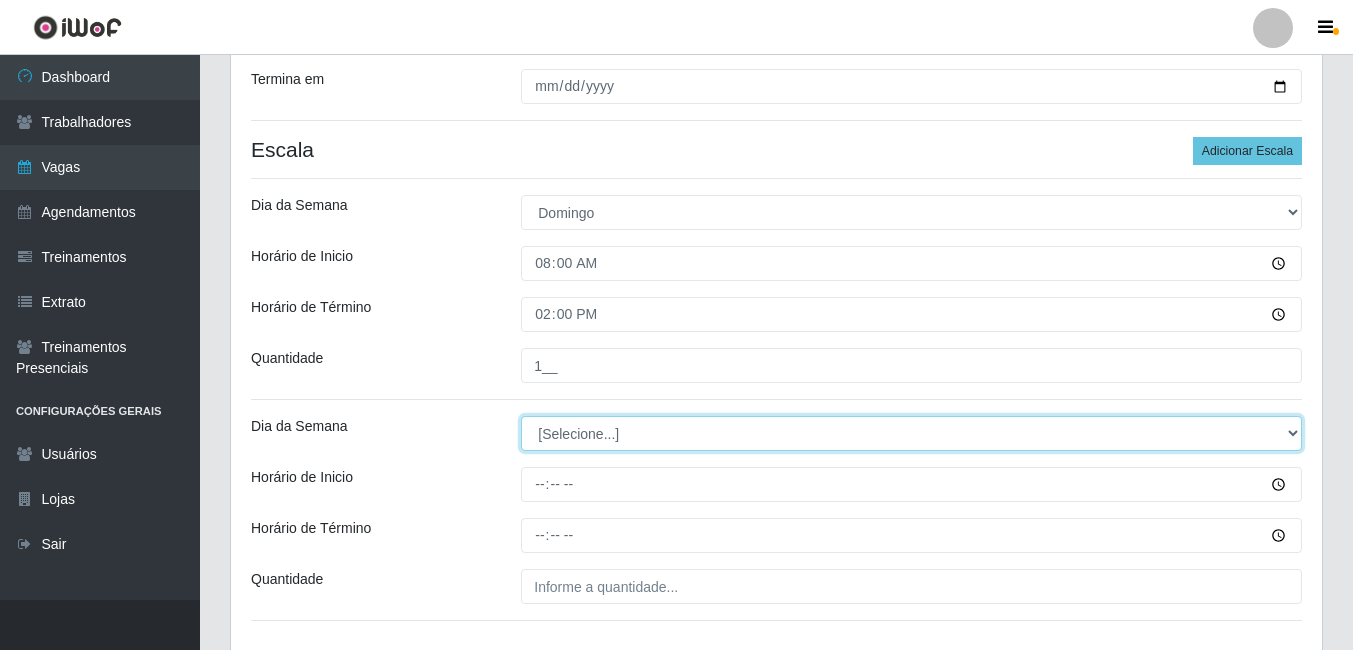 click on "[Selecione...] Segunda Terça Quarta Quinta Sexta Sábado Domingo" at bounding box center [911, 433] 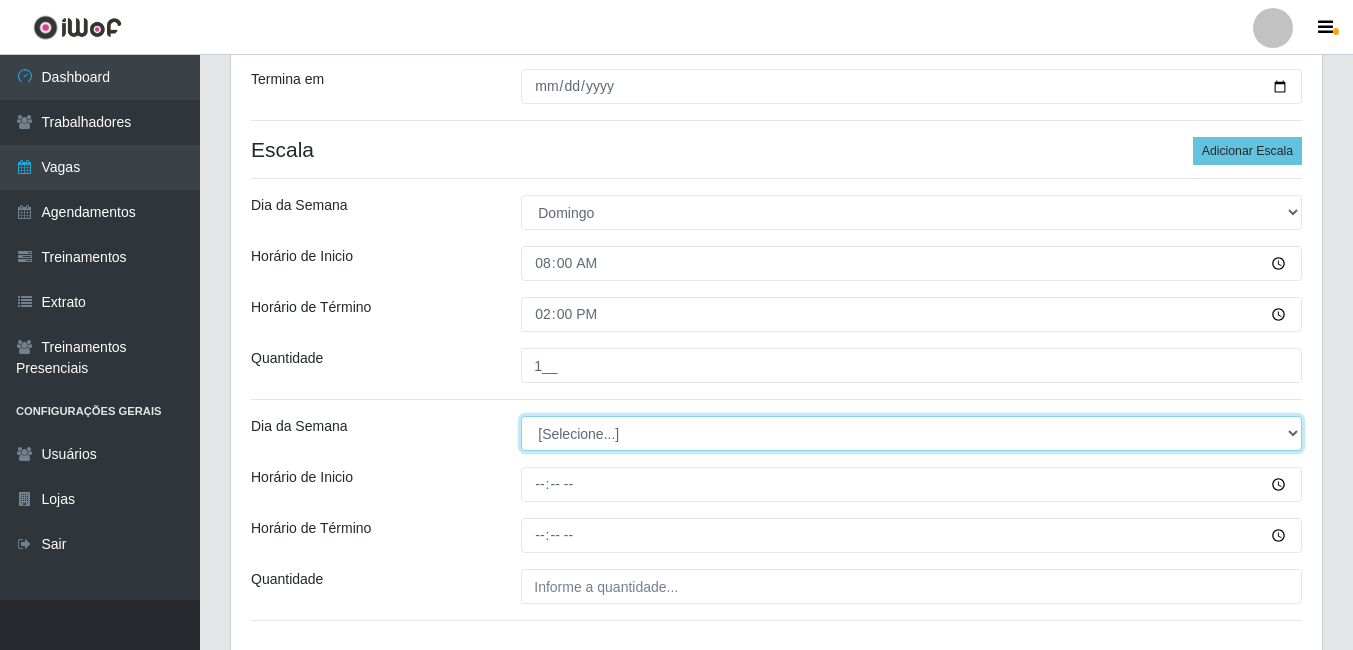 select on "1" 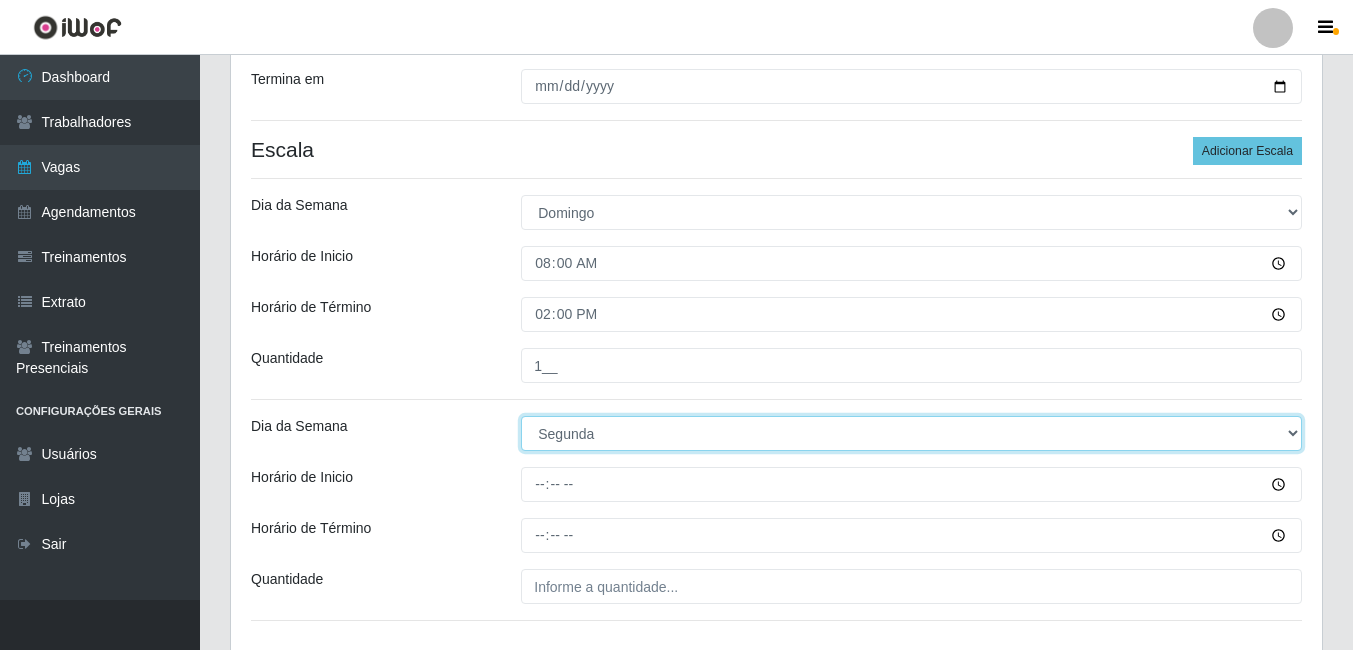 click on "[Selecione...] Segunda Terça Quarta Quinta Sexta Sábado Domingo" at bounding box center [911, 433] 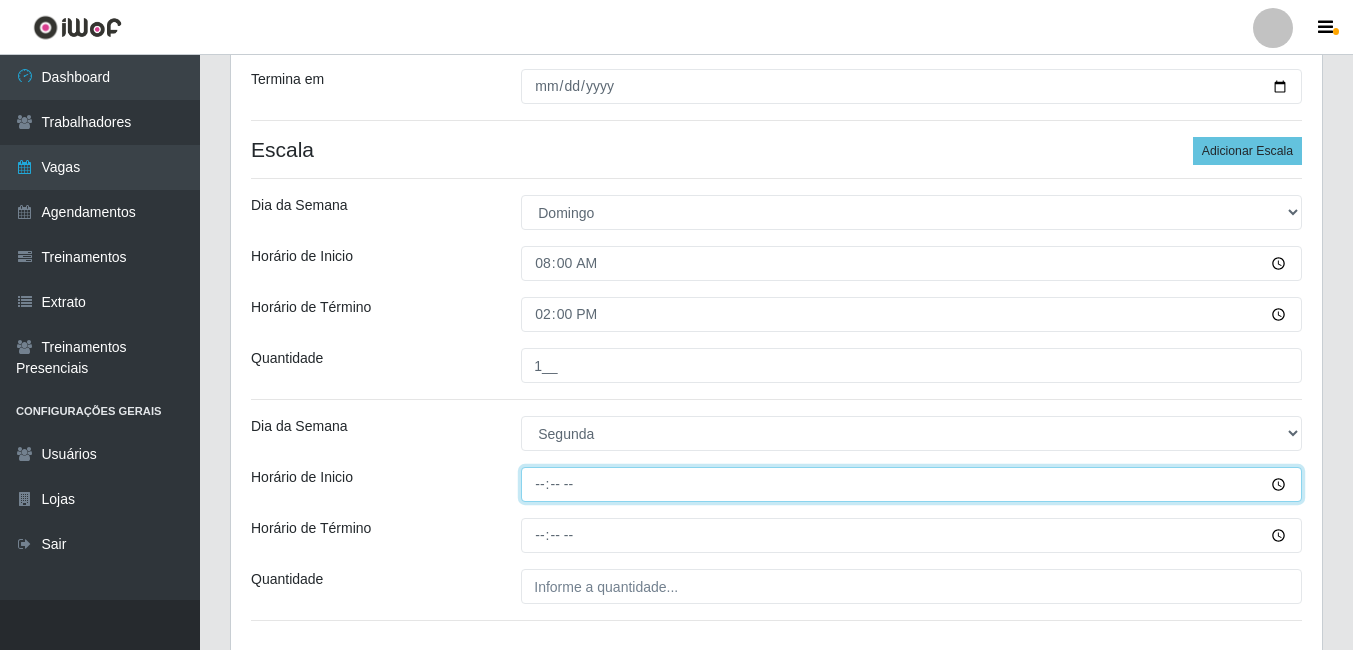 click on "Horário de Inicio" at bounding box center (911, 484) 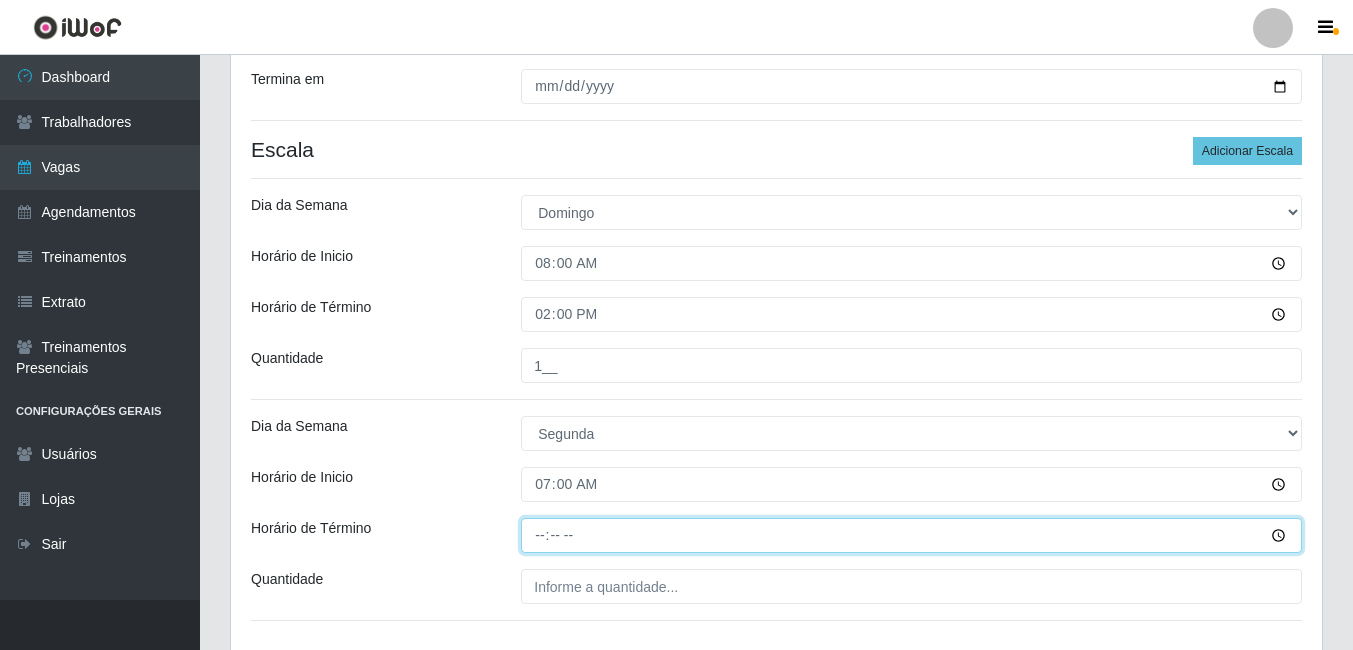 click on "Horário de Término" at bounding box center (911, 535) 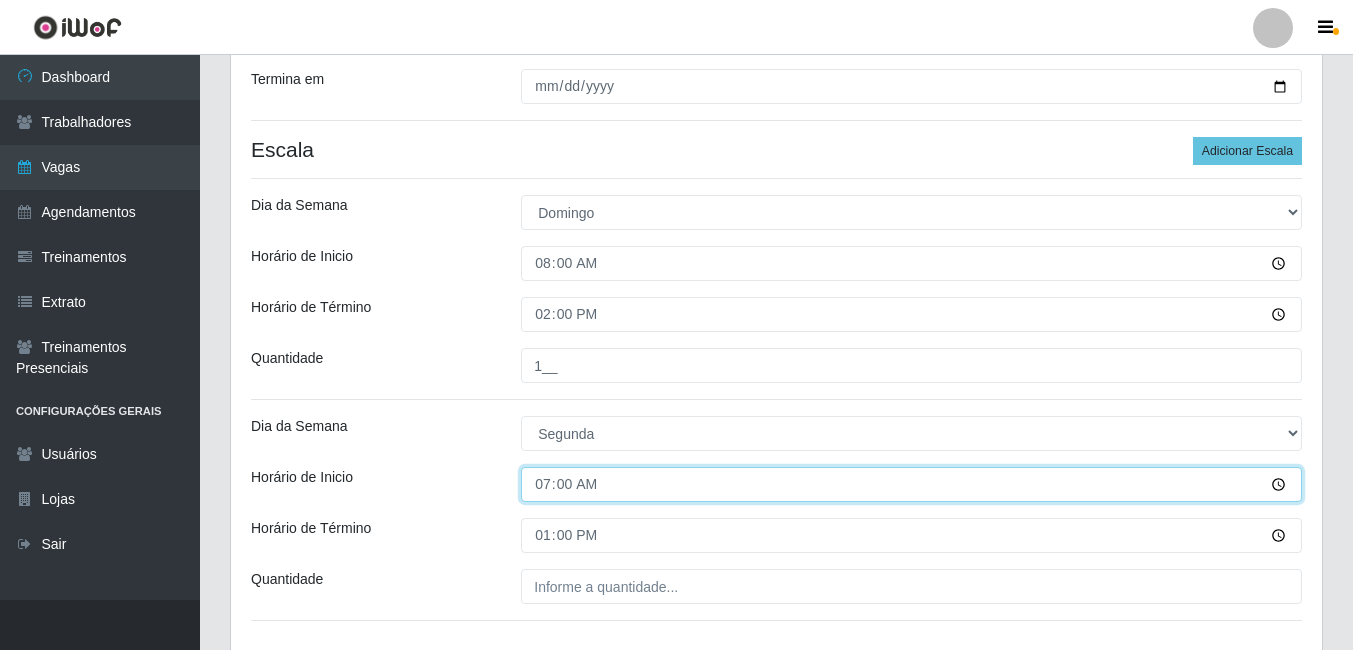 click on "07:00" at bounding box center (911, 484) 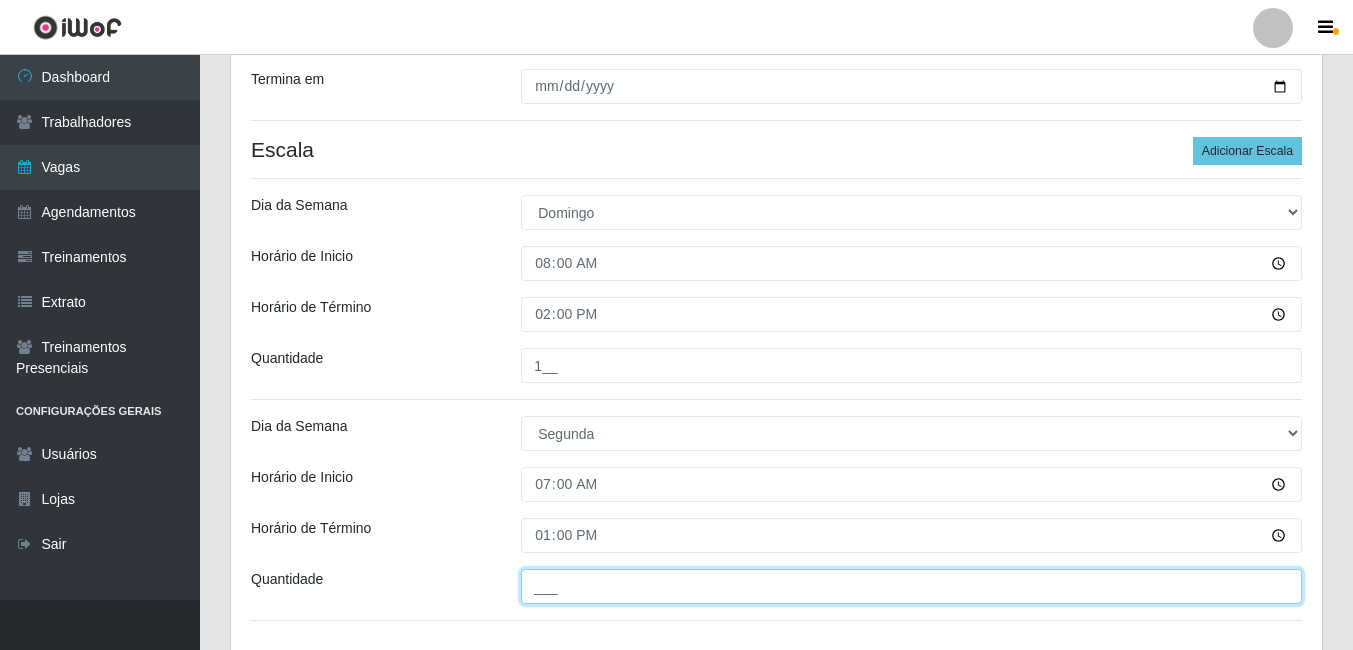 click on "___" at bounding box center [911, 586] 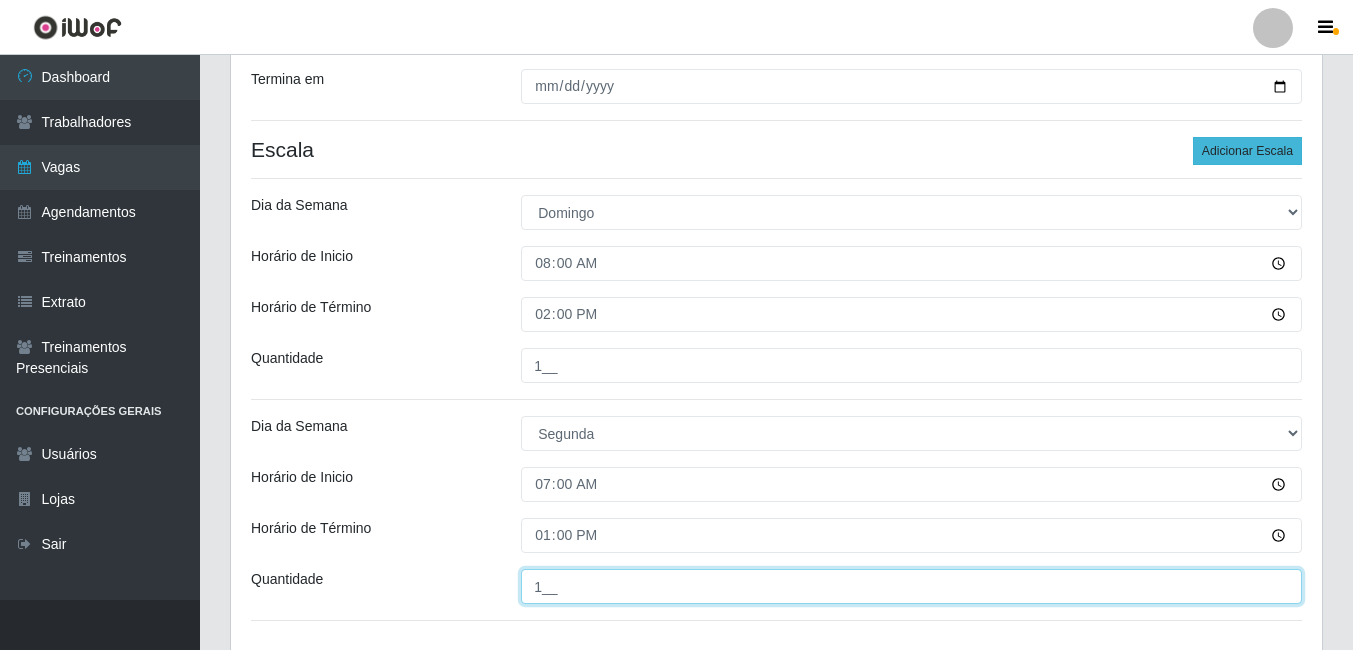 type on "1__" 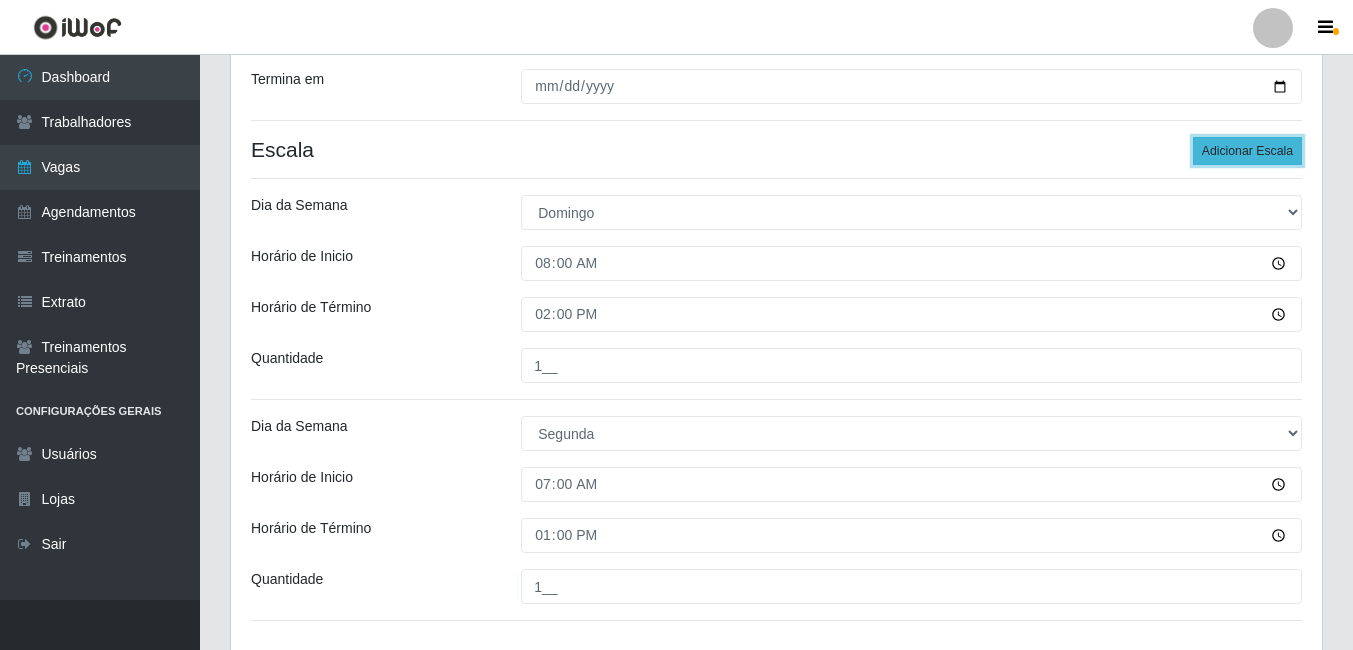 click on "Adicionar Escala" at bounding box center [1247, 151] 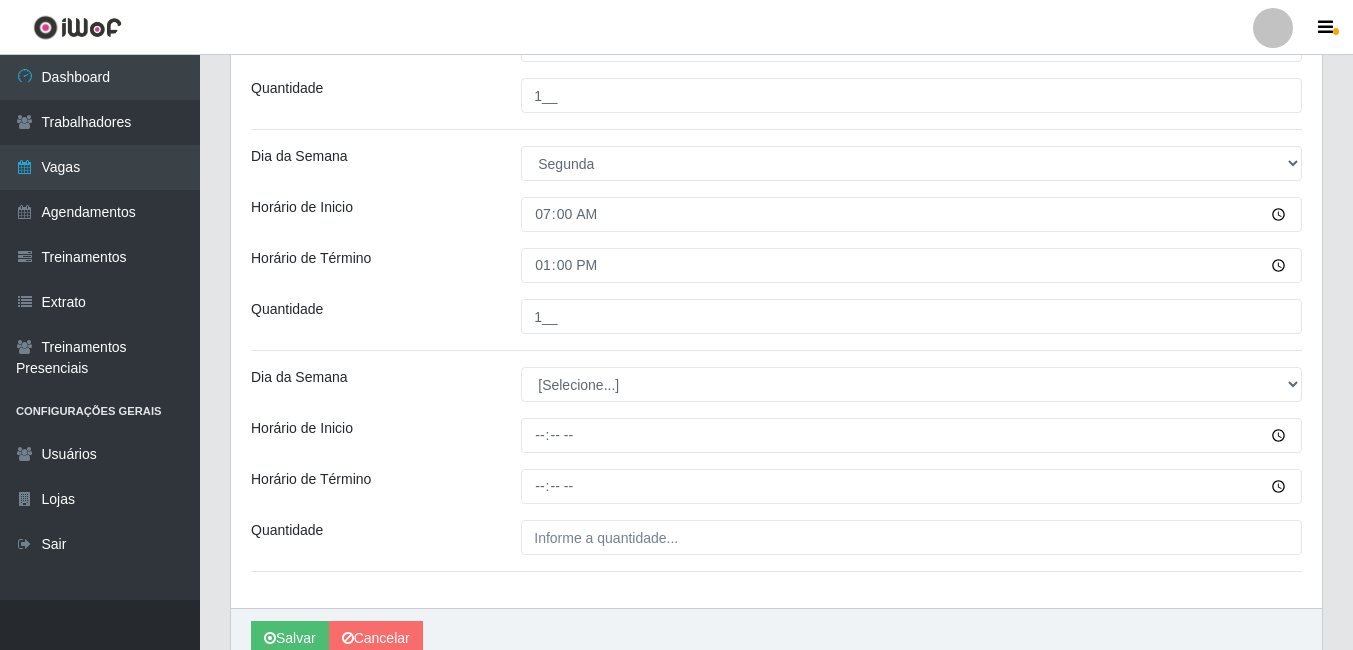 scroll, scrollTop: 734, scrollLeft: 0, axis: vertical 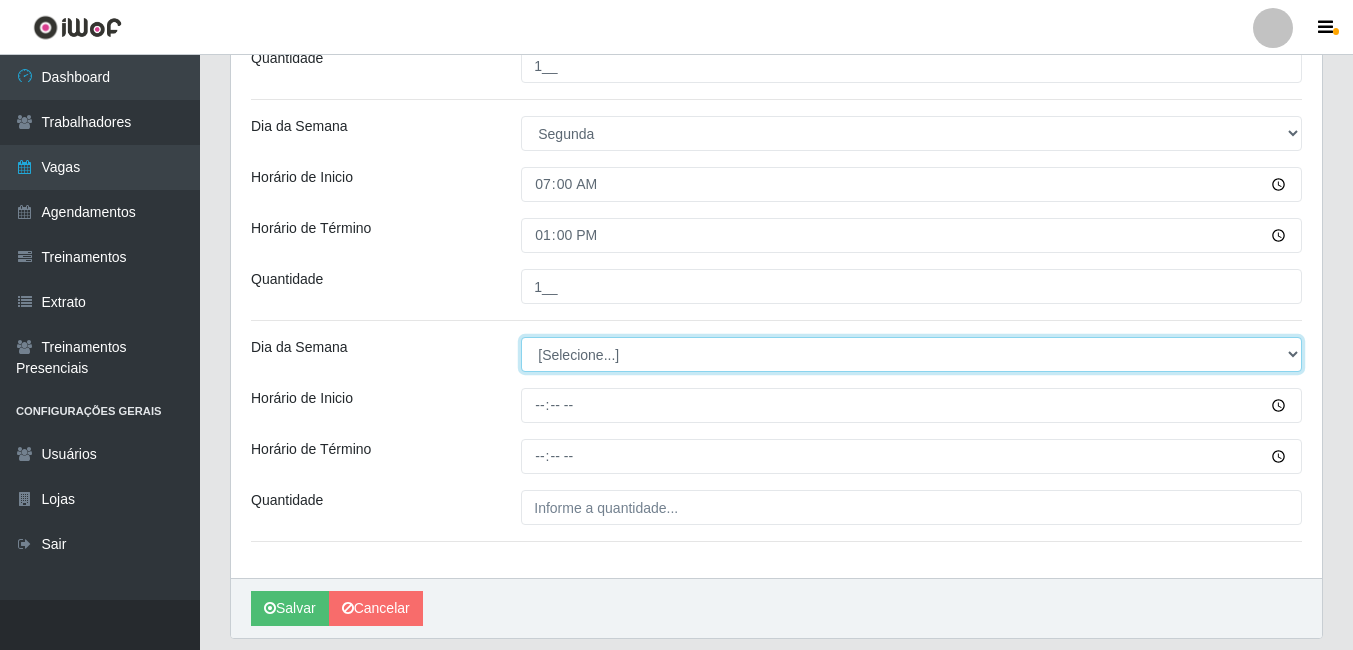 click on "[Selecione...] Segunda Terça Quarta Quinta Sexta Sábado Domingo" at bounding box center (911, 354) 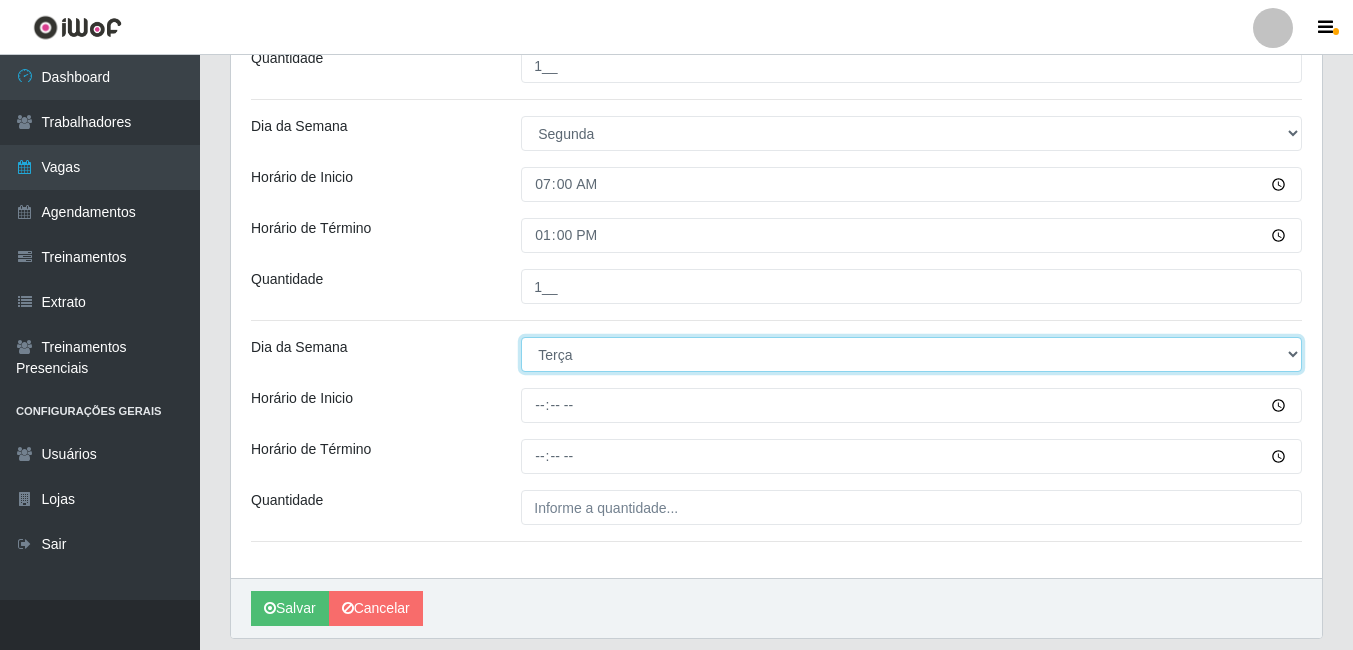 click on "[Selecione...] Segunda Terça Quarta Quinta Sexta Sábado Domingo" at bounding box center [911, 354] 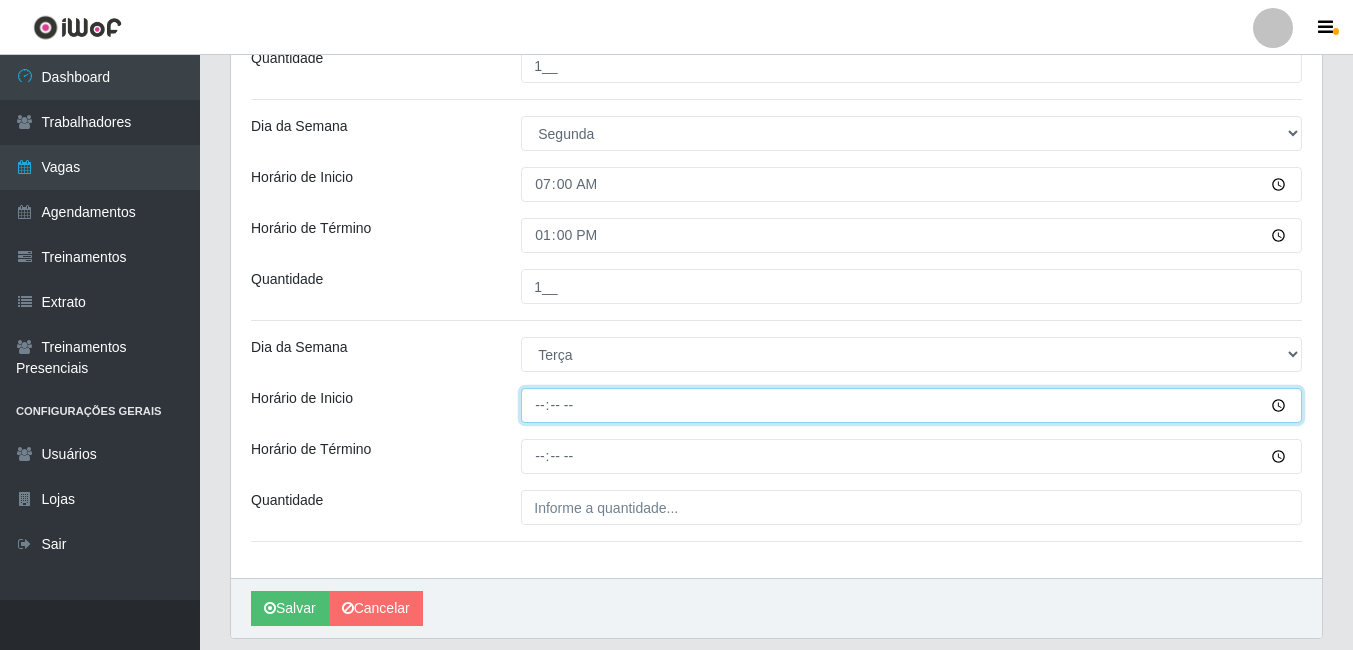 click on "Horário de Inicio" at bounding box center [911, 405] 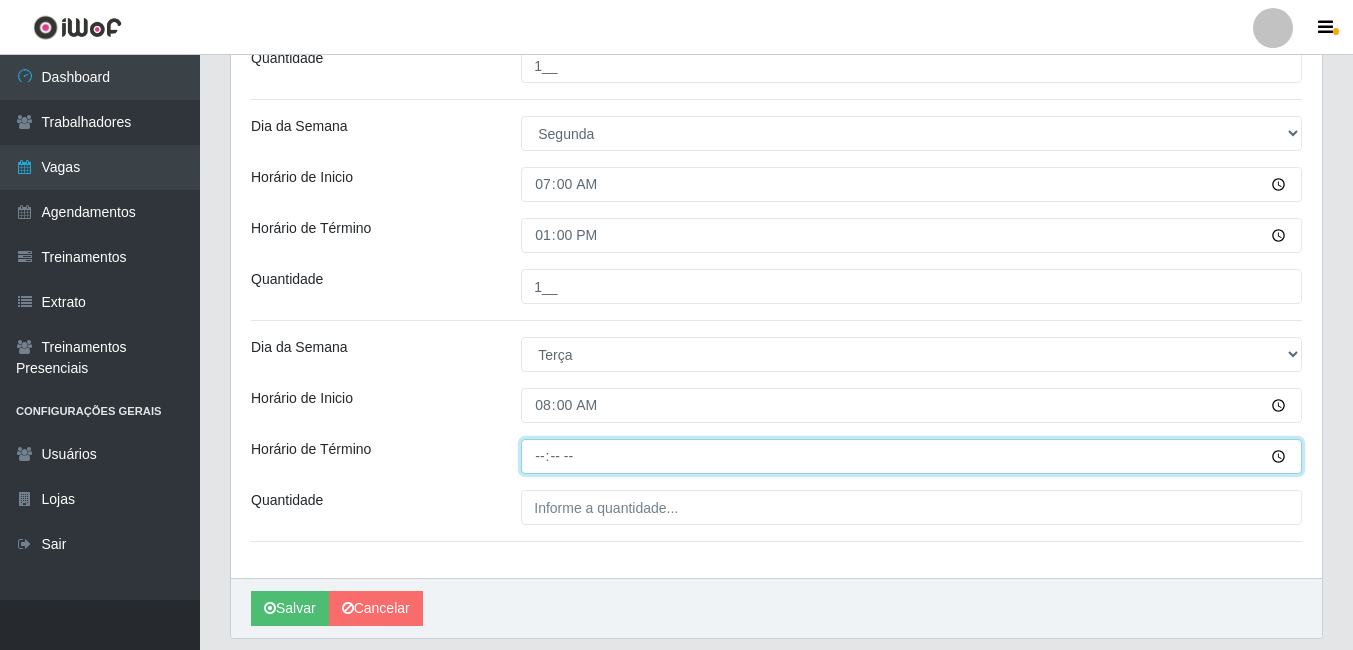 click on "Horário de Término" at bounding box center (911, 456) 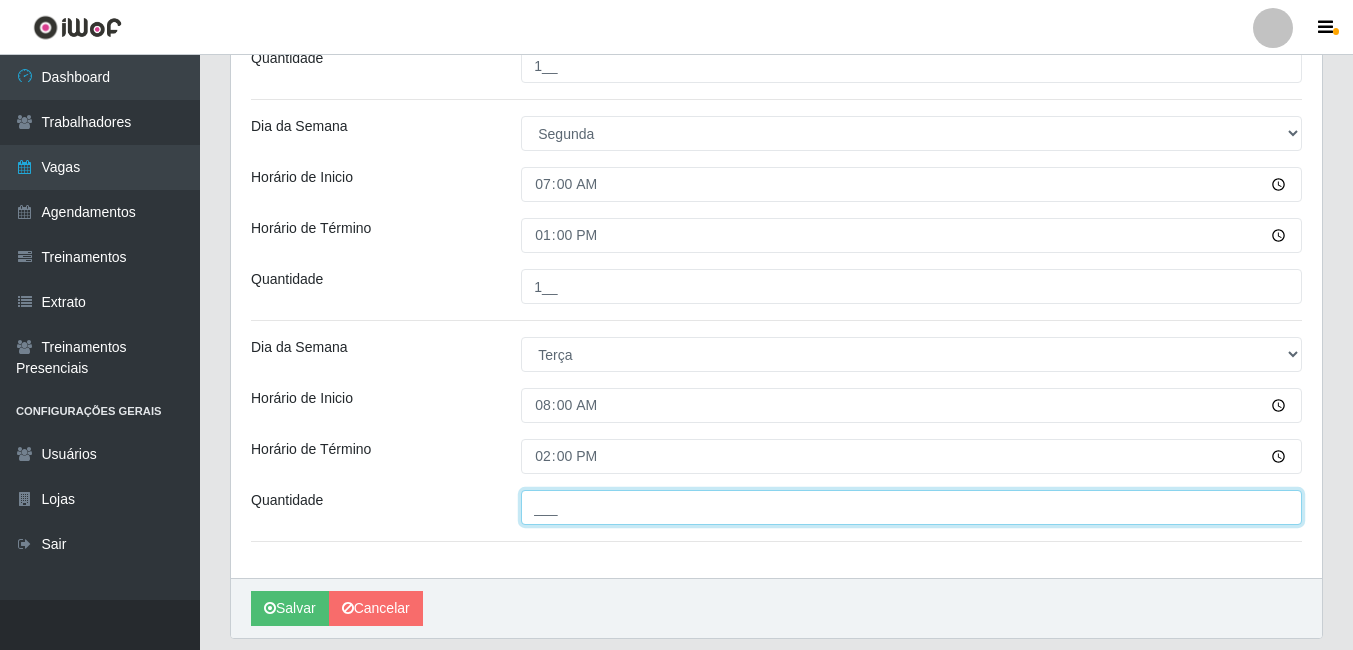 click on "___" at bounding box center (911, 507) 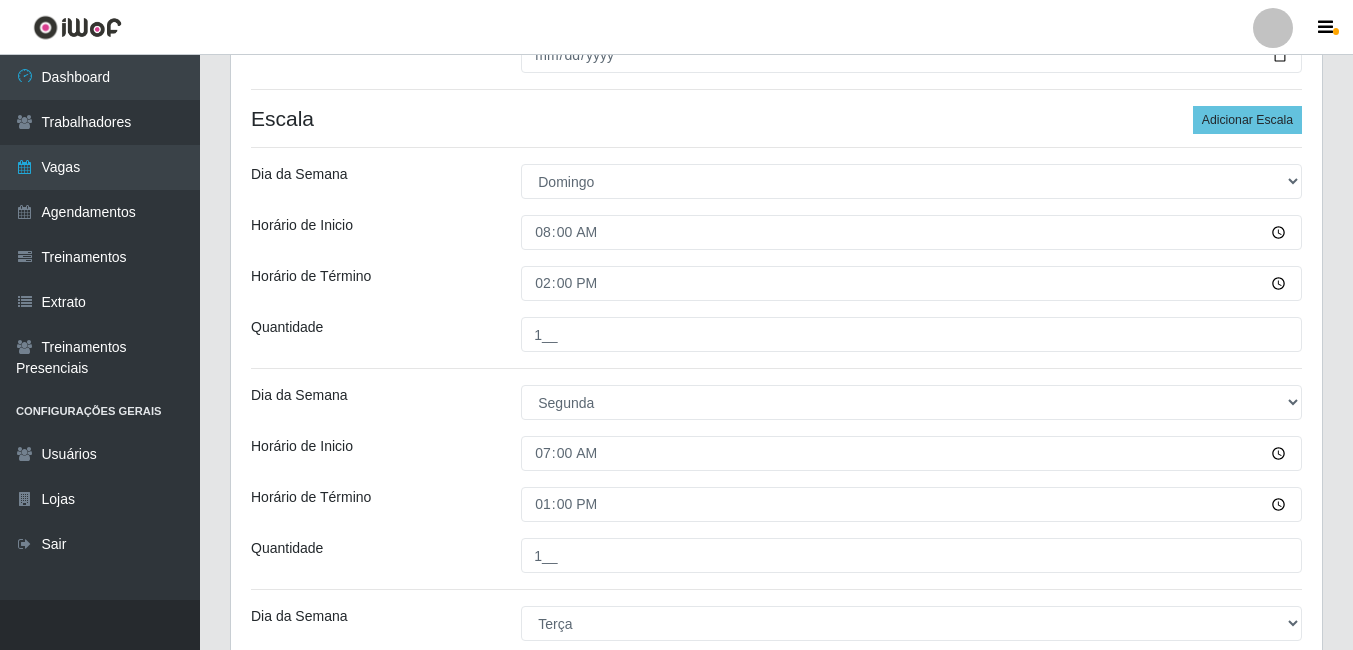 scroll, scrollTop: 434, scrollLeft: 0, axis: vertical 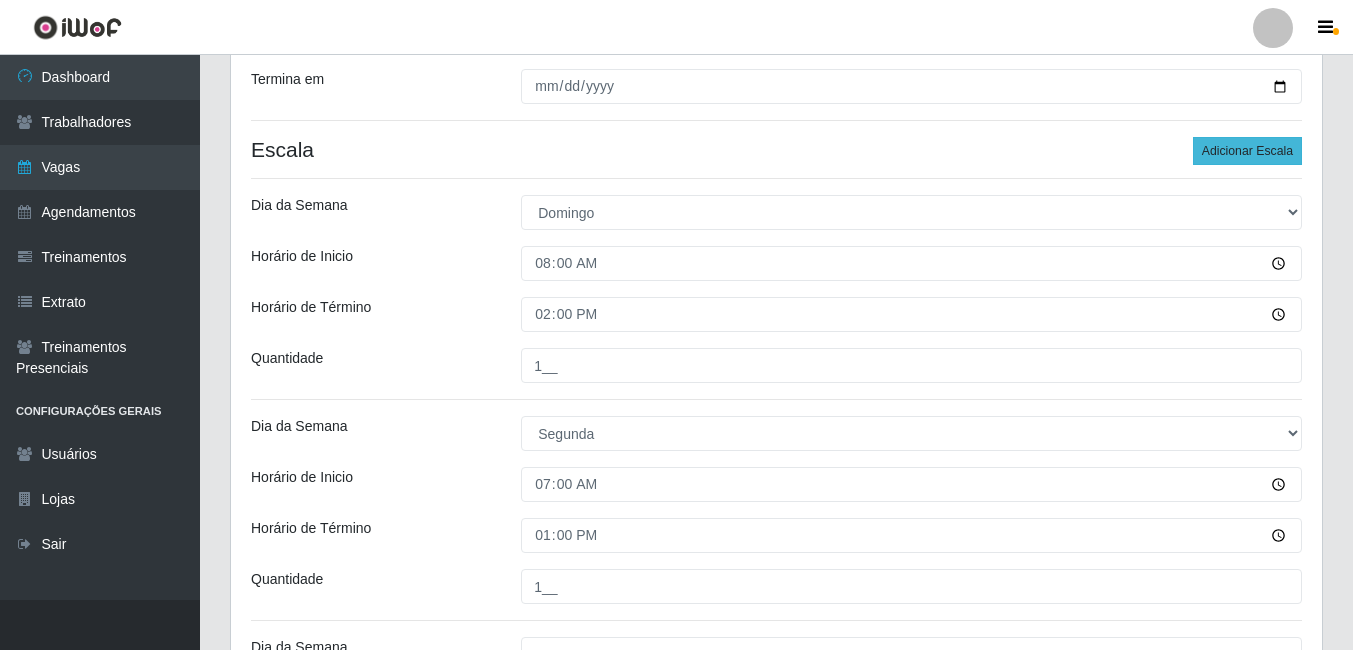type on "1__" 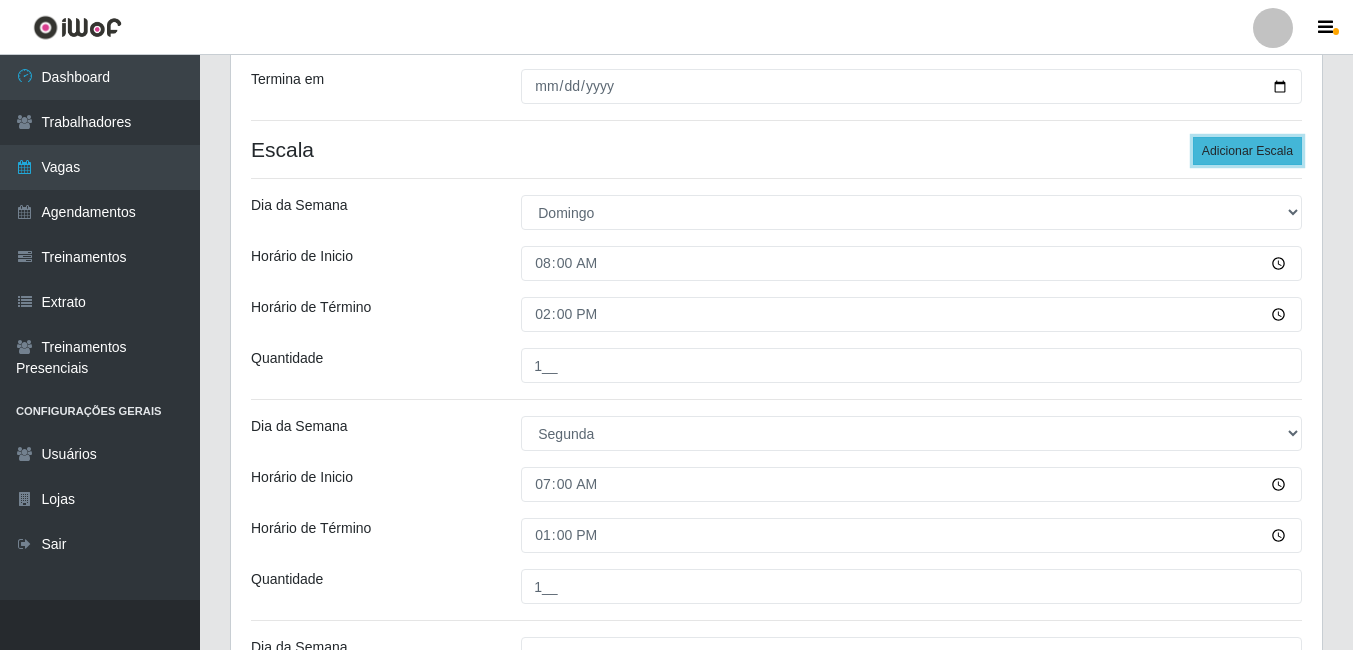 click on "Adicionar Escala" at bounding box center (1247, 151) 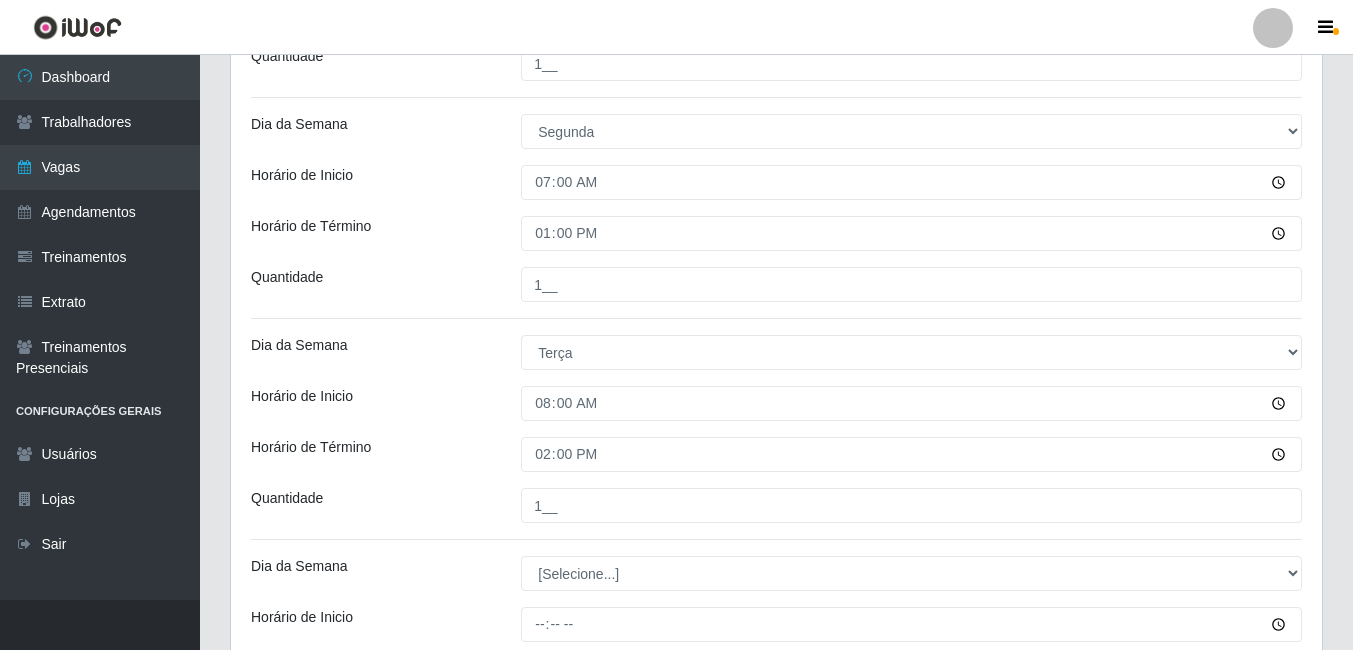scroll, scrollTop: 834, scrollLeft: 0, axis: vertical 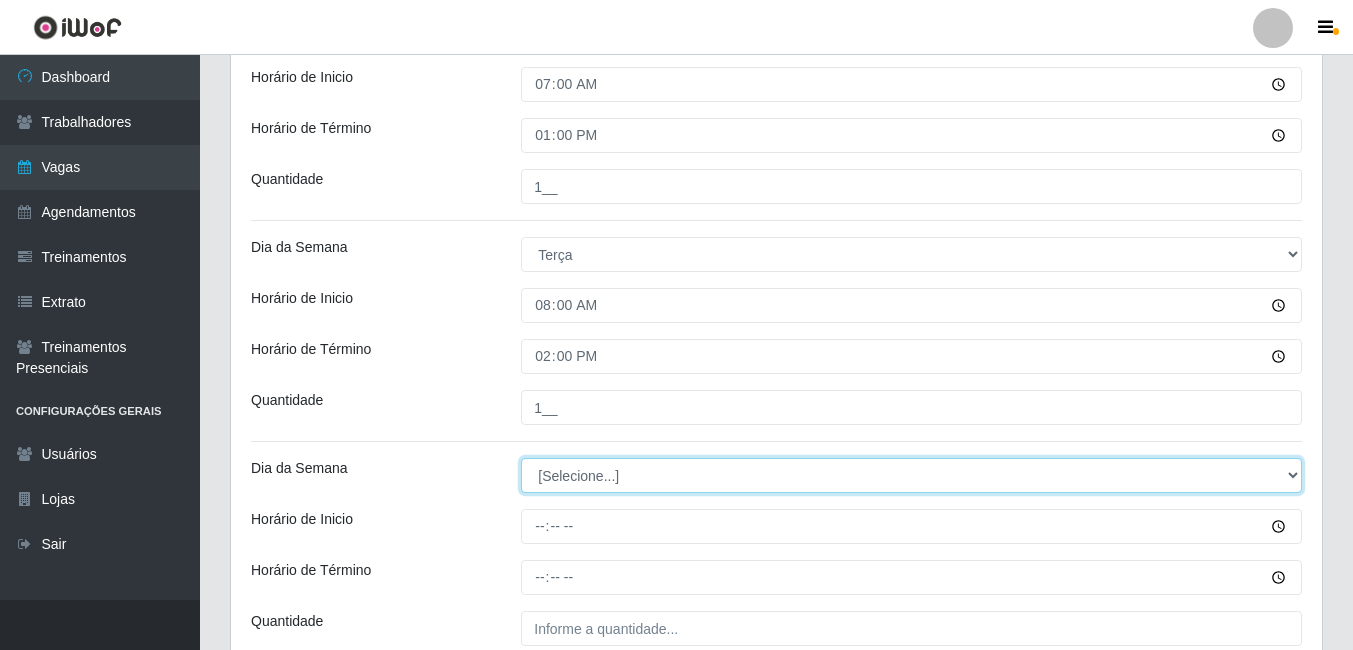 click on "[Selecione...] Segunda Terça Quarta Quinta Sexta Sábado Domingo" at bounding box center (911, 475) 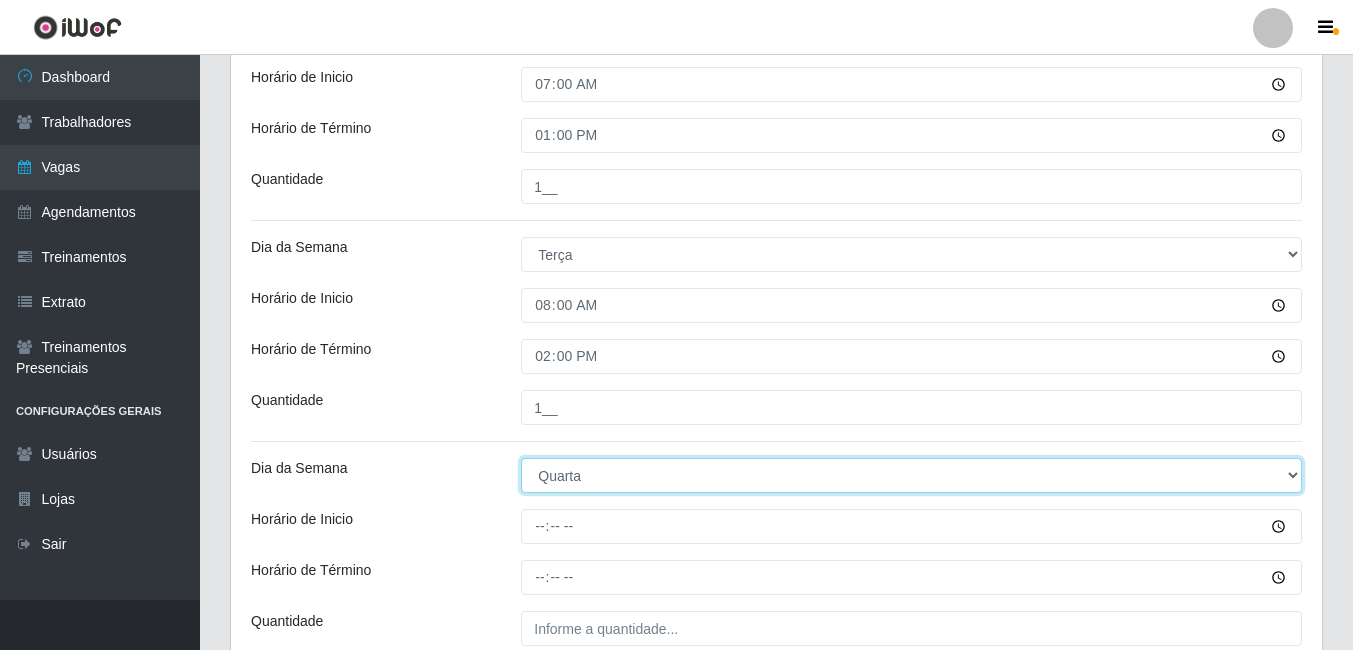 click on "[Selecione...] Segunda Terça Quarta Quinta Sexta Sábado Domingo" at bounding box center (911, 475) 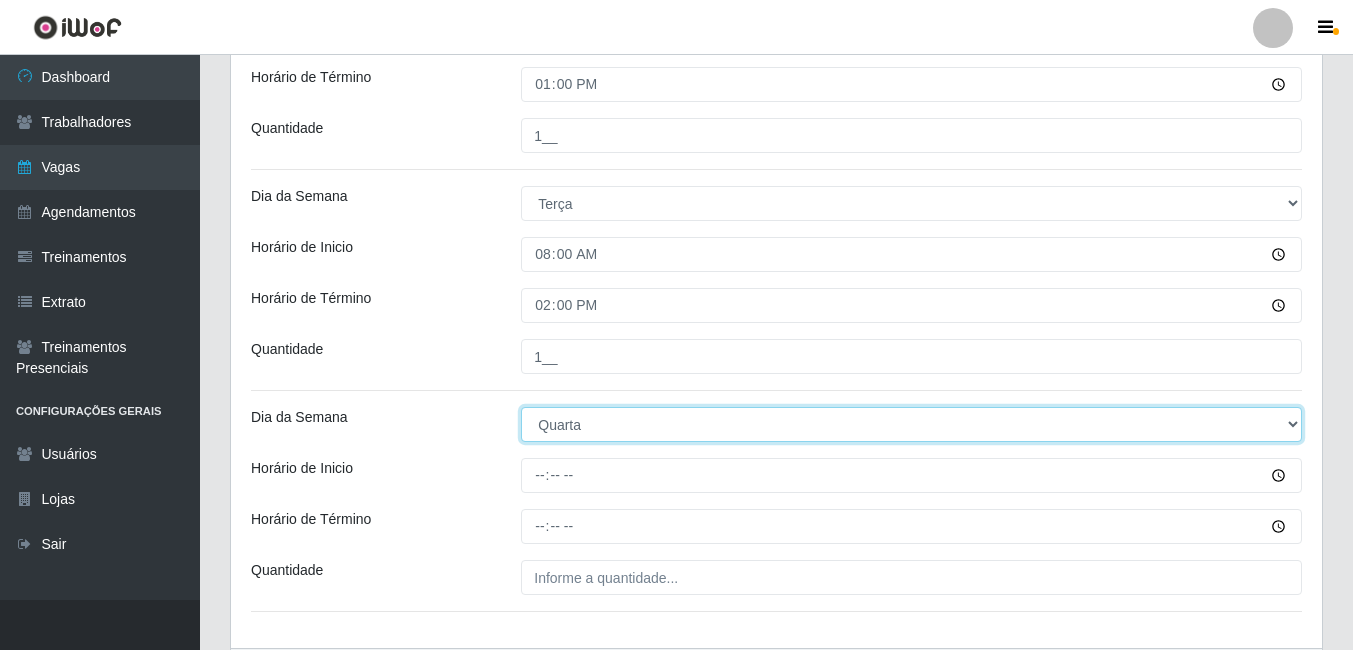 scroll, scrollTop: 934, scrollLeft: 0, axis: vertical 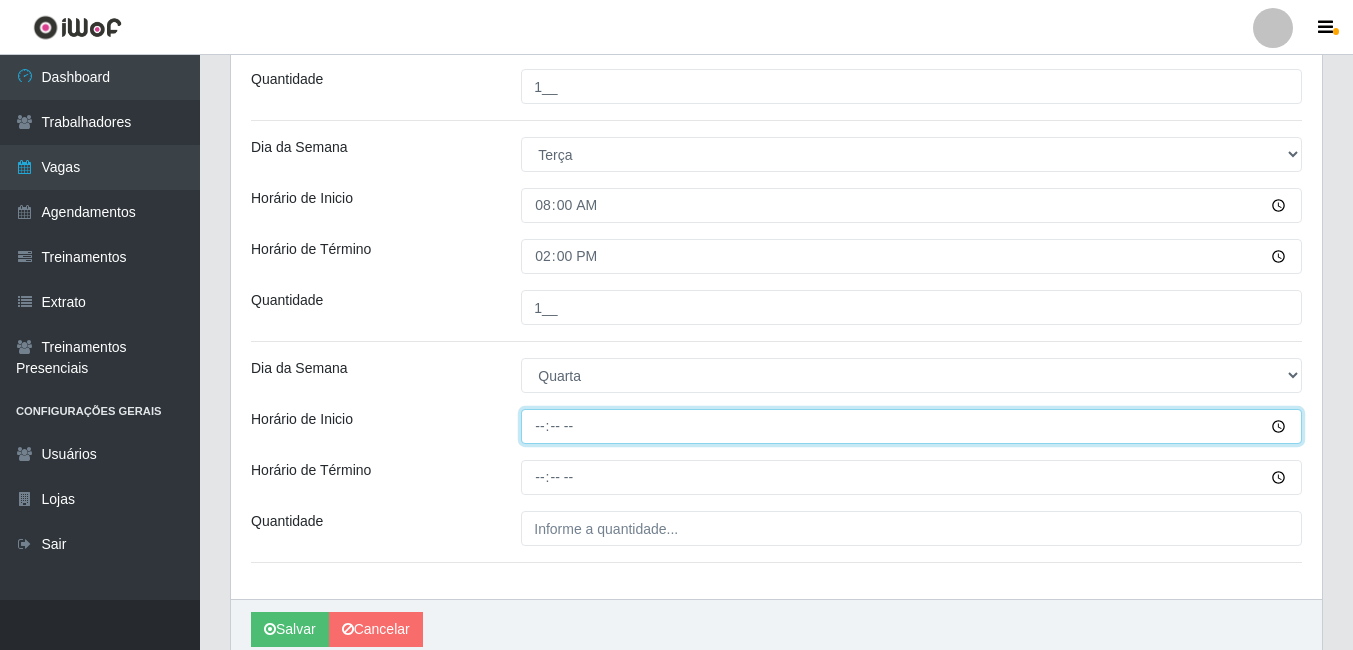 click on "Horário de Inicio" at bounding box center [911, 426] 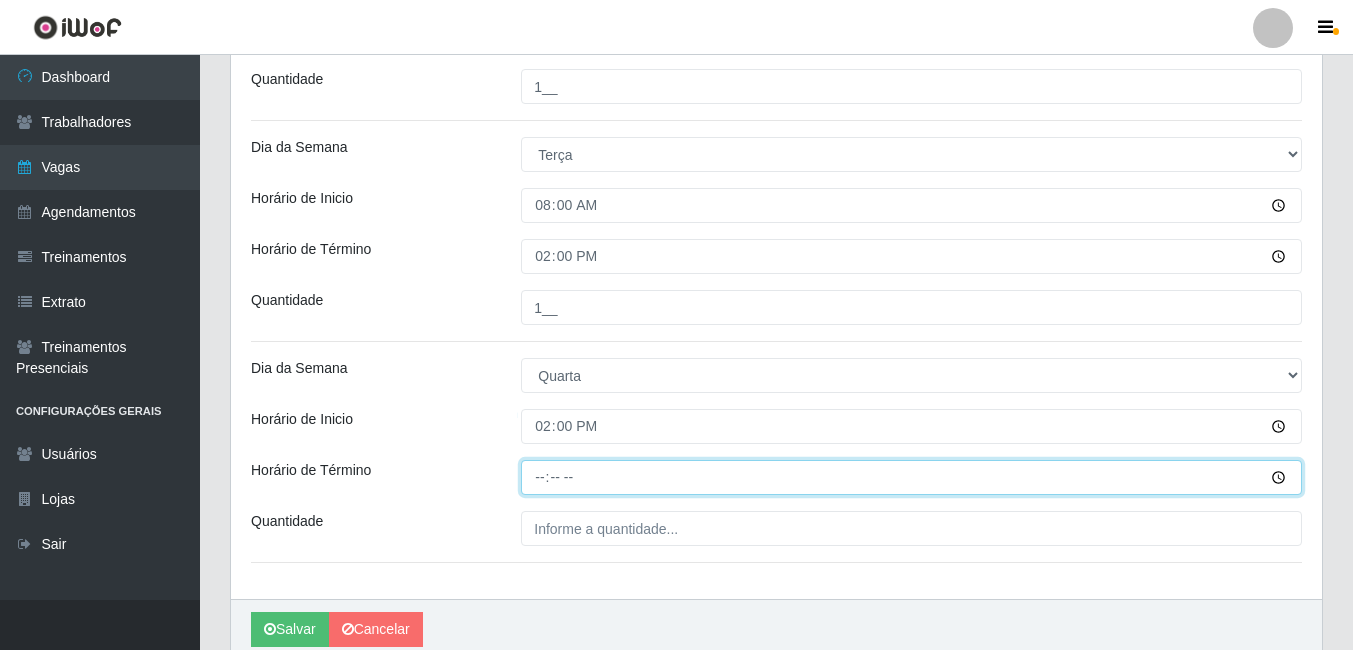 click on "Horário de Término" at bounding box center [911, 477] 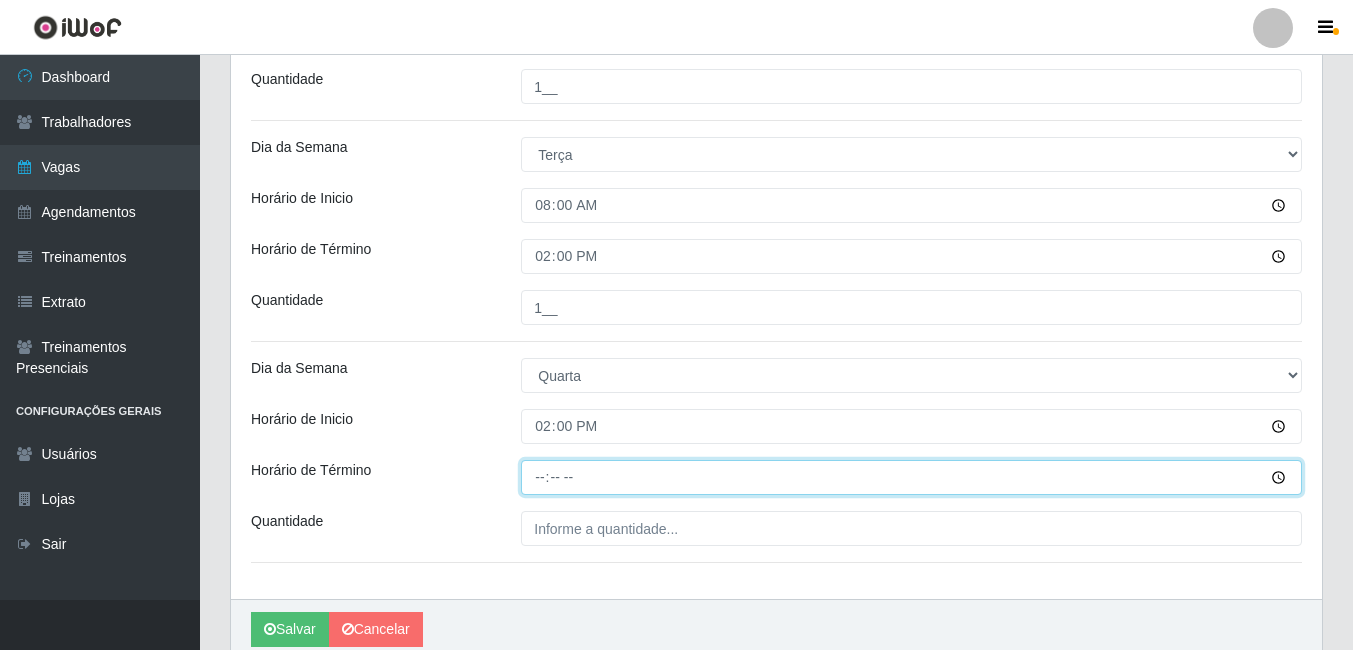 type on "20:00" 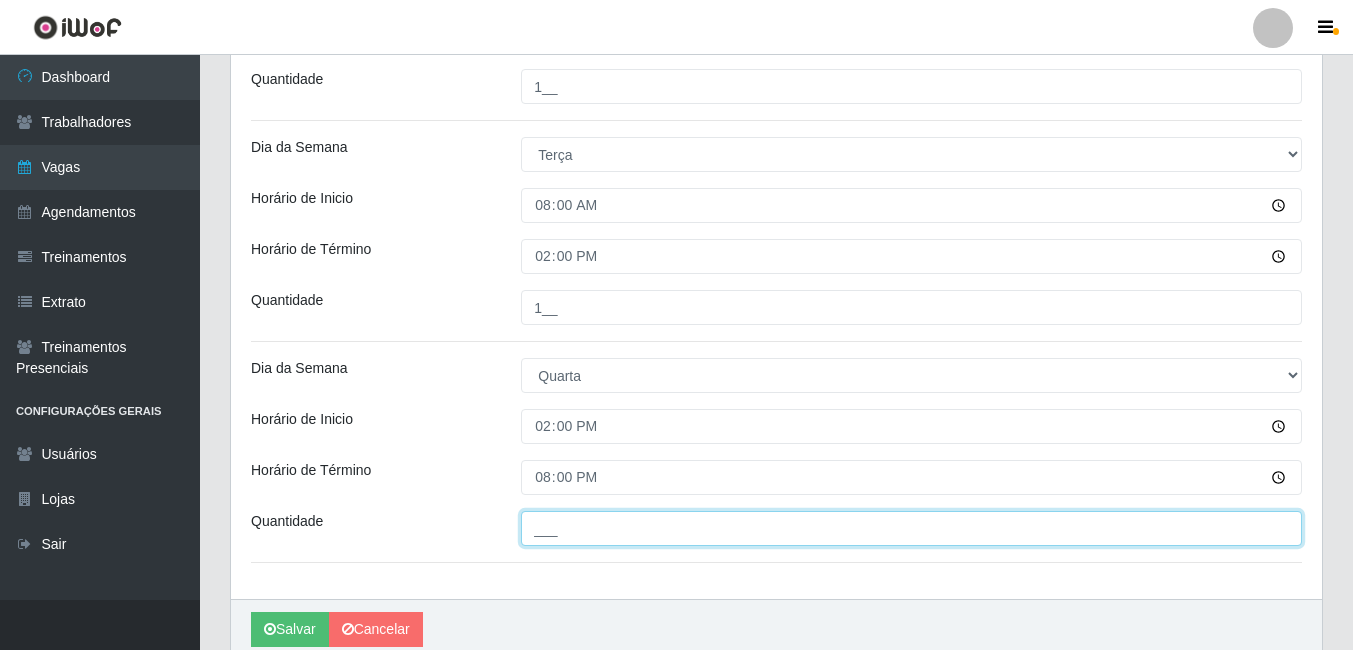 click on "___" at bounding box center [911, 528] 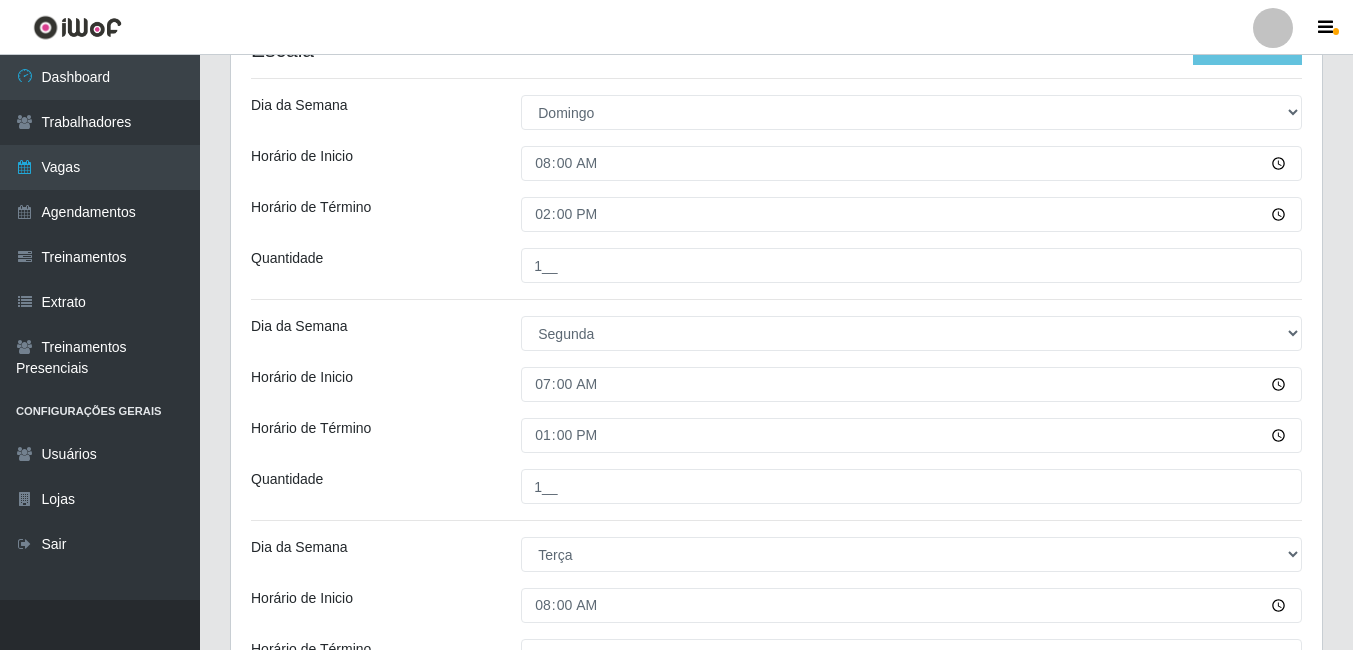 scroll, scrollTop: 434, scrollLeft: 0, axis: vertical 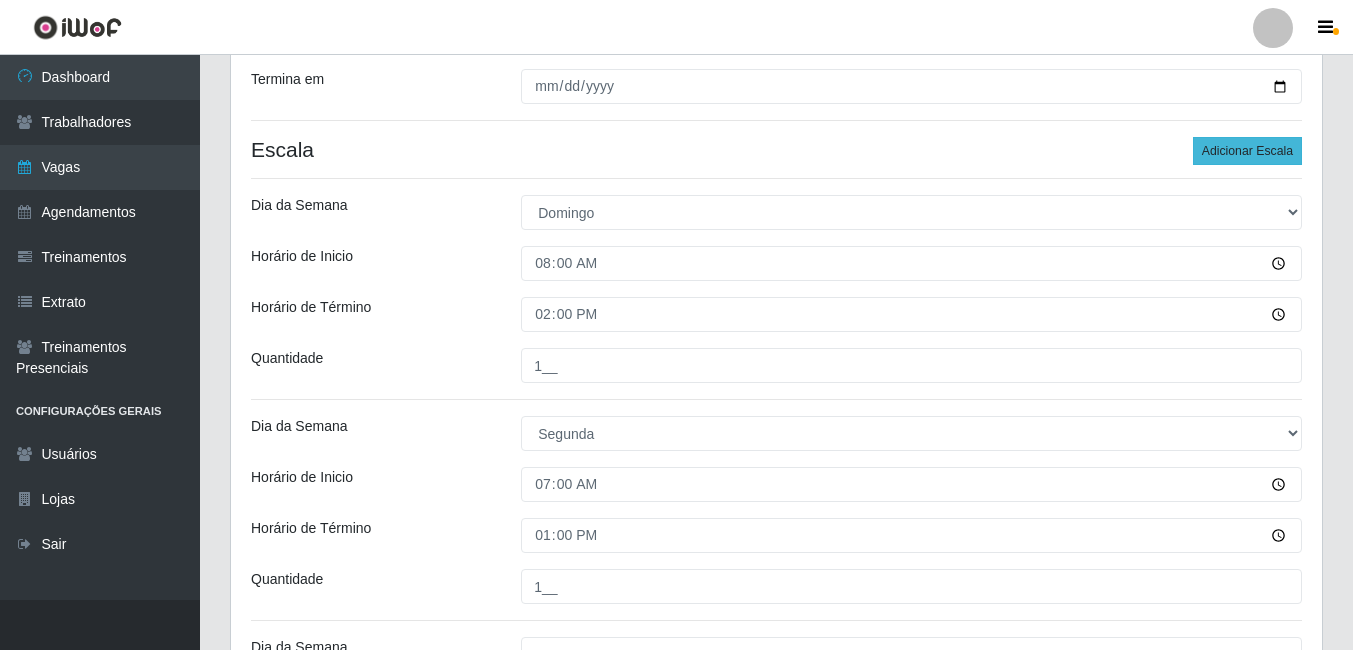type on "1__" 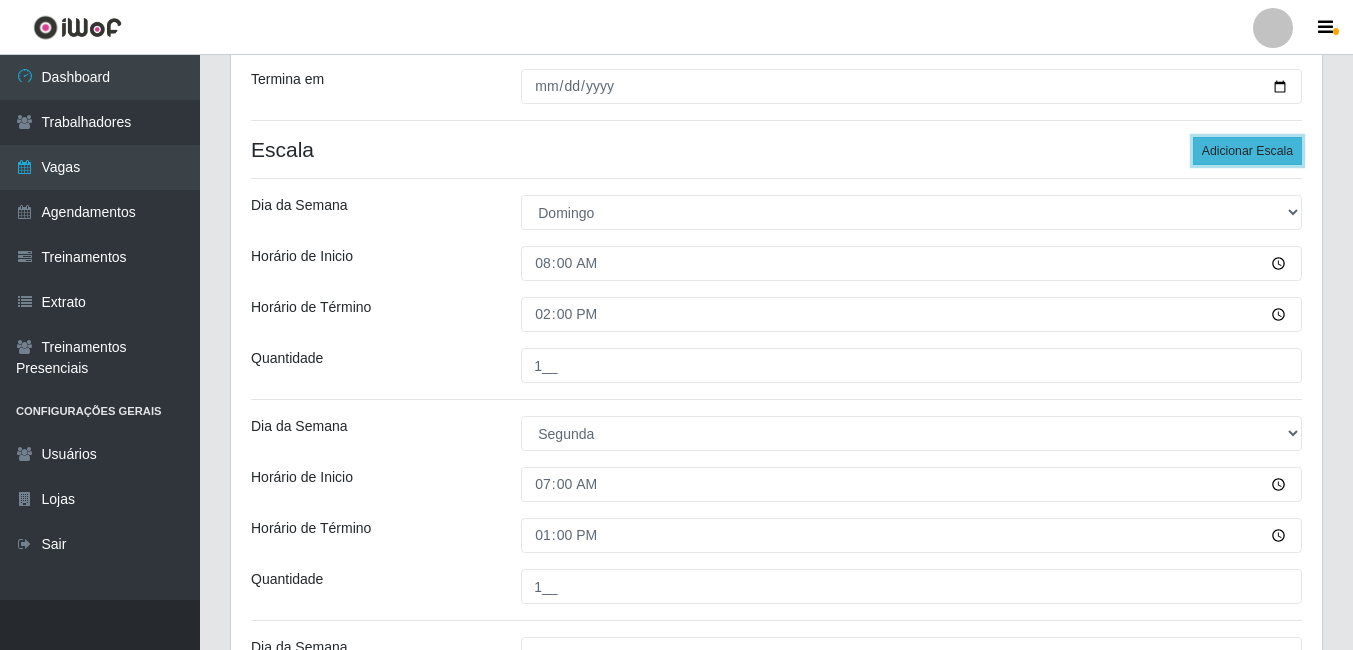 click on "Adicionar Escala" at bounding box center (1247, 151) 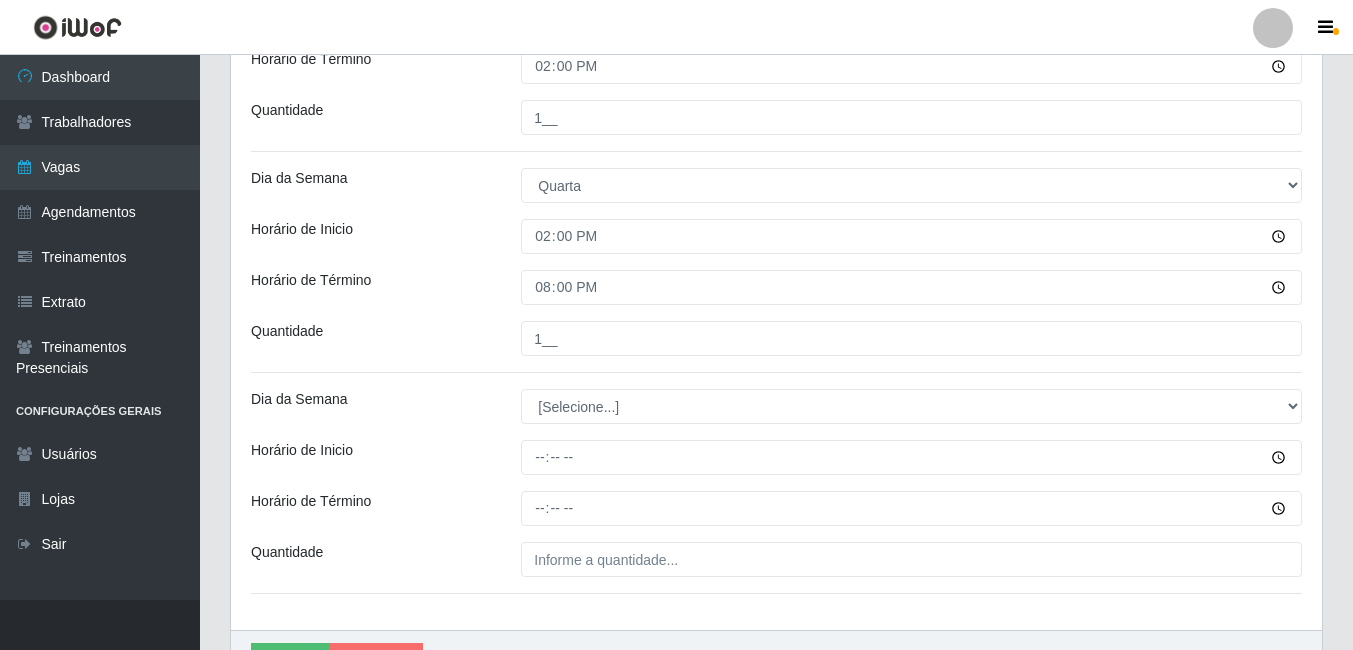 scroll, scrollTop: 1134, scrollLeft: 0, axis: vertical 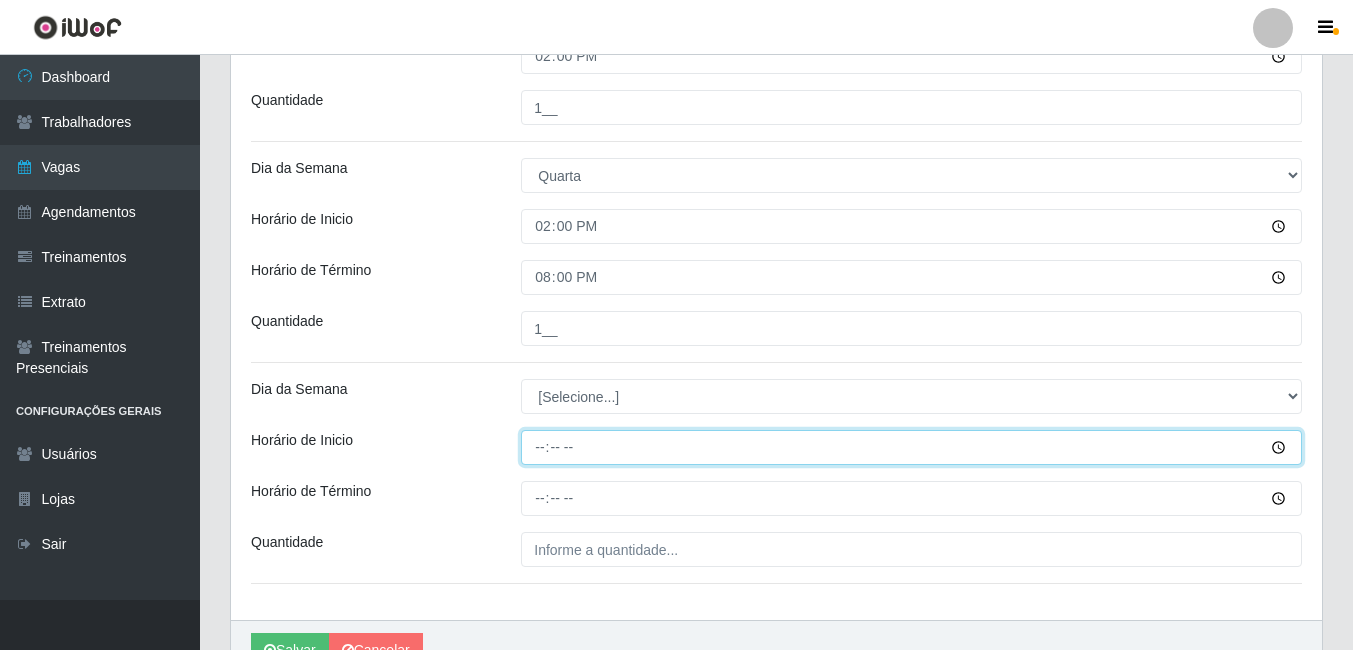 click on "Horário de Inicio" at bounding box center (911, 447) 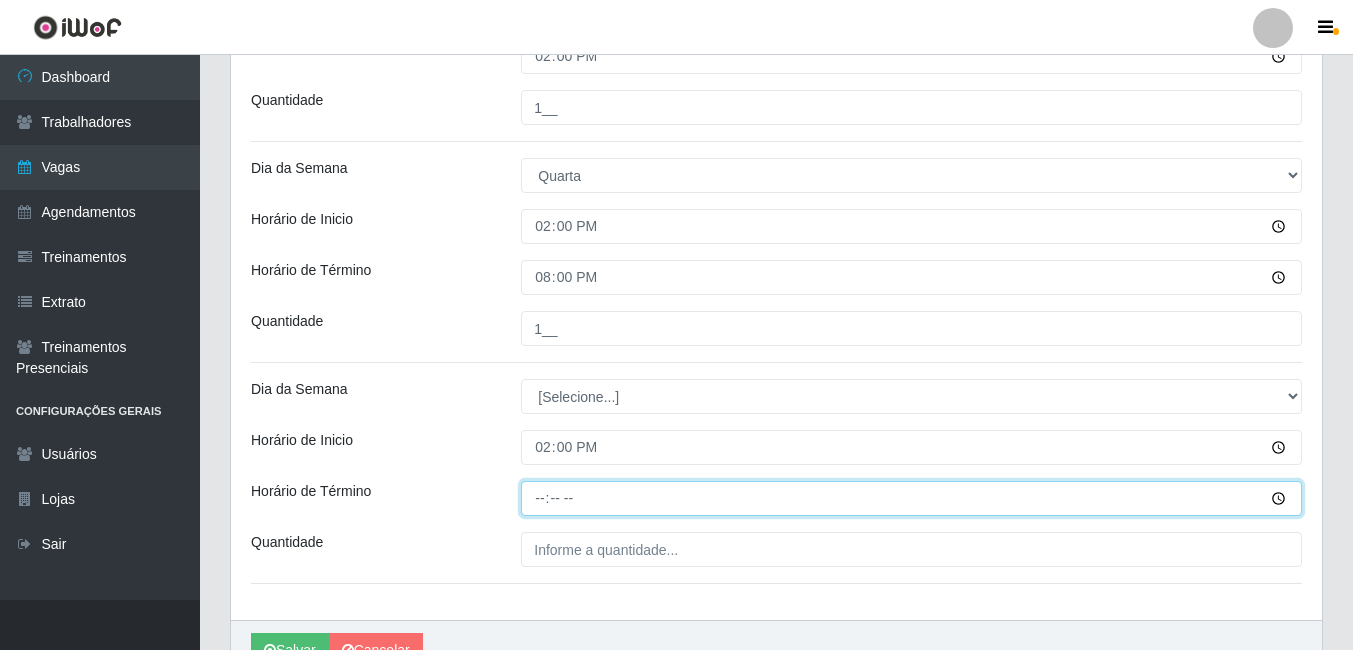 click on "Horário de Término" at bounding box center [911, 498] 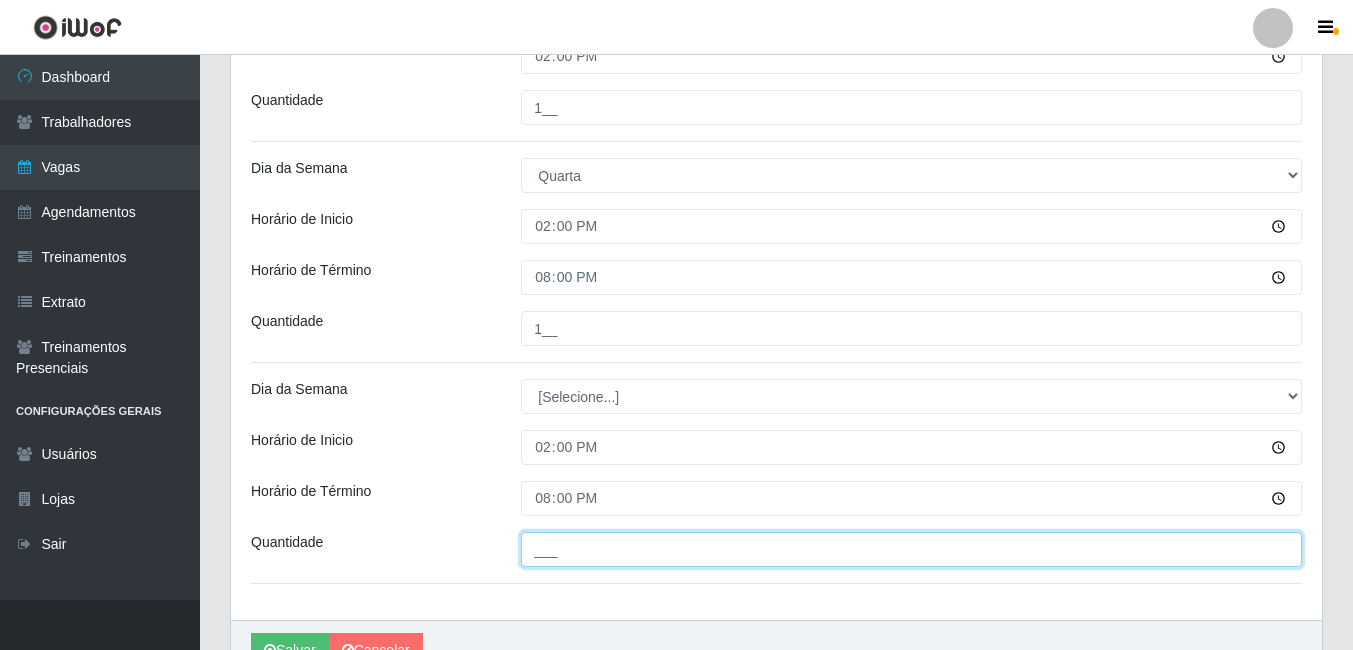 click on "___" at bounding box center [911, 549] 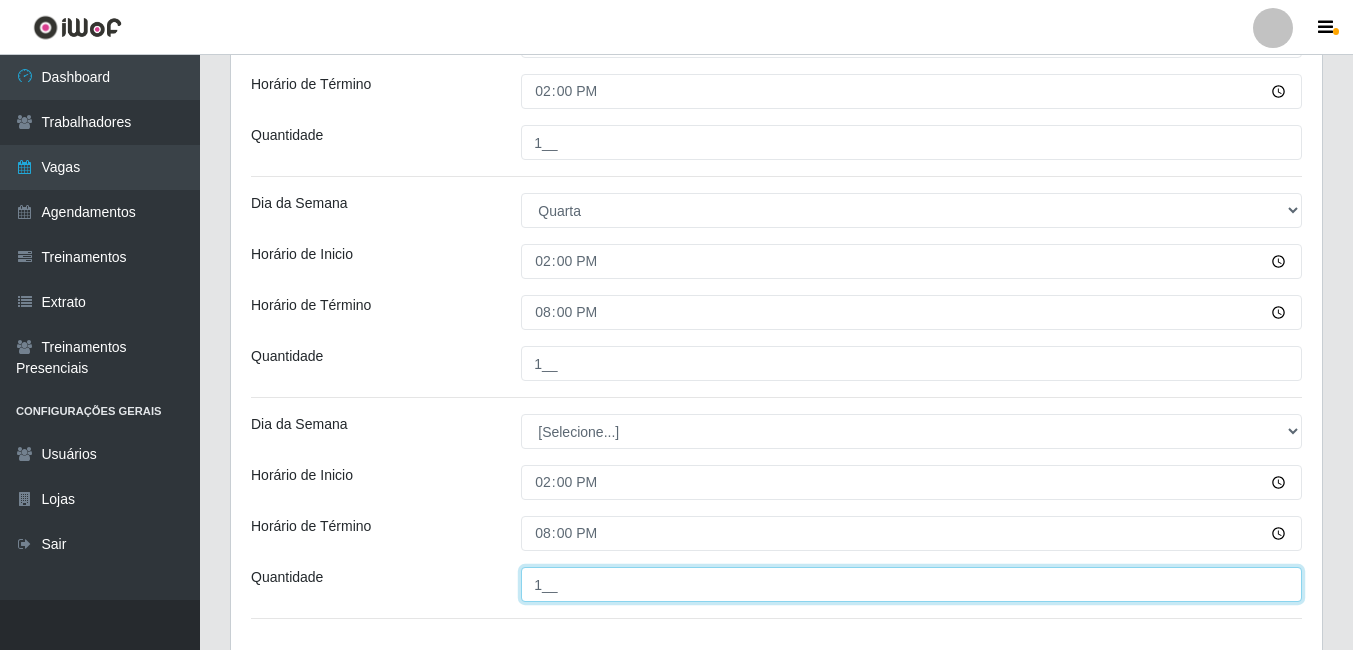 scroll, scrollTop: 1134, scrollLeft: 0, axis: vertical 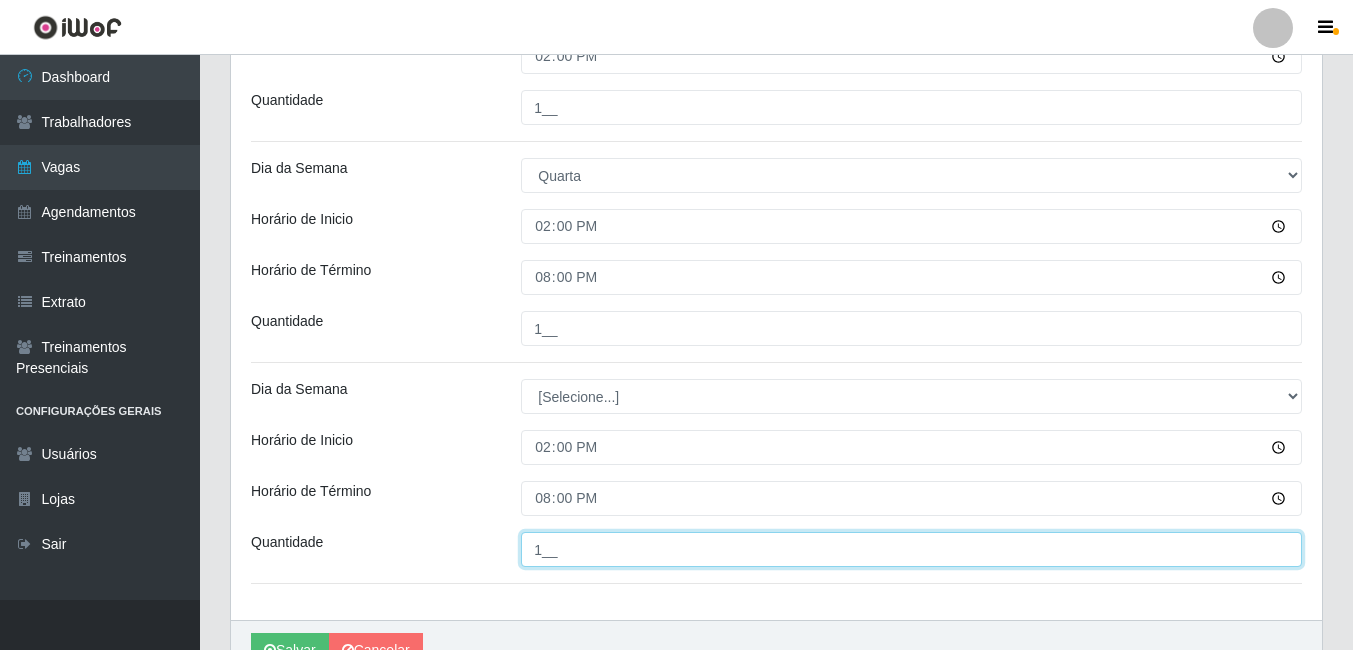type on "1__" 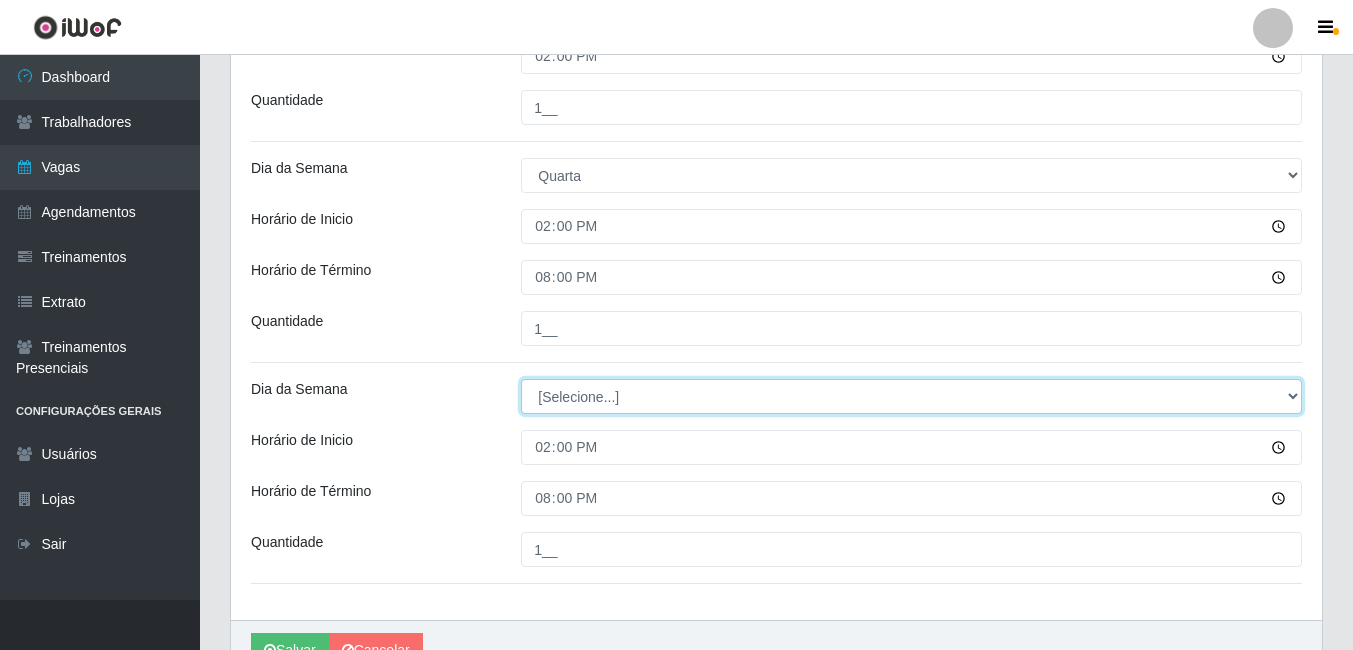 click on "[Selecione...] Segunda Terça Quarta Quinta Sexta Sábado Domingo" at bounding box center [911, 396] 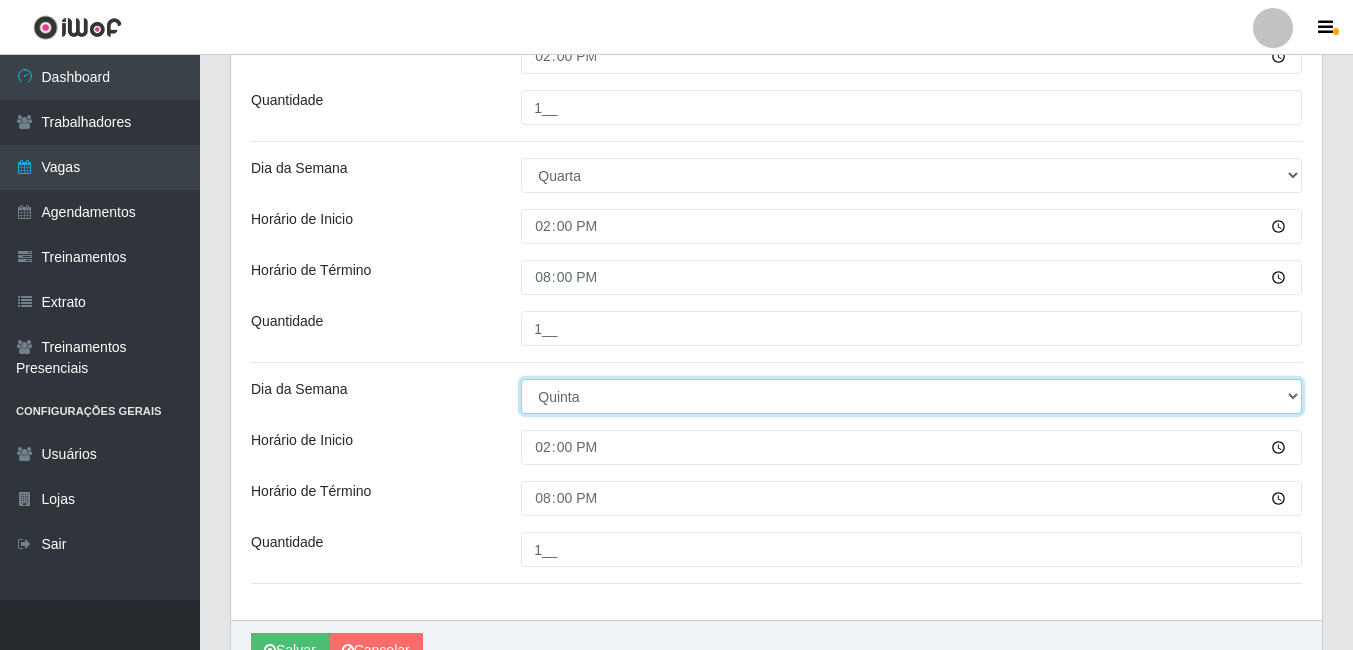 click on "[Selecione...] Segunda Terça Quarta Quinta Sexta Sábado Domingo" at bounding box center (911, 396) 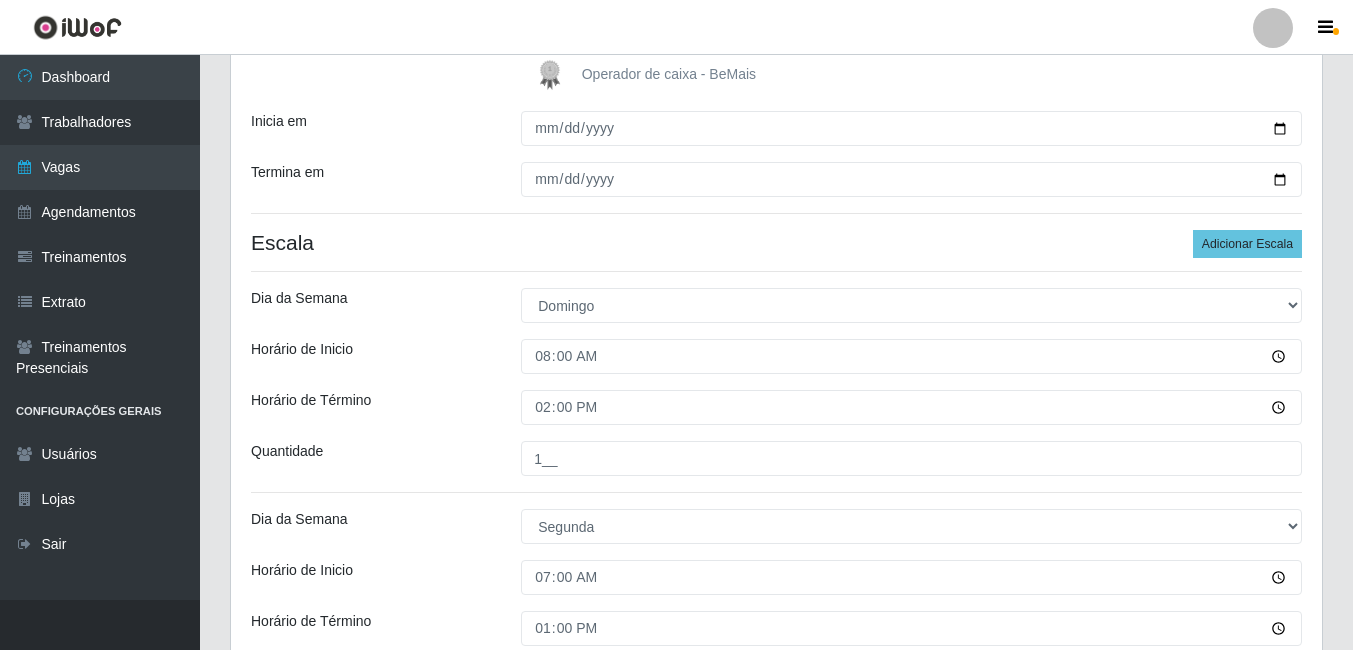 scroll, scrollTop: 339, scrollLeft: 0, axis: vertical 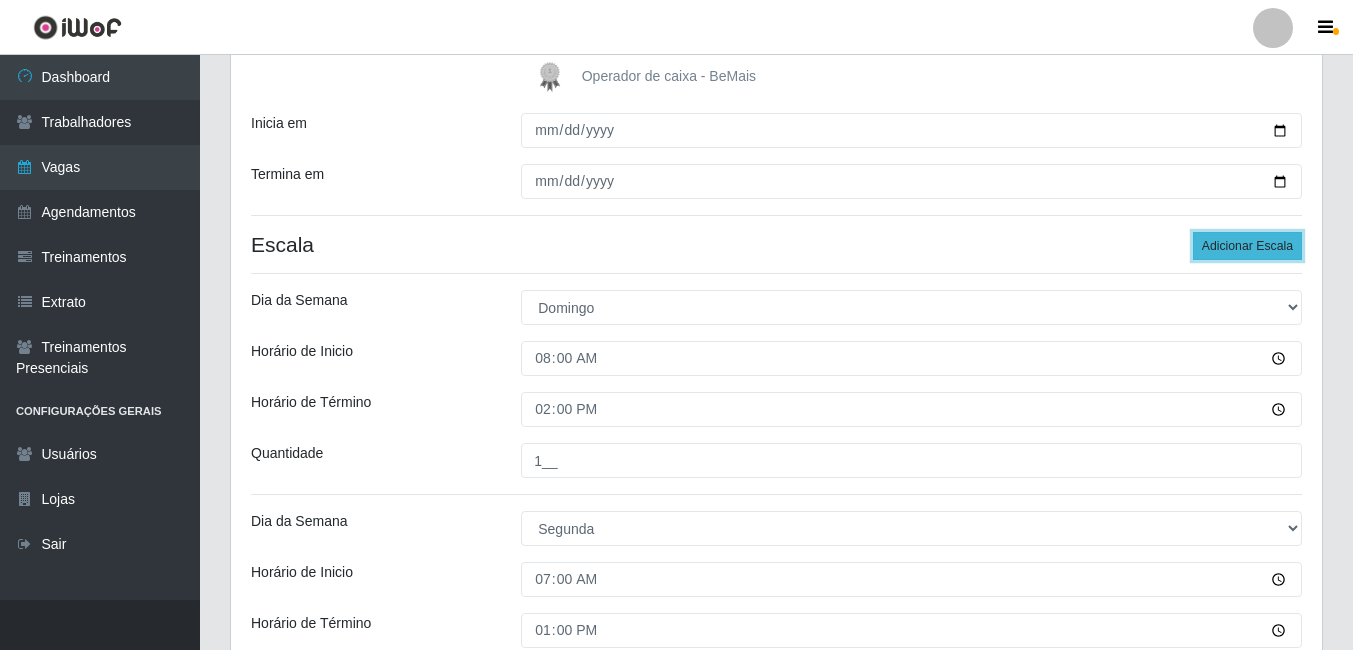 click on "Adicionar Escala" at bounding box center [1247, 246] 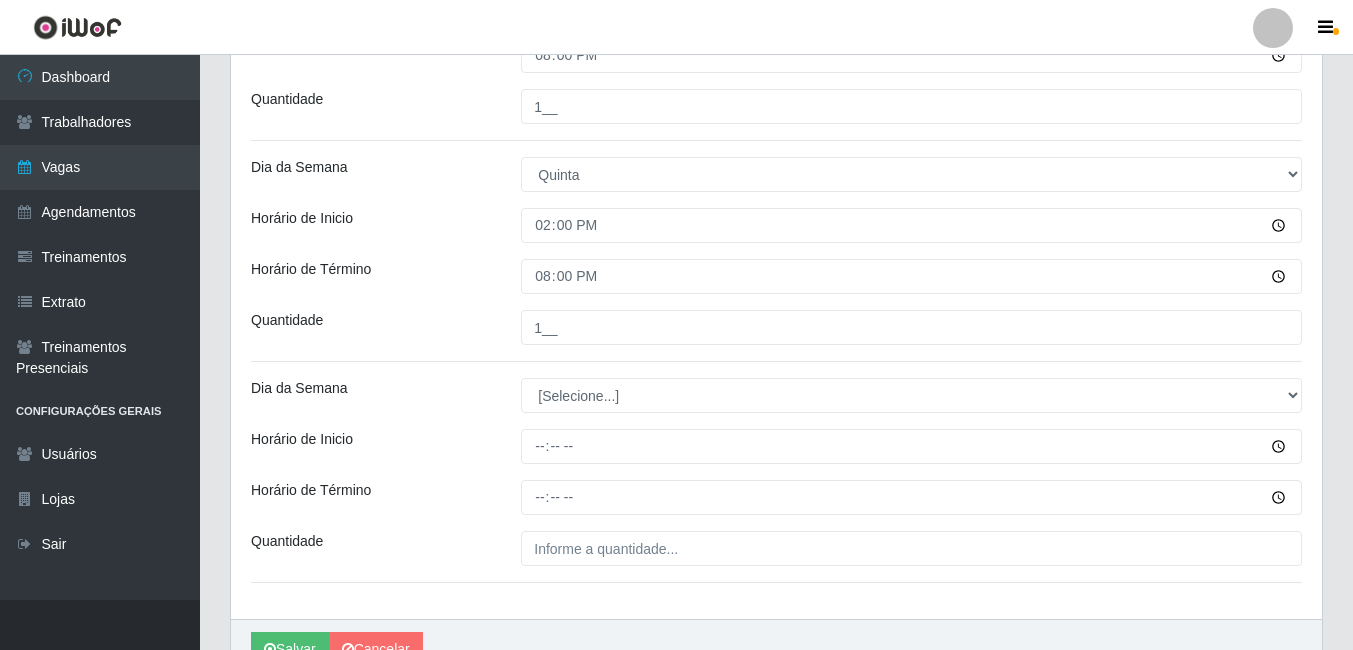 scroll, scrollTop: 1439, scrollLeft: 0, axis: vertical 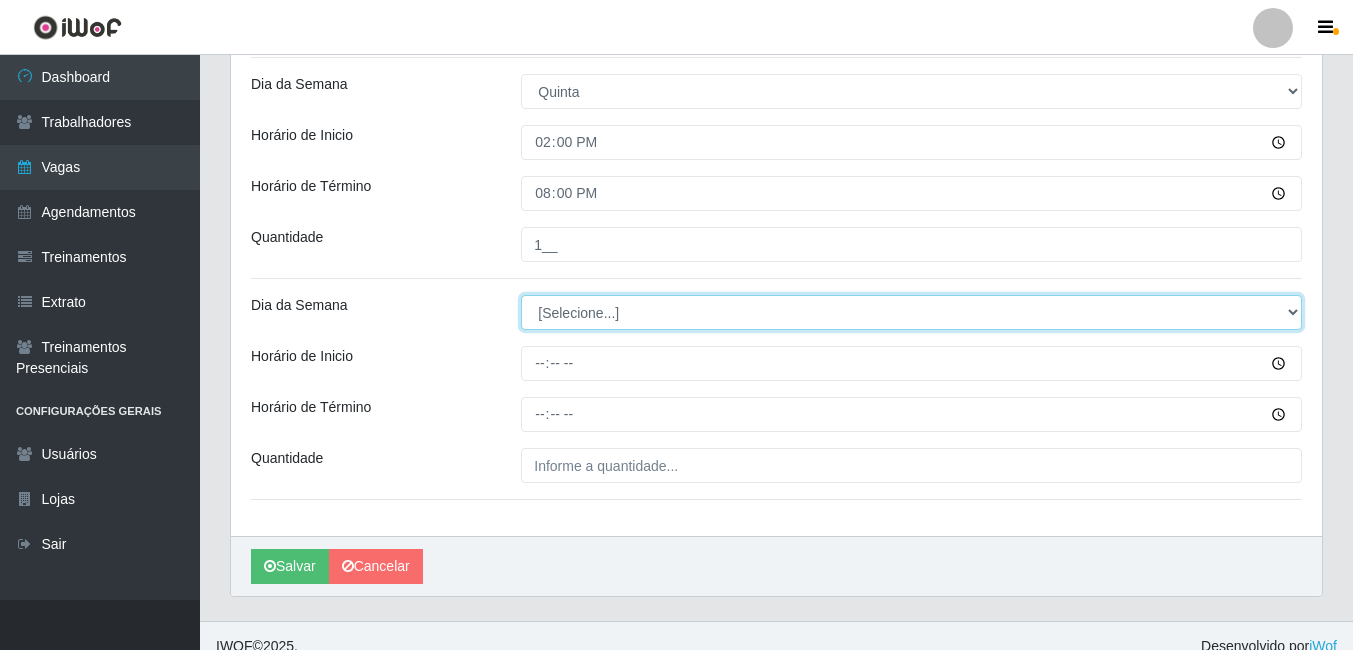 click on "[Selecione...] Segunda Terça Quarta Quinta Sexta Sábado Domingo" at bounding box center (911, 312) 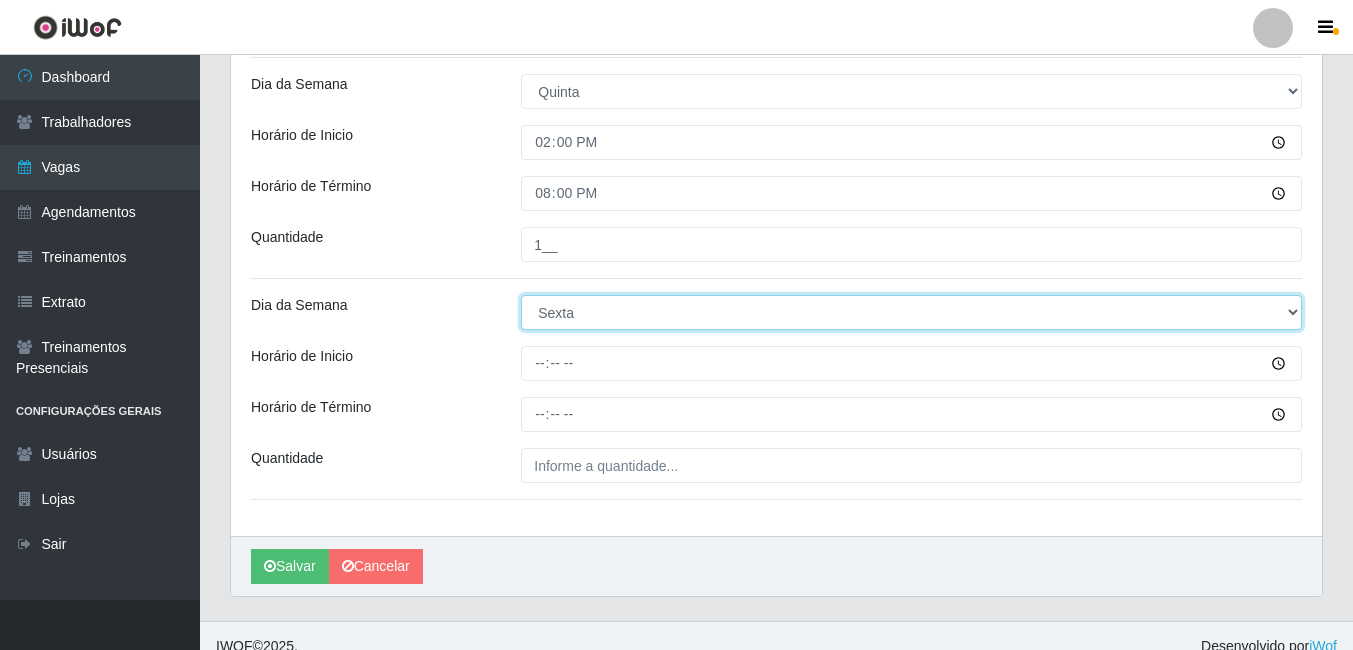 click on "[Selecione...] Segunda Terça Quarta Quinta Sexta Sábado Domingo" at bounding box center [911, 312] 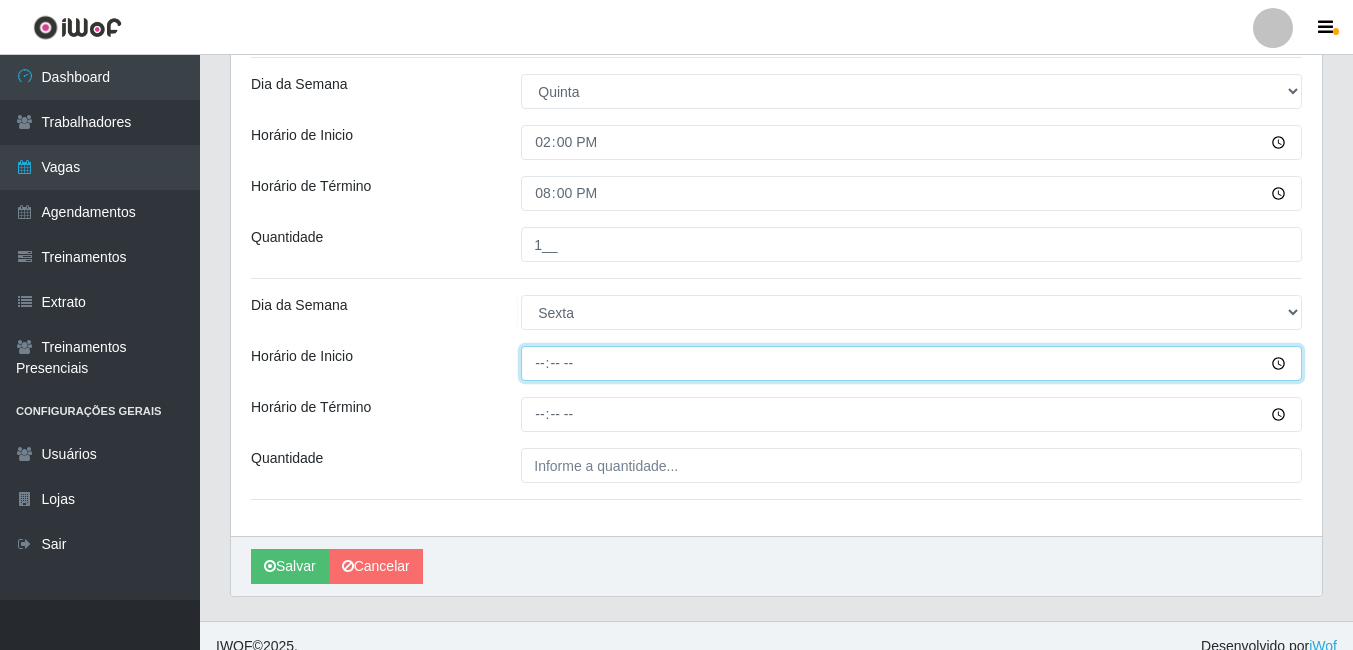 click on "Horário de Inicio" at bounding box center [911, 363] 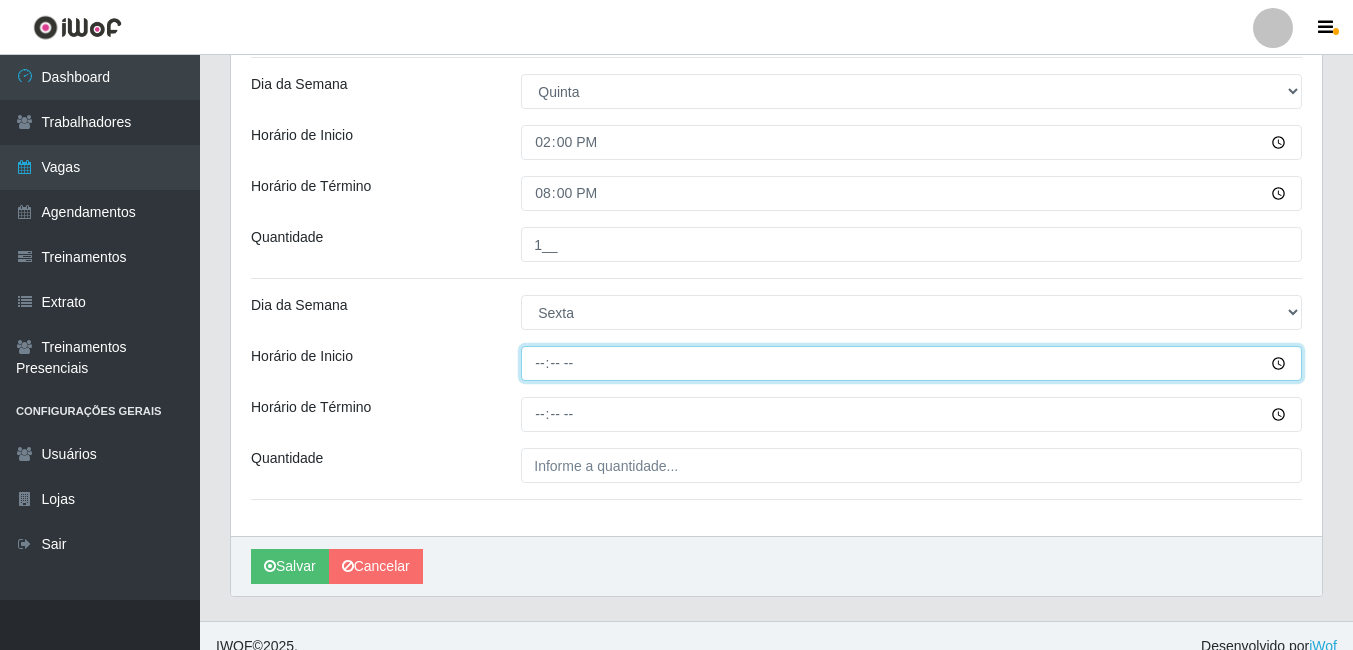 type on "14:00" 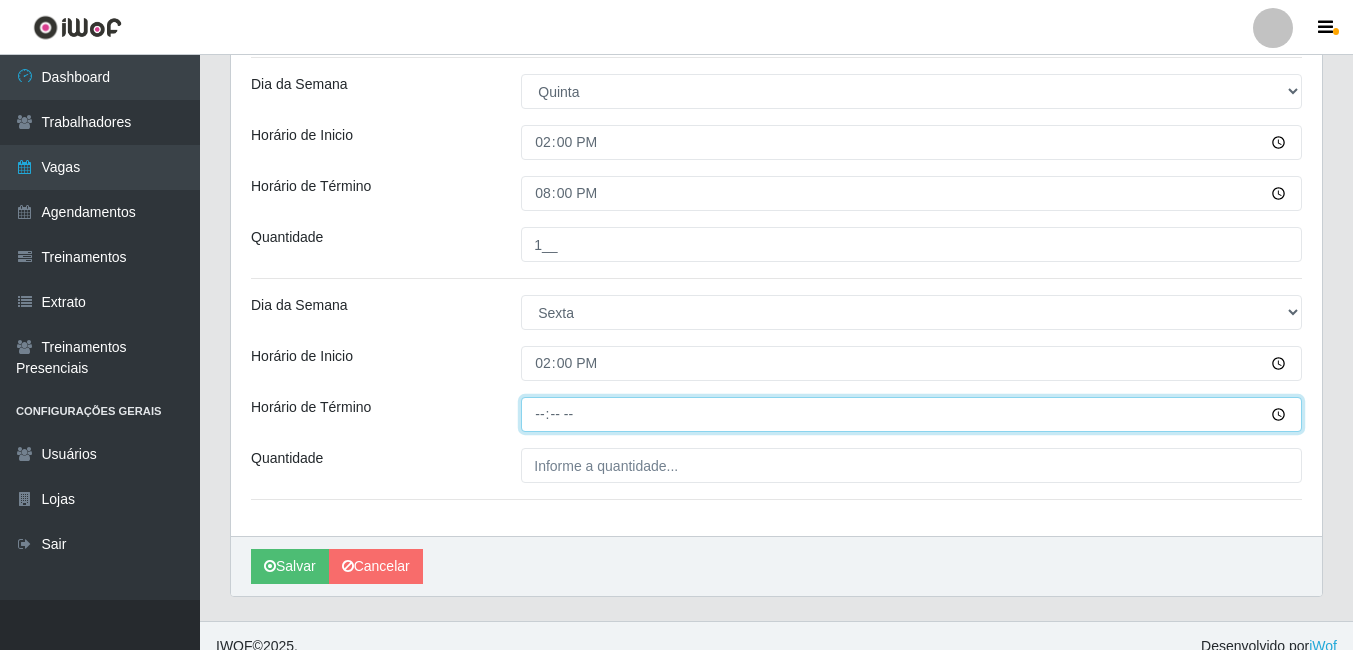 click on "Horário de Término" at bounding box center (911, 414) 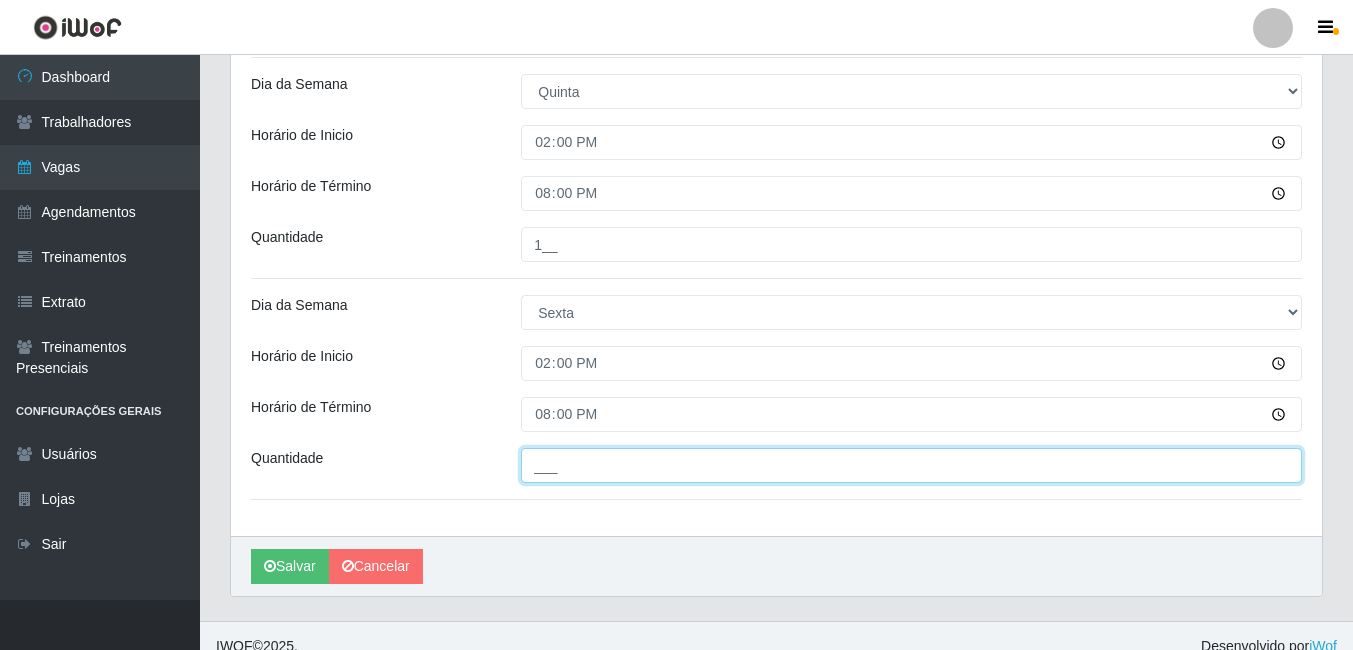 click on "___" at bounding box center (911, 465) 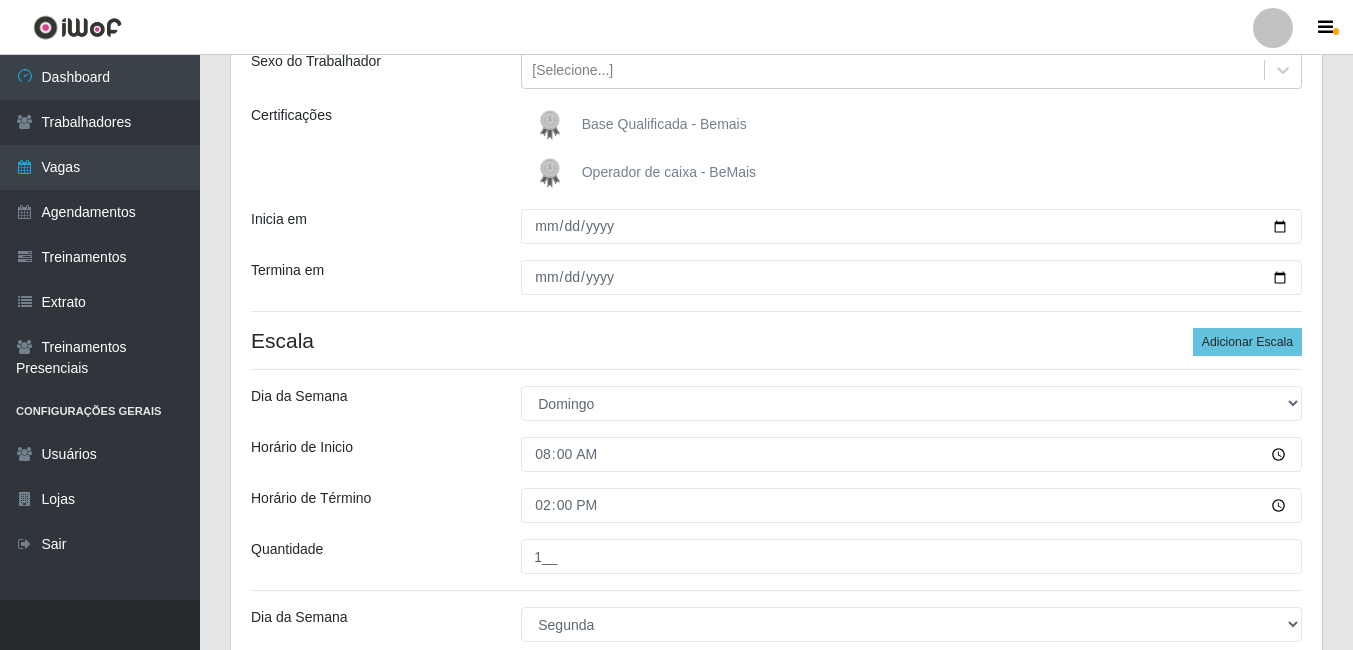 scroll, scrollTop: 239, scrollLeft: 0, axis: vertical 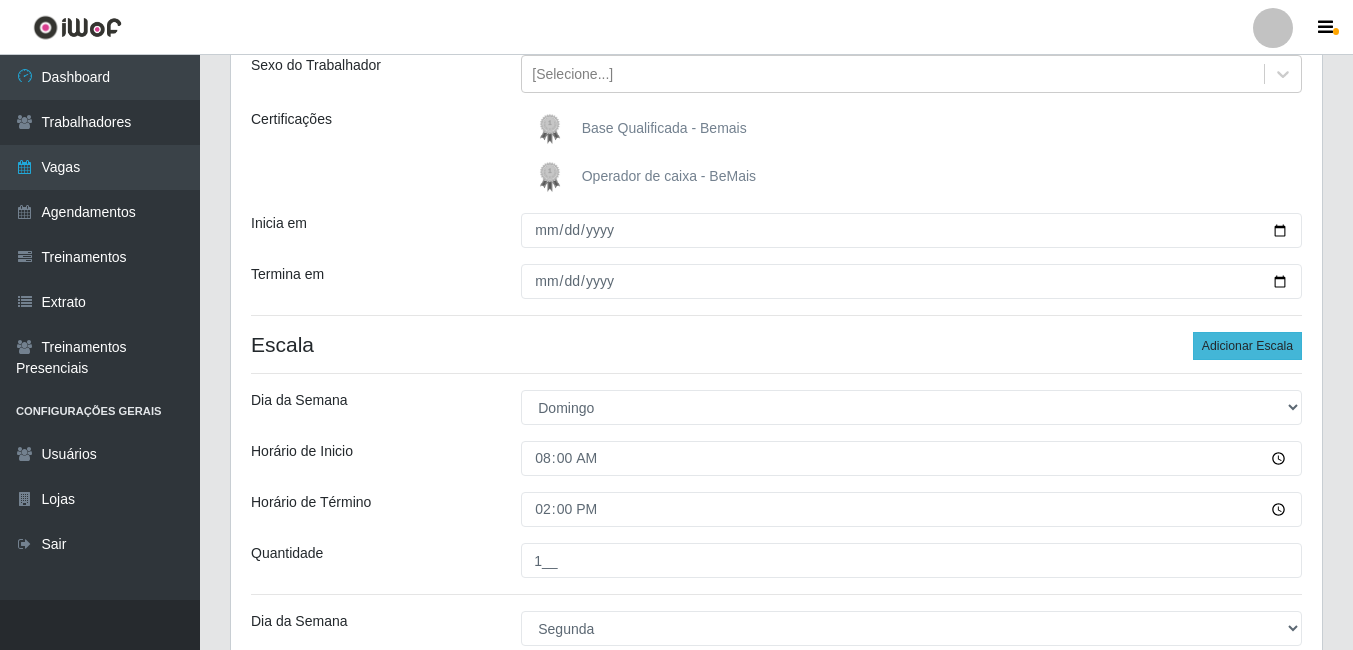 type on "1__" 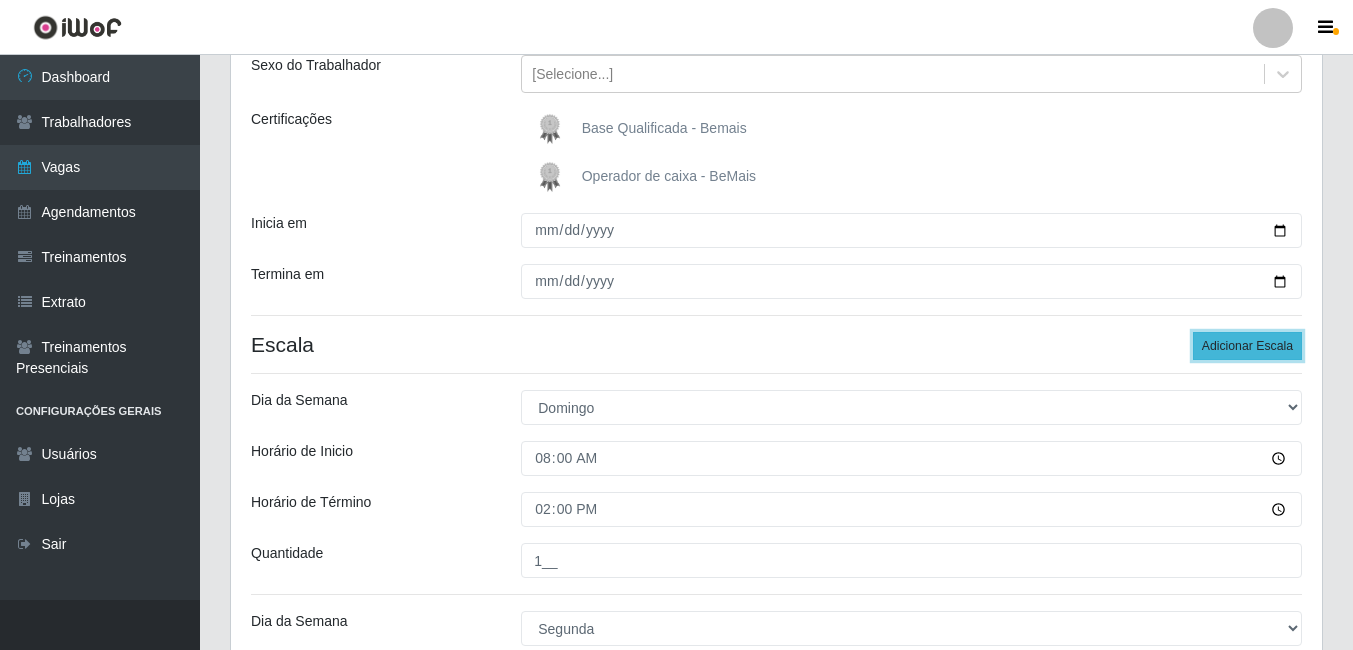 click on "Adicionar Escala" at bounding box center [1247, 346] 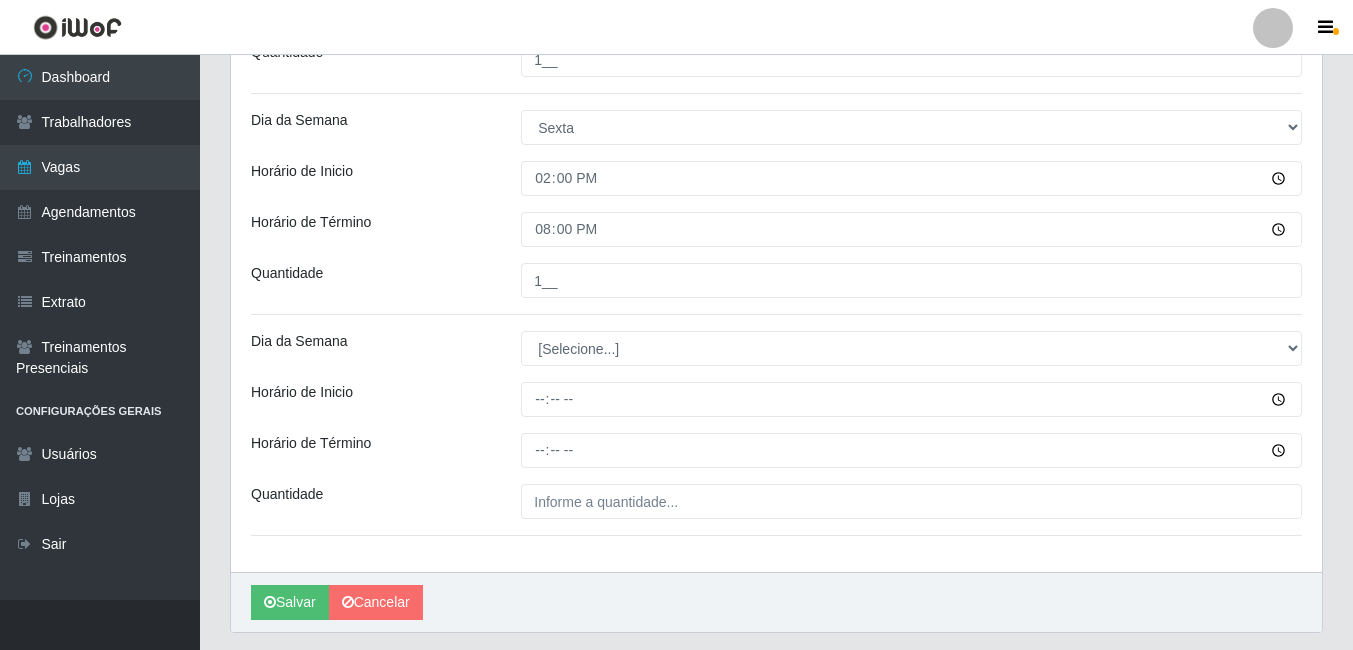 scroll, scrollTop: 1639, scrollLeft: 0, axis: vertical 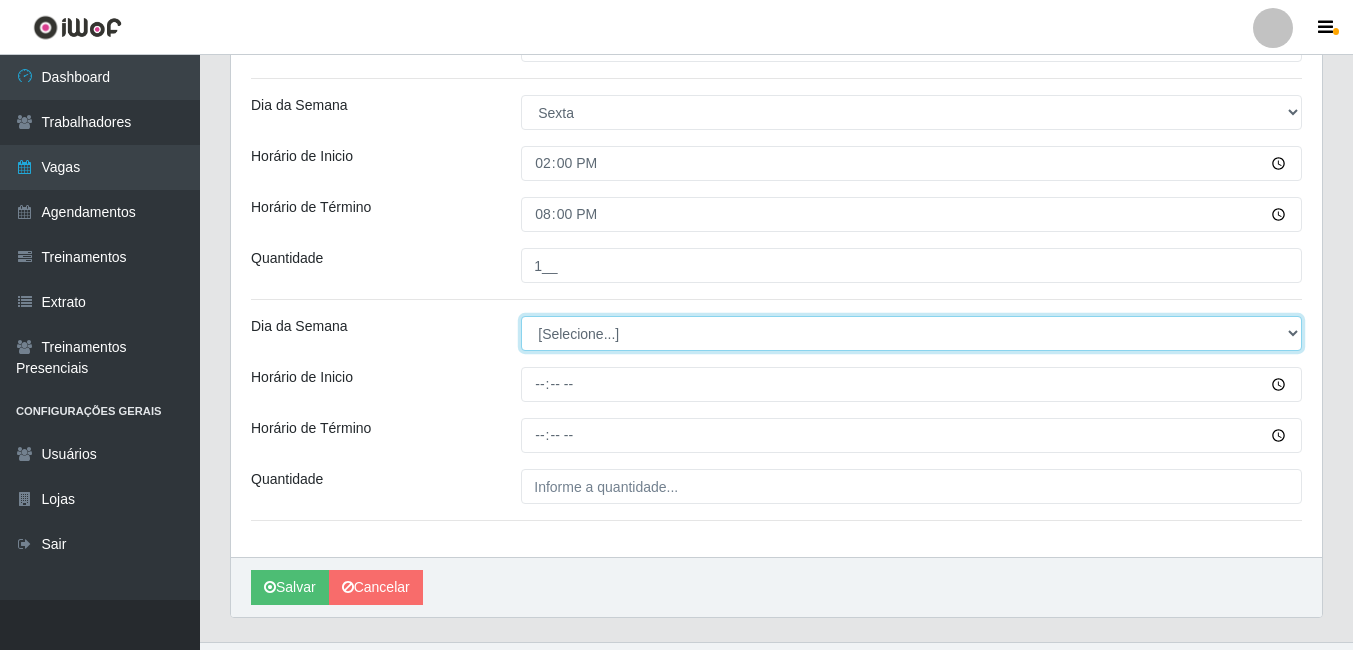 click on "[Selecione...] Segunda Terça Quarta Quinta Sexta Sábado Domingo" at bounding box center (911, 333) 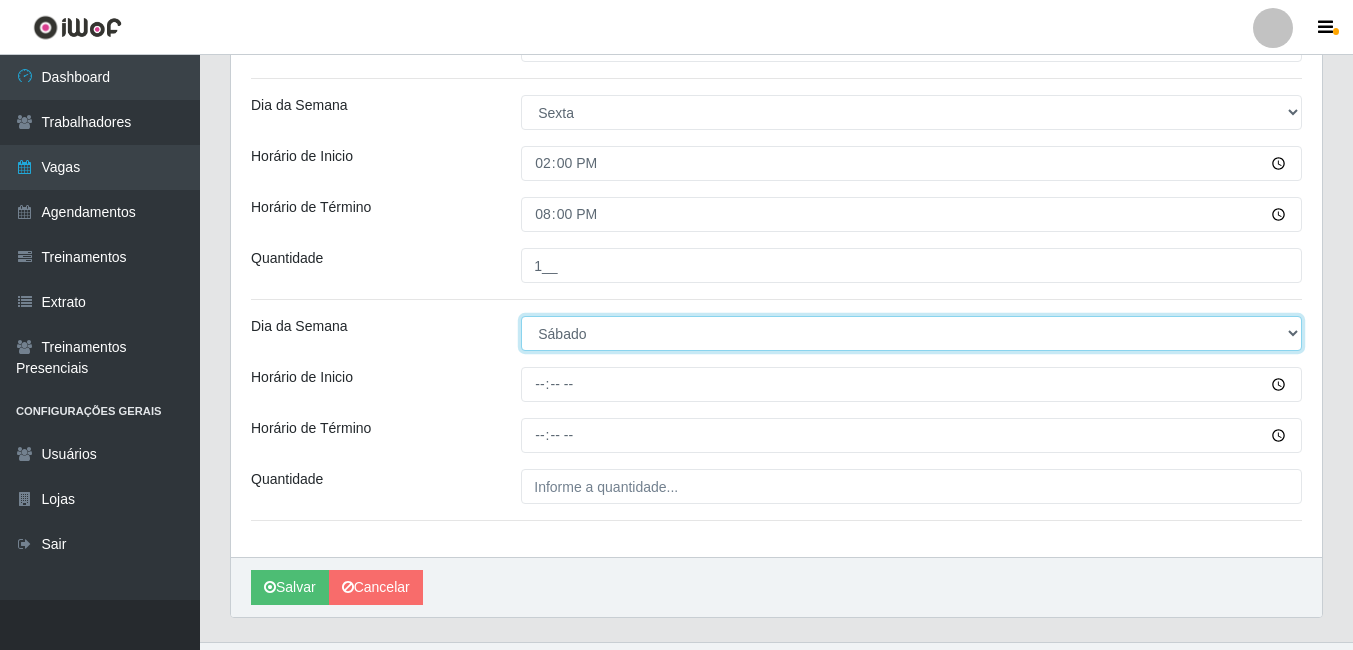 click on "[Selecione...] Segunda Terça Quarta Quinta Sexta Sábado Domingo" at bounding box center (911, 333) 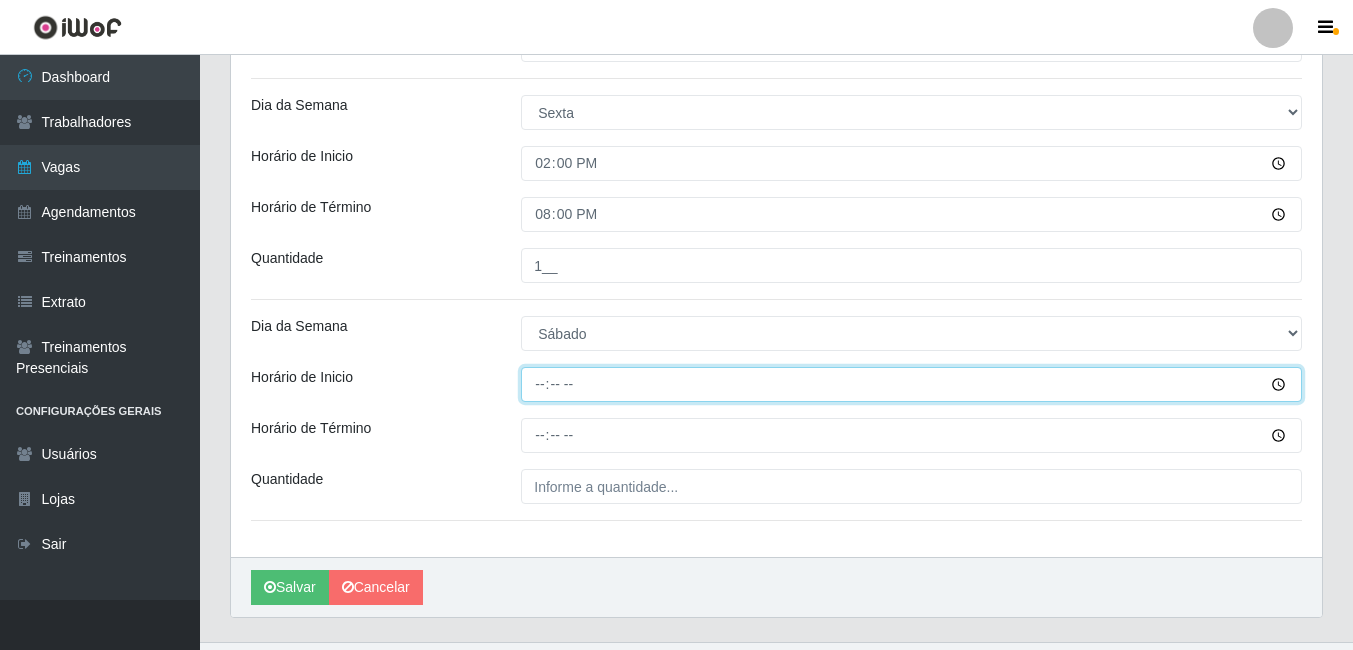 click on "Horário de Inicio" at bounding box center [911, 384] 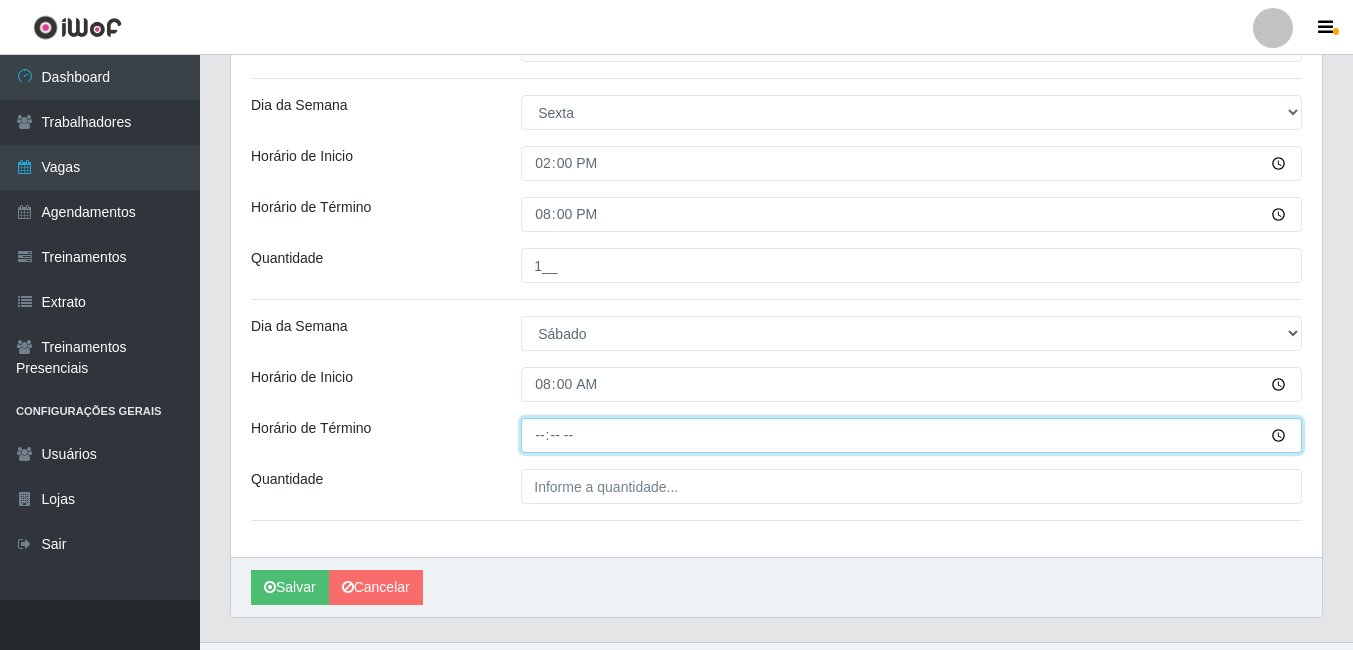 click on "Horário de Término" at bounding box center [911, 435] 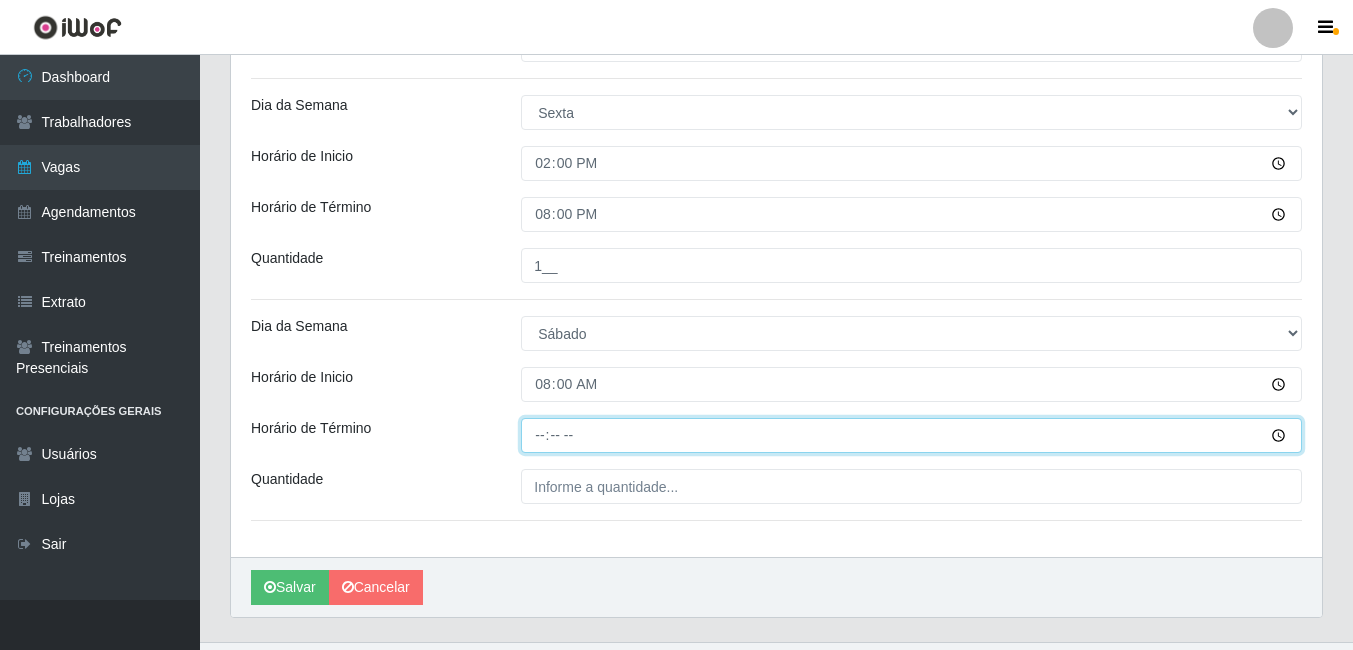 type on "14:00" 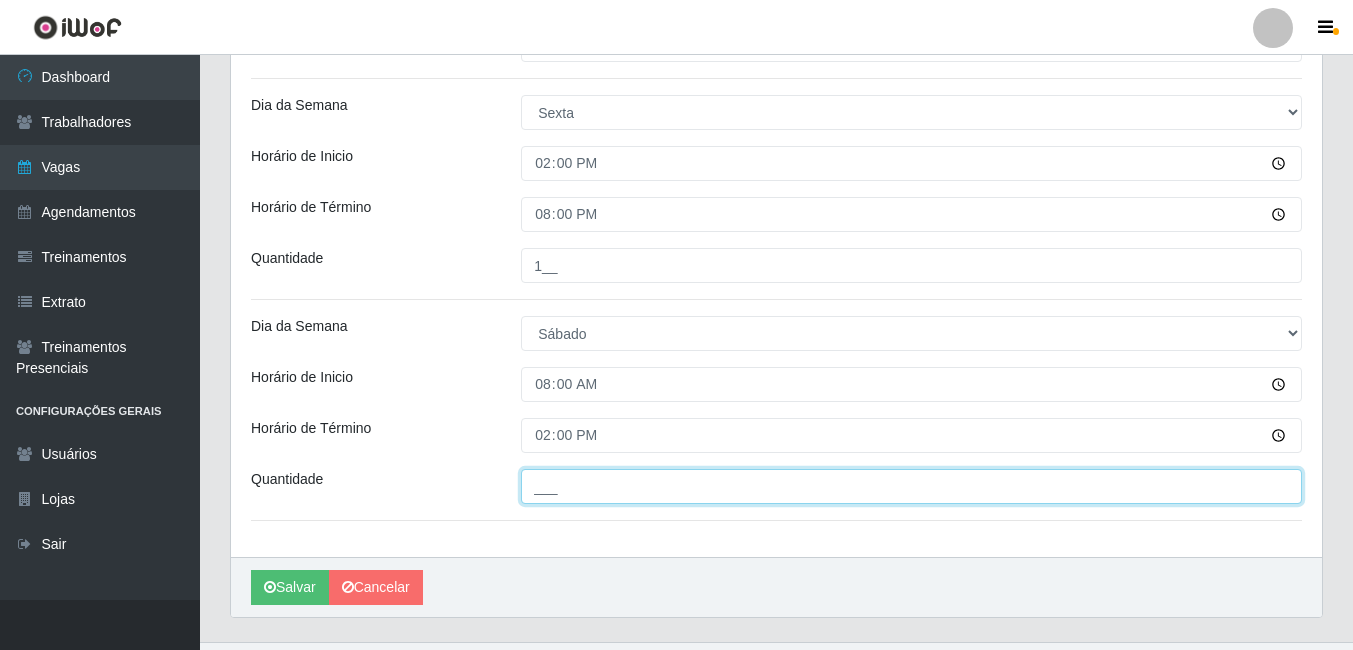 click on "___" at bounding box center (911, 486) 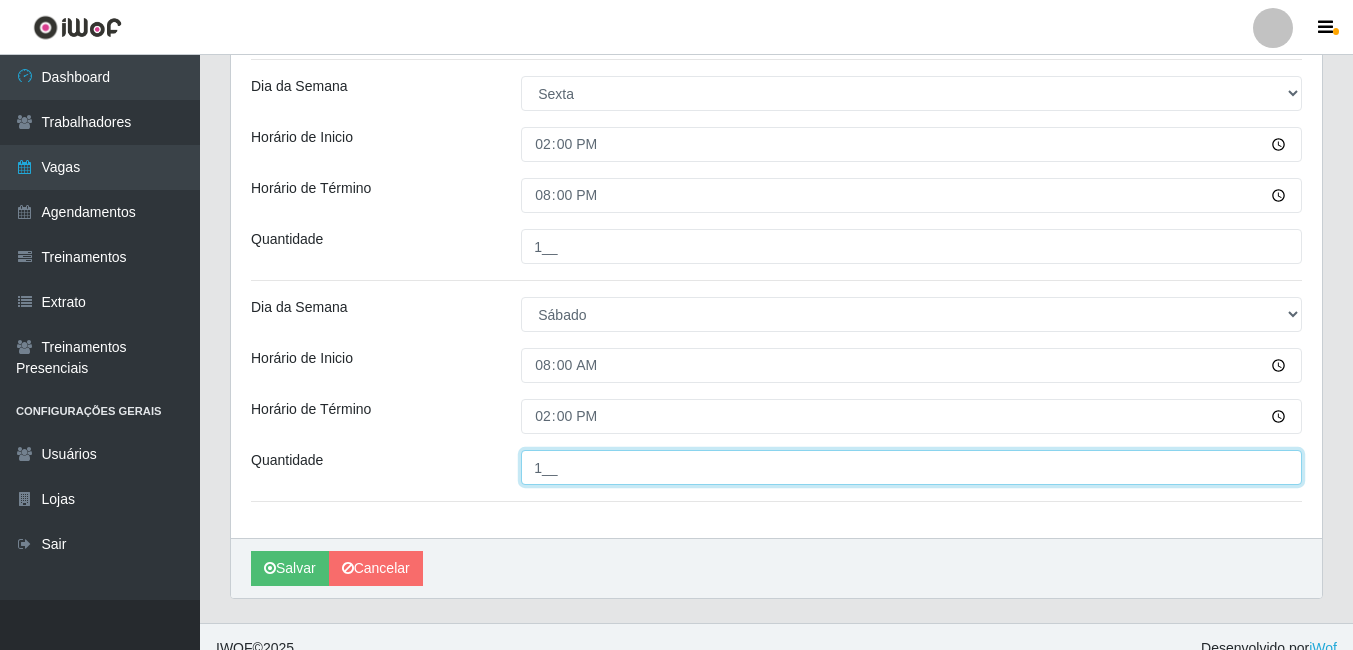 scroll, scrollTop: 1681, scrollLeft: 0, axis: vertical 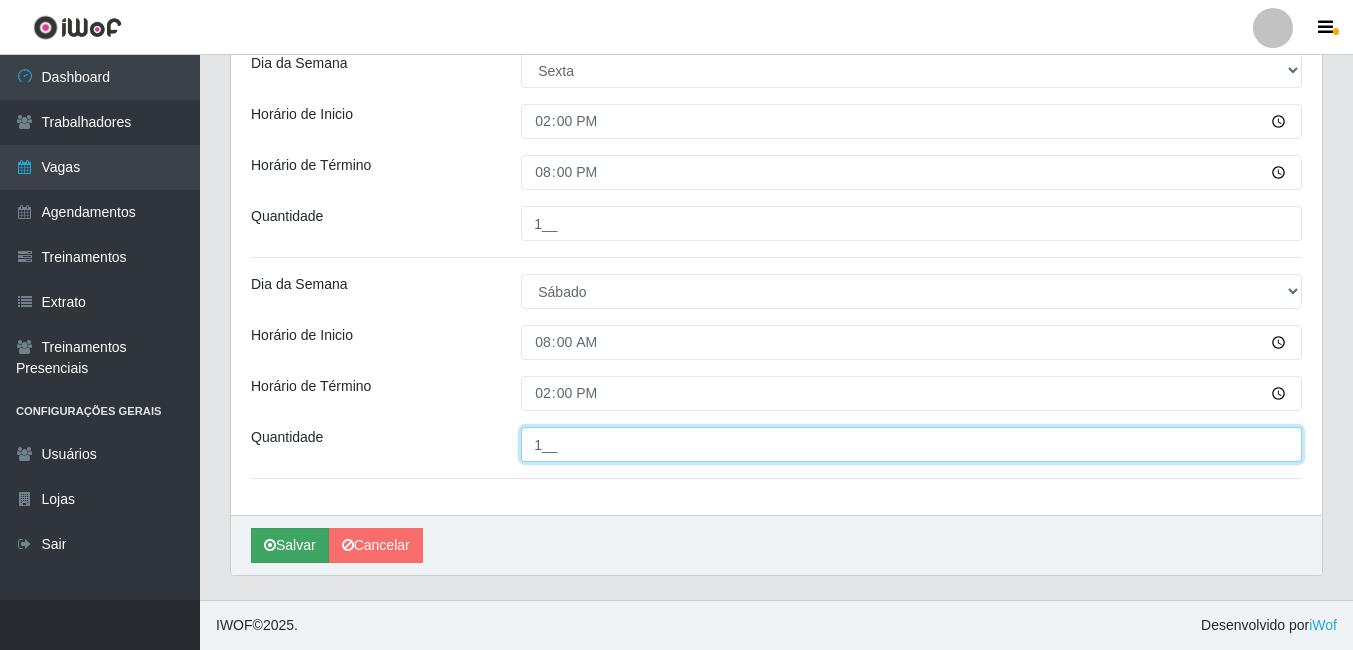 type on "1__" 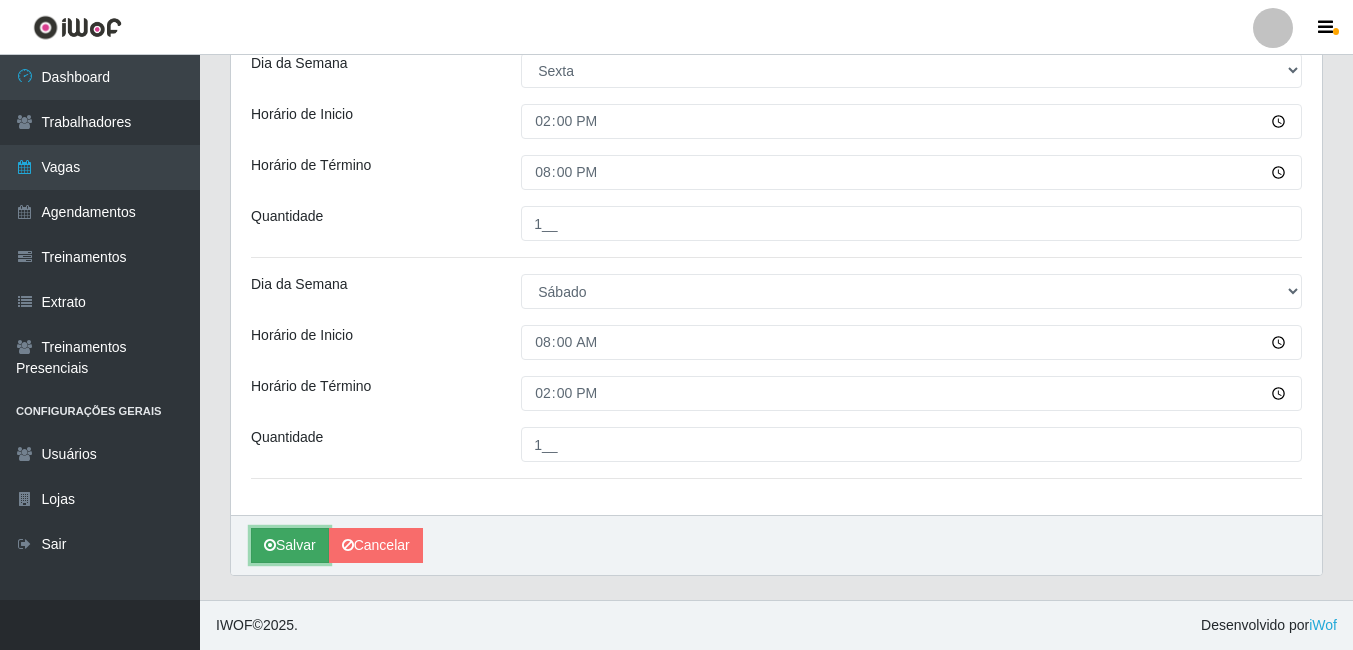 click on "Salvar" at bounding box center [290, 545] 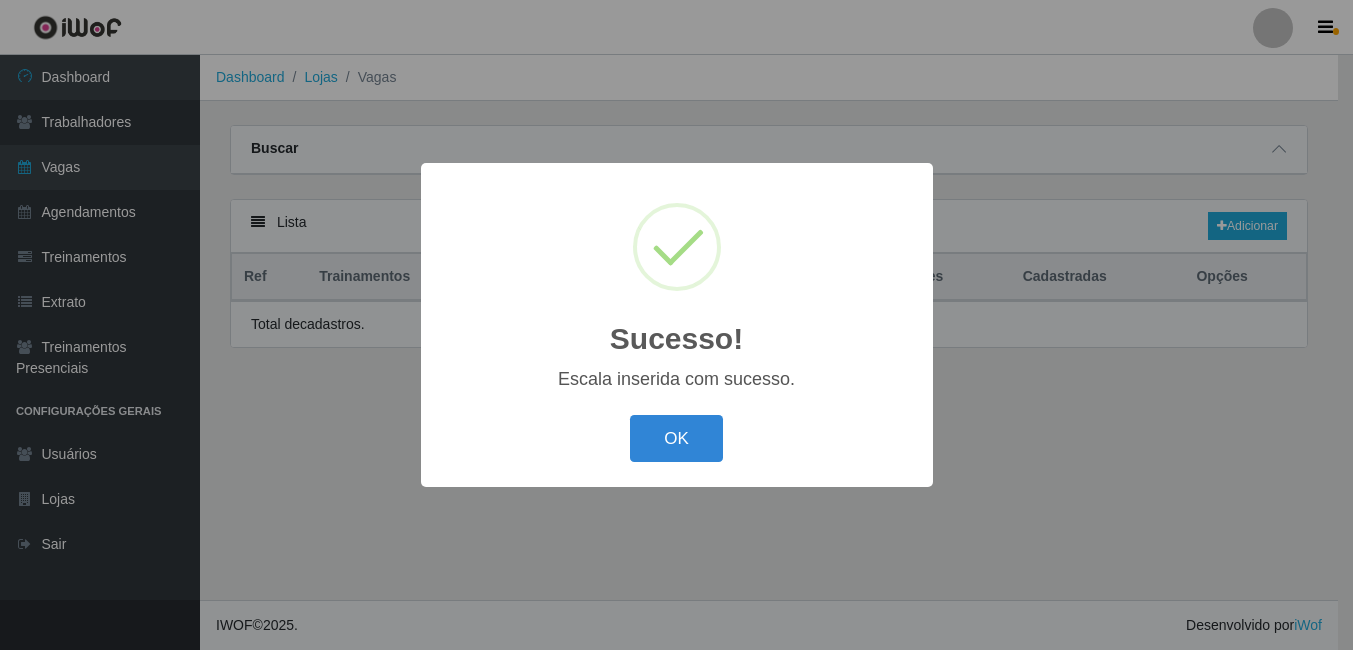 scroll, scrollTop: 0, scrollLeft: 0, axis: both 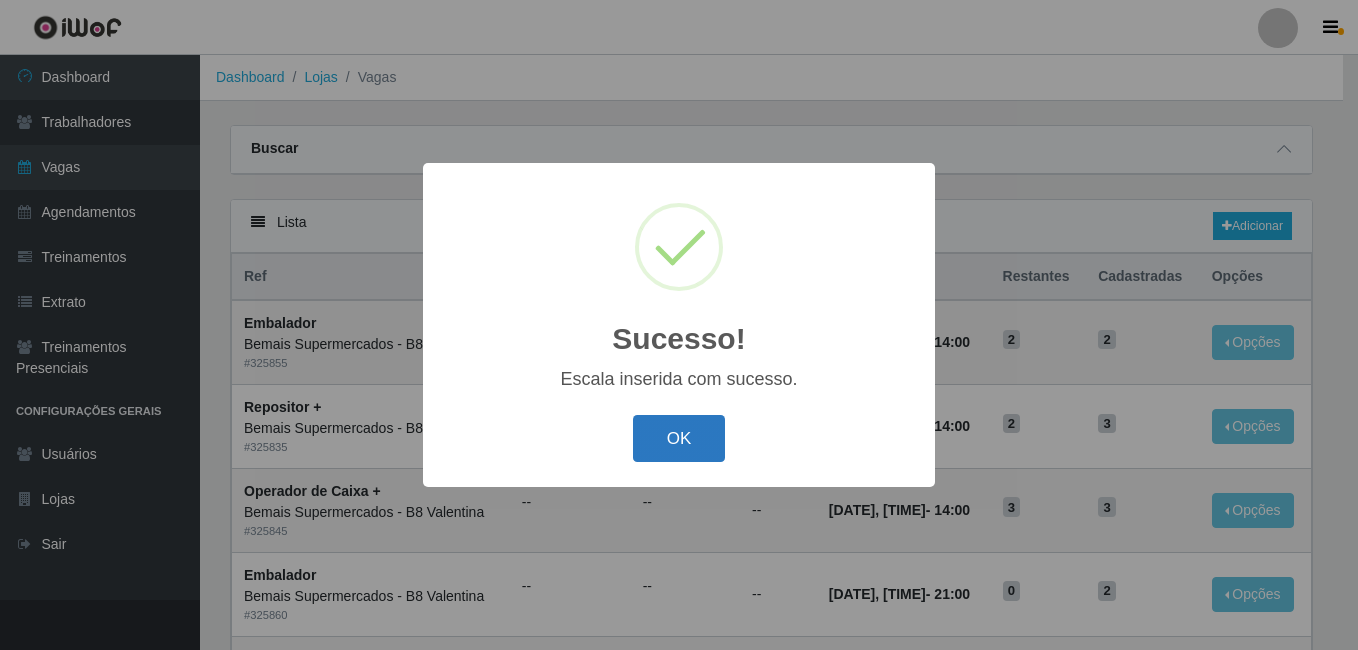 click on "OK" at bounding box center [679, 438] 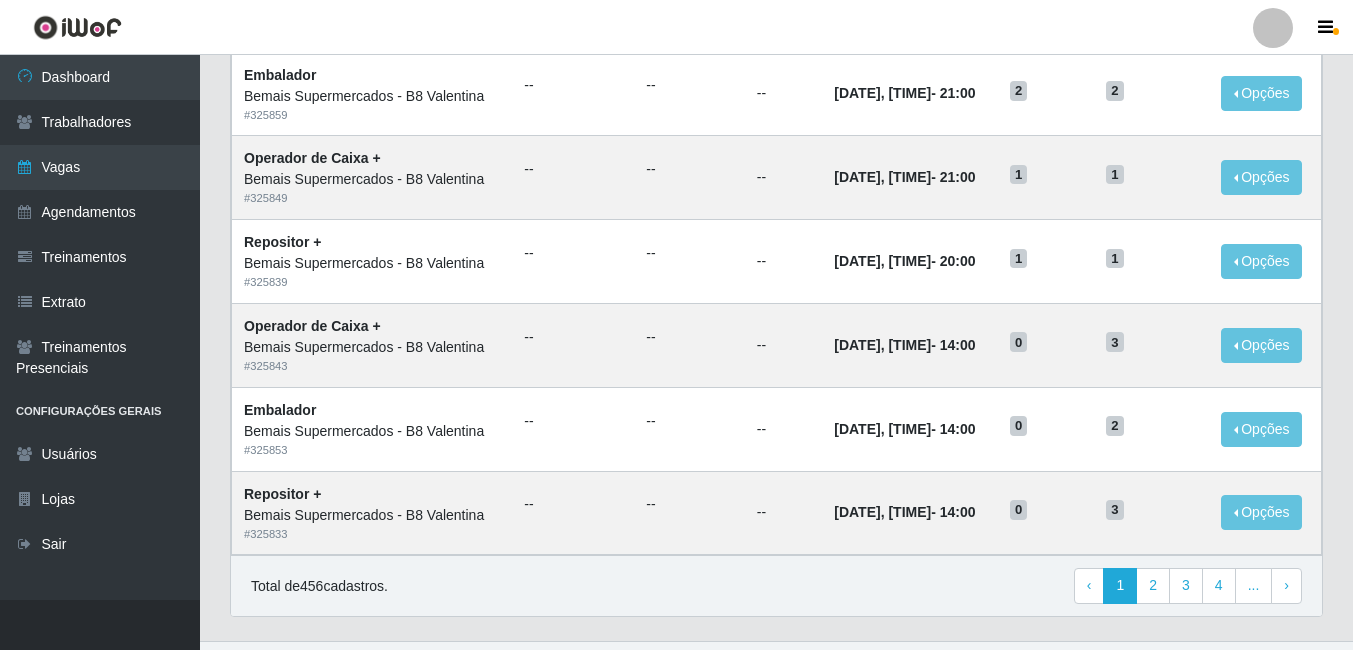 scroll, scrollTop: 1045, scrollLeft: 0, axis: vertical 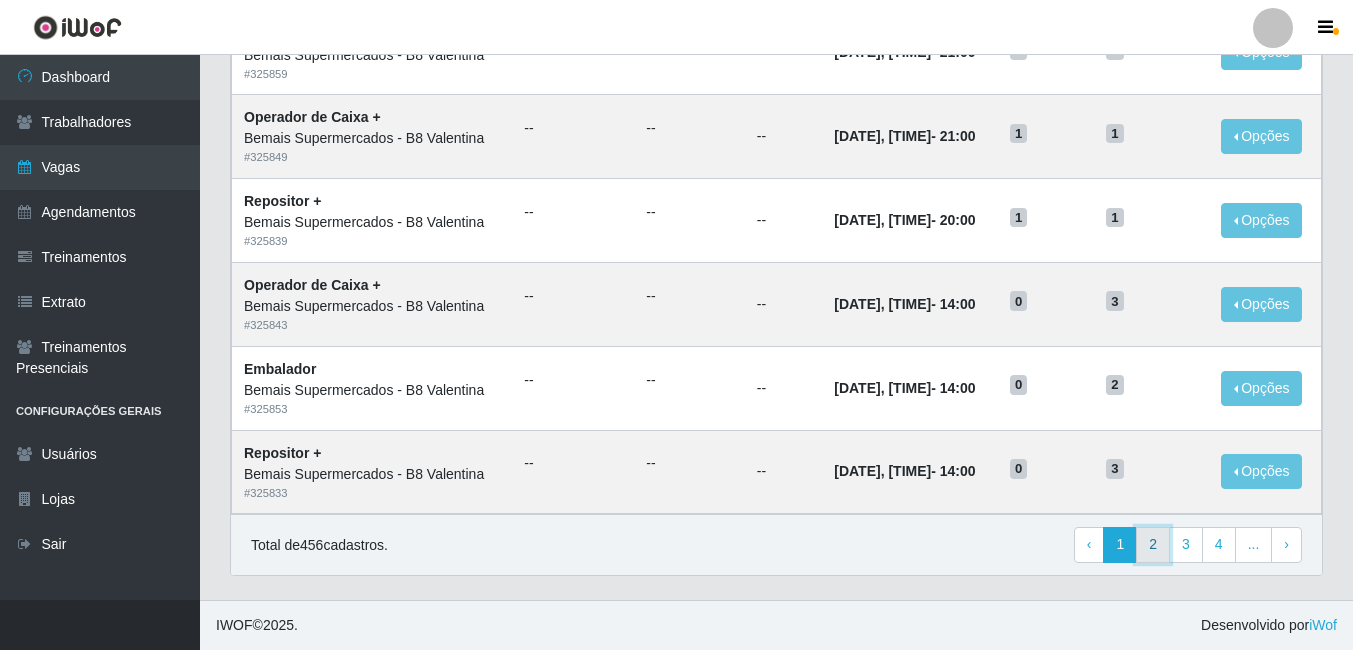 click on "2" at bounding box center [1153, 545] 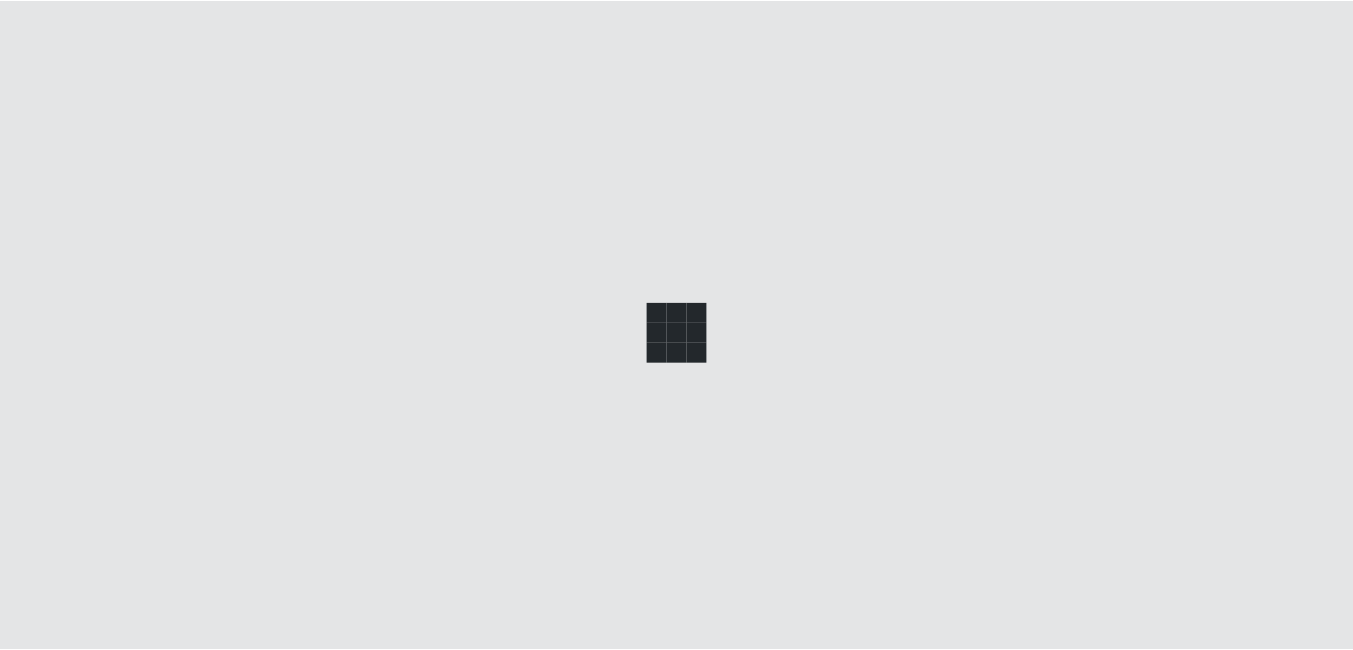 scroll, scrollTop: 0, scrollLeft: 0, axis: both 